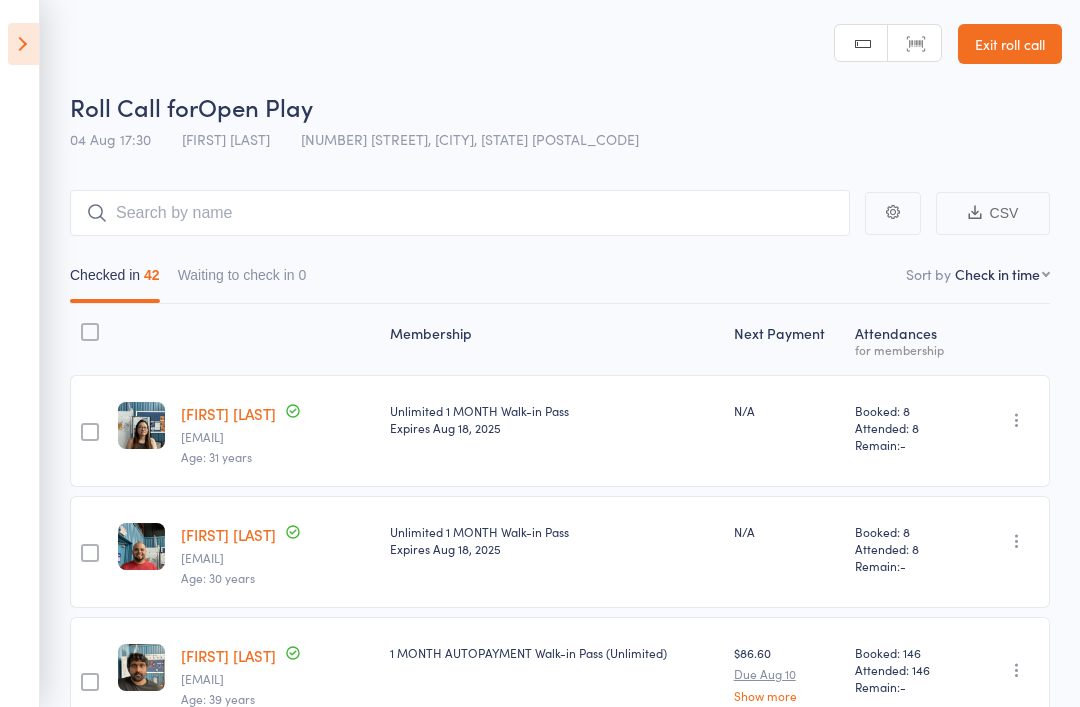 scroll, scrollTop: 1, scrollLeft: 0, axis: vertical 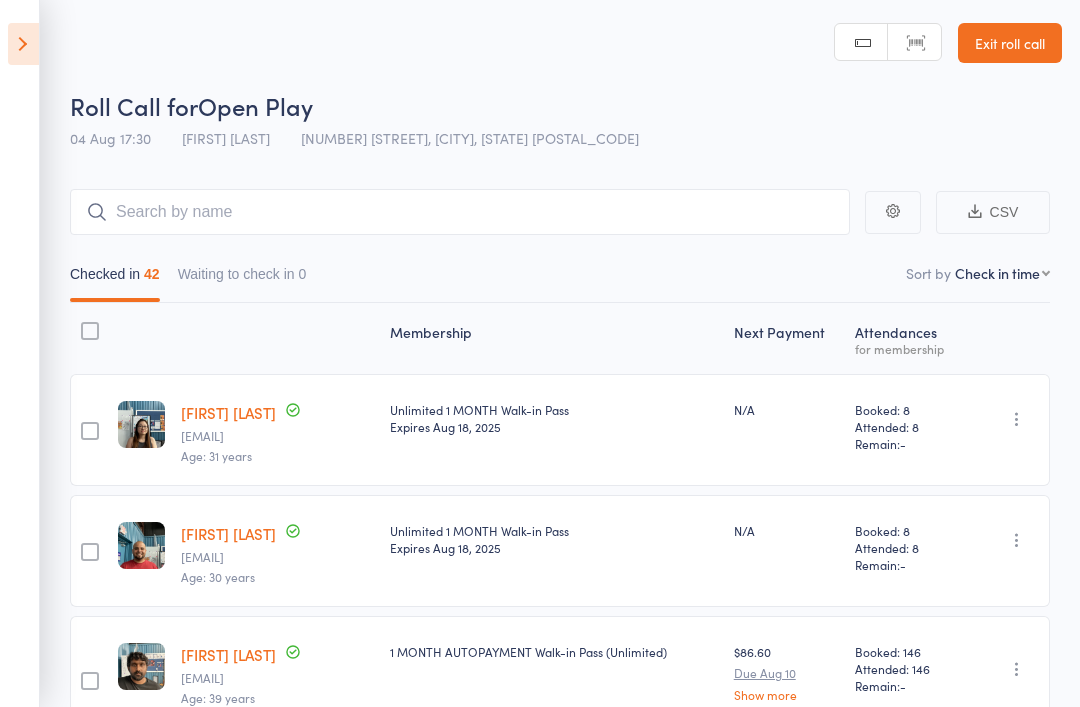 click at bounding box center [23, 44] 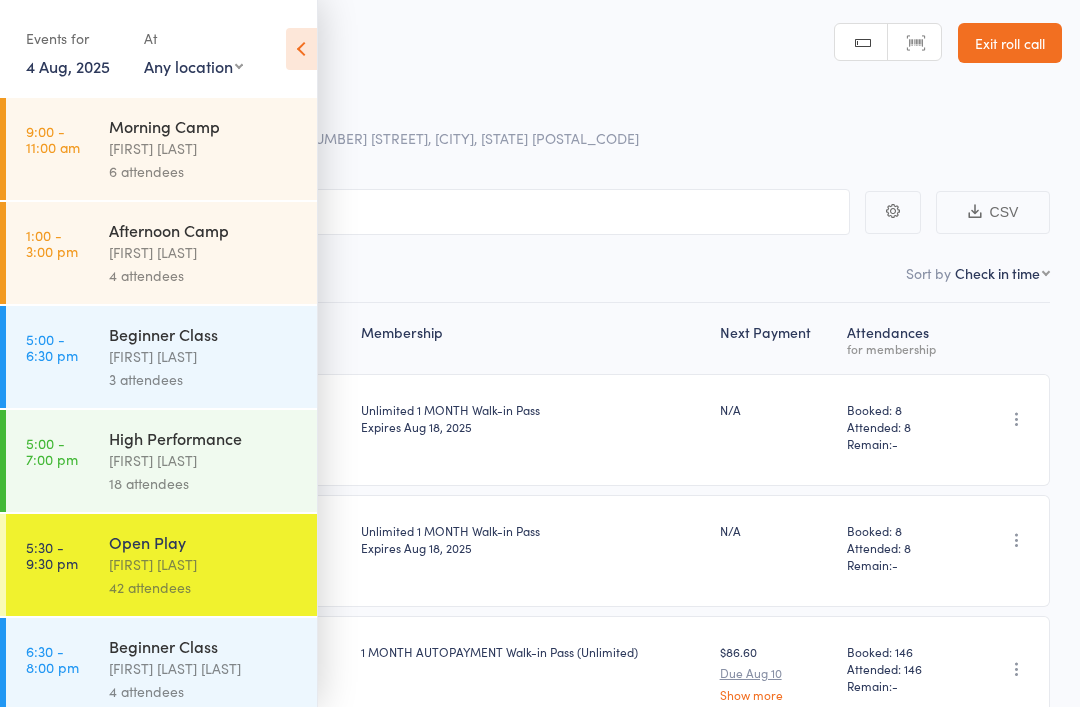 click on "4 Aug, 2025" at bounding box center (68, 66) 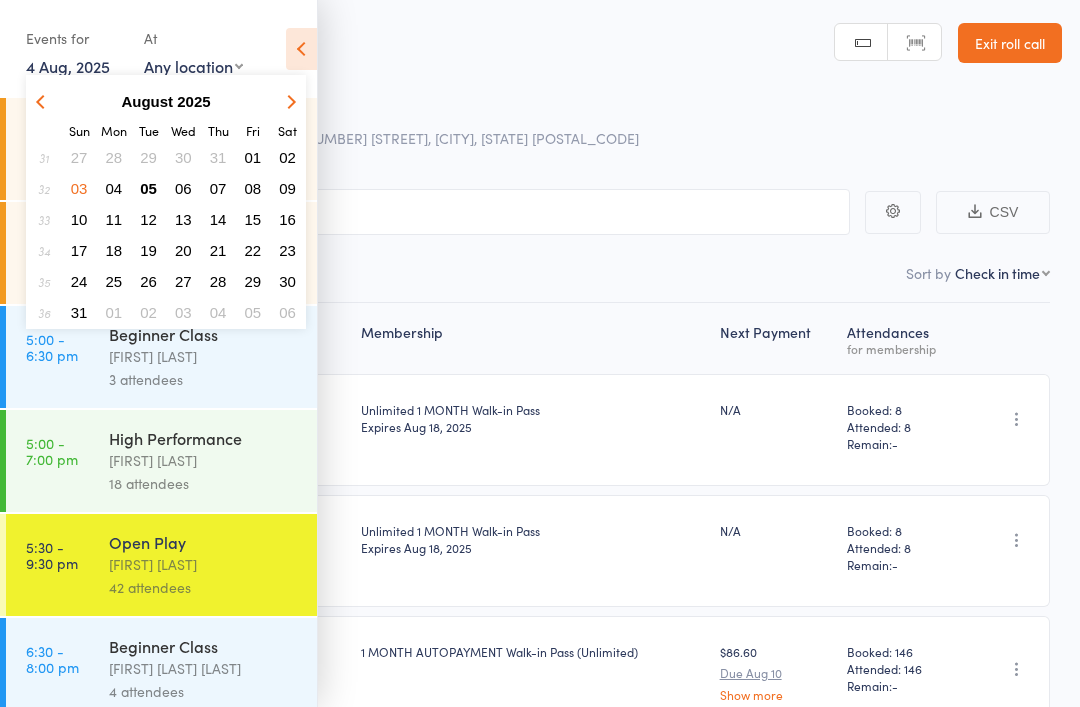 click on "05" at bounding box center [148, 188] 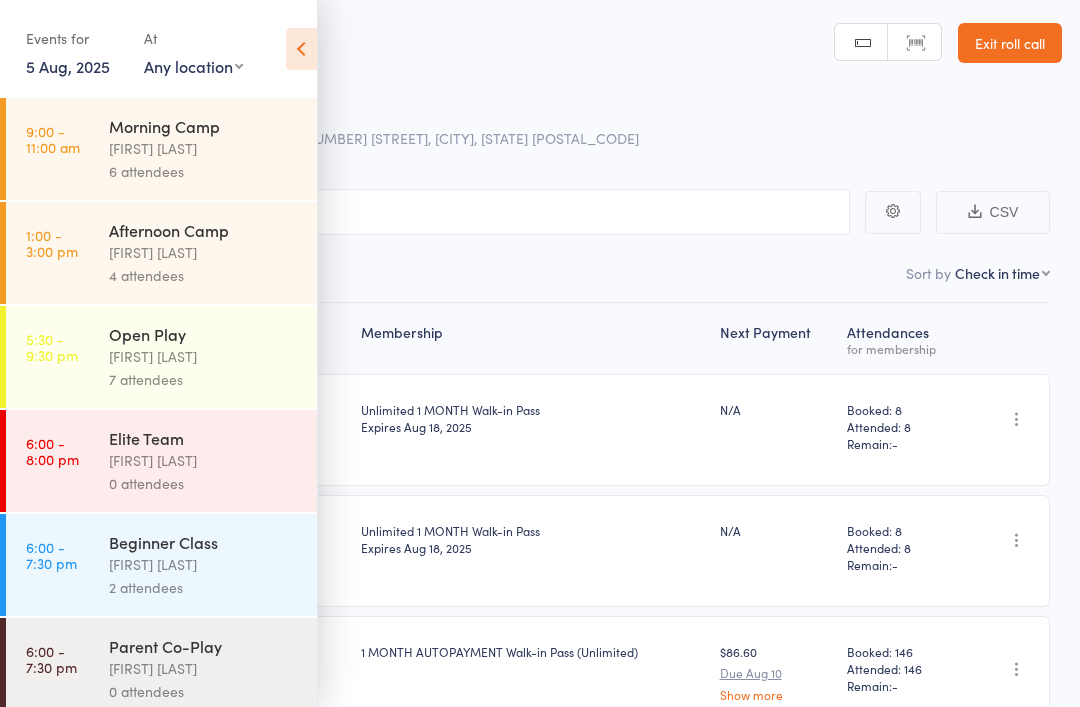 click on "5:30 - 9:30 pm Open Play Calvin Kristanto 7 attendees" at bounding box center [161, 357] 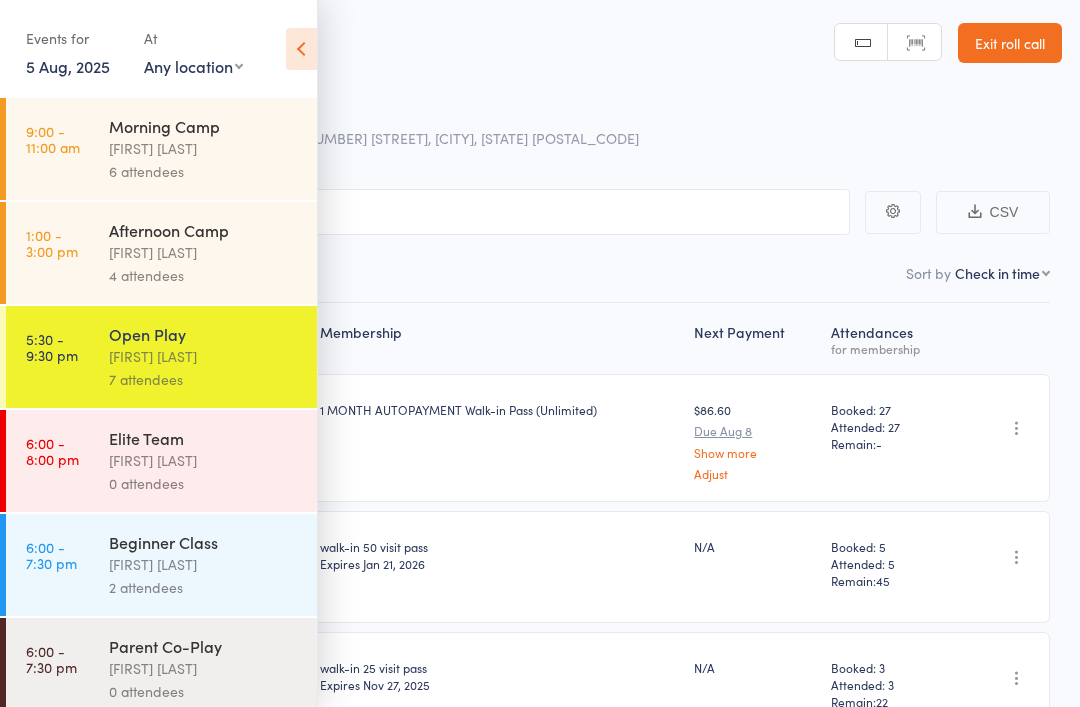 click at bounding box center (301, 49) 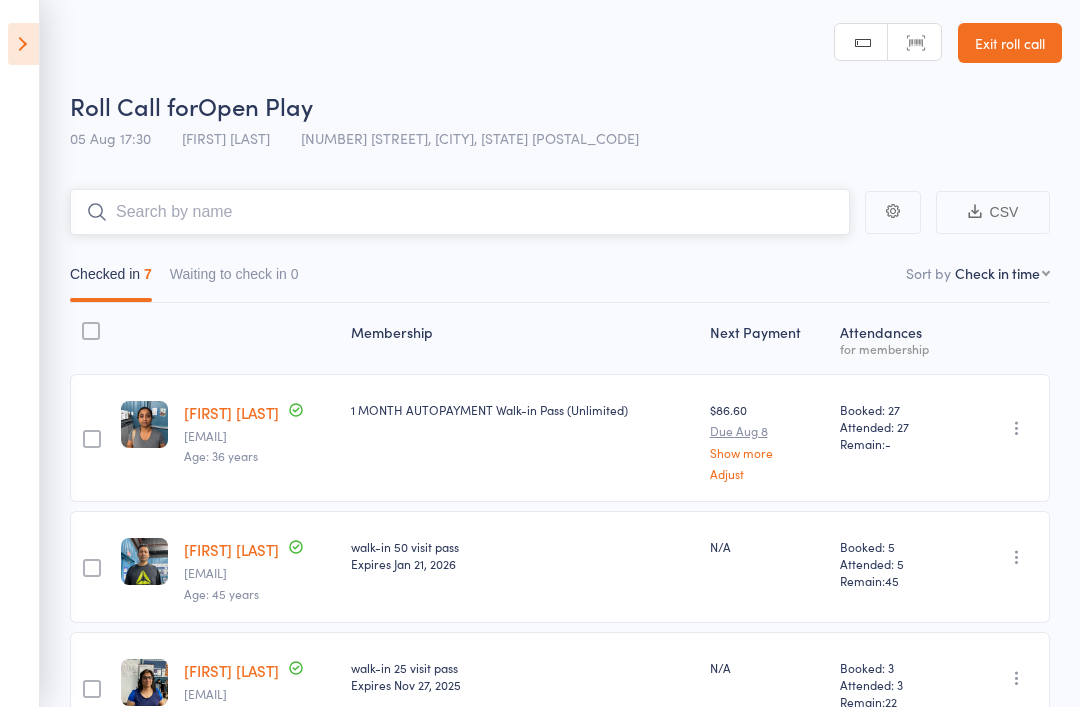 click at bounding box center [460, 212] 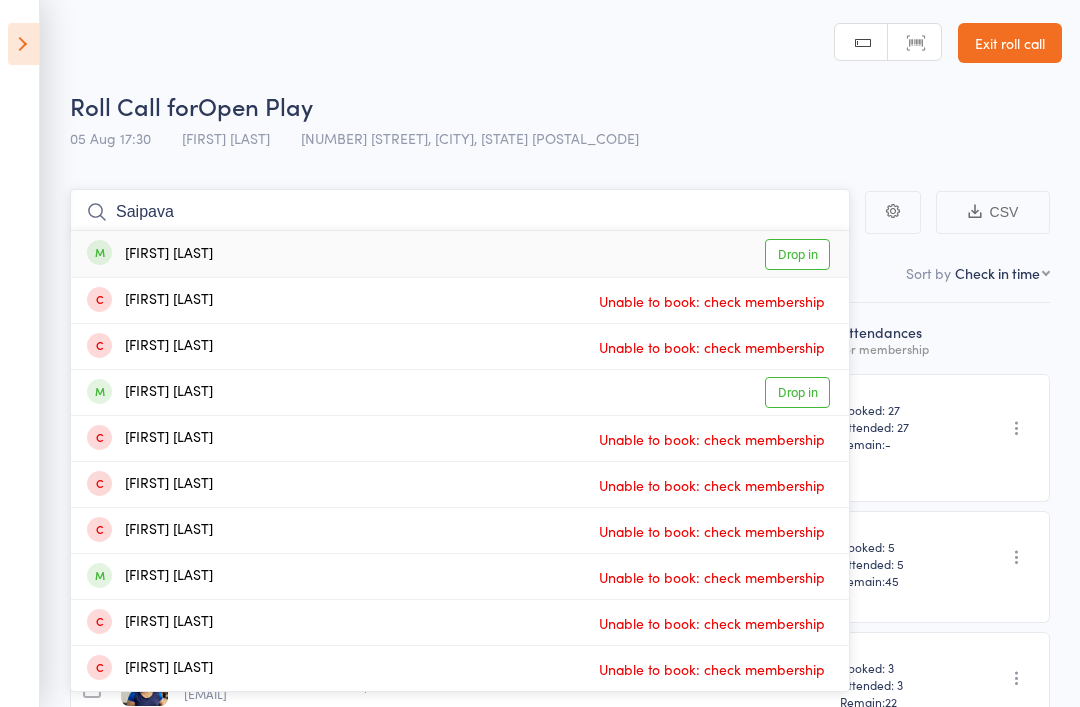 type on "Saipava" 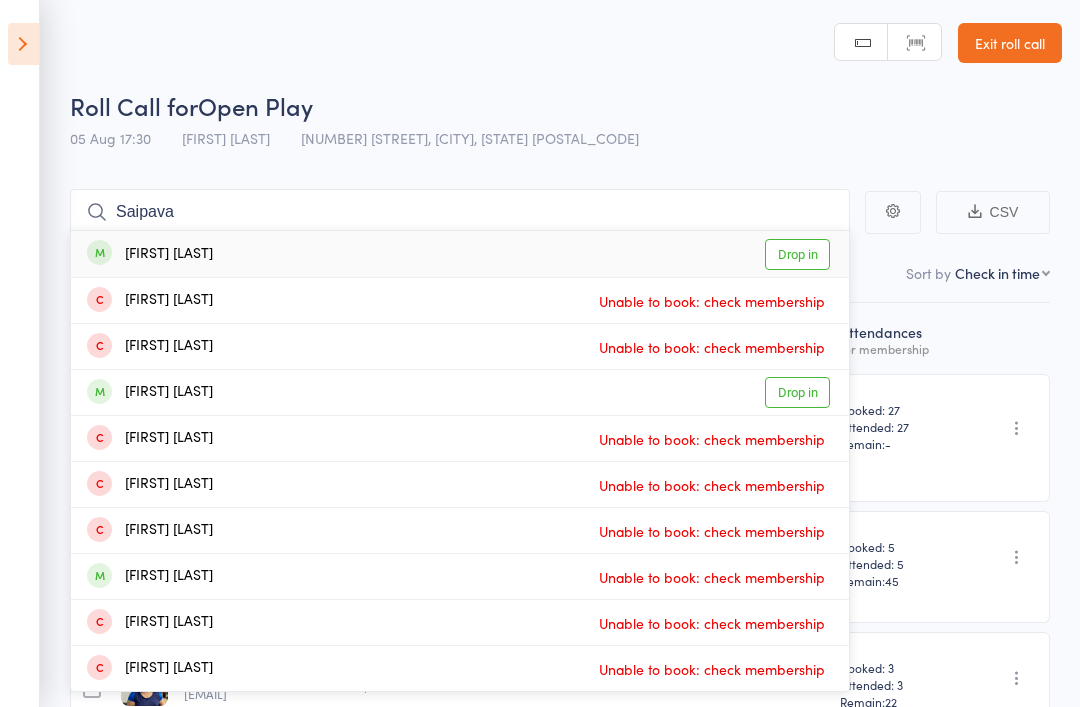 click on "Drop in" at bounding box center (797, 254) 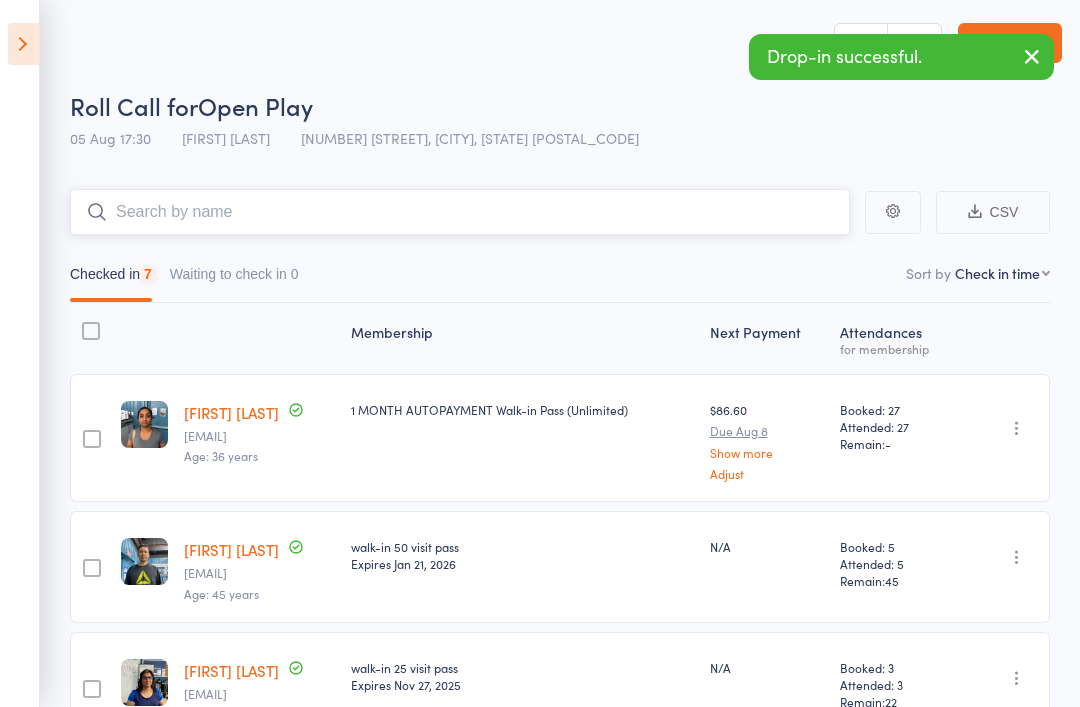 type on "O" 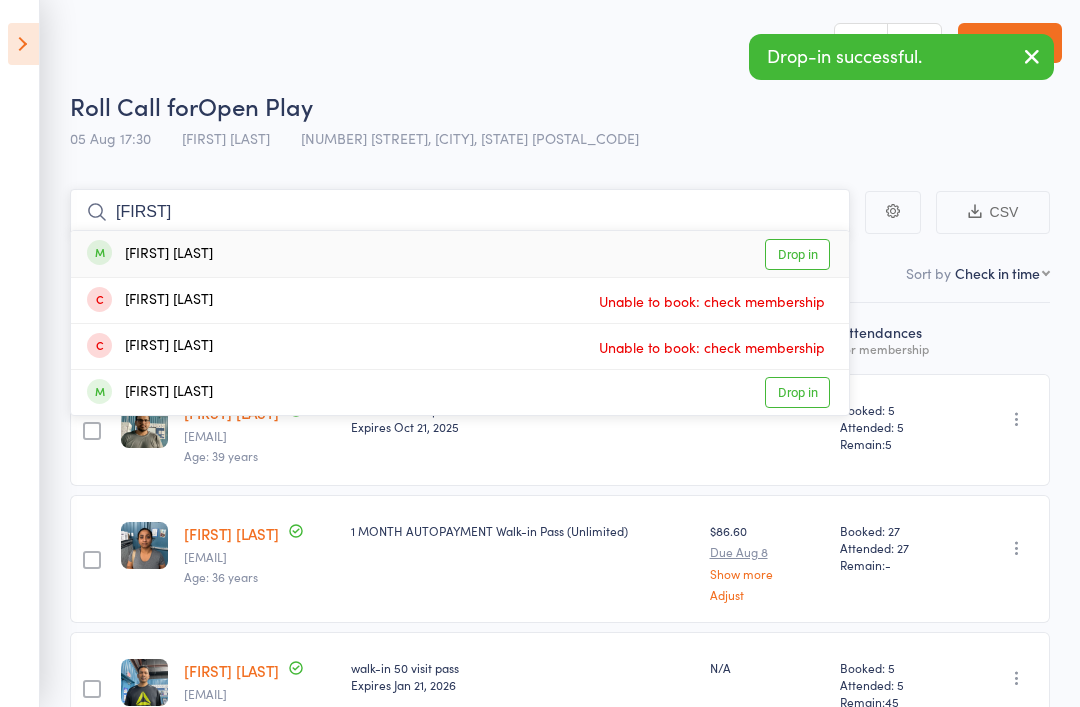 type on "Rosilet" 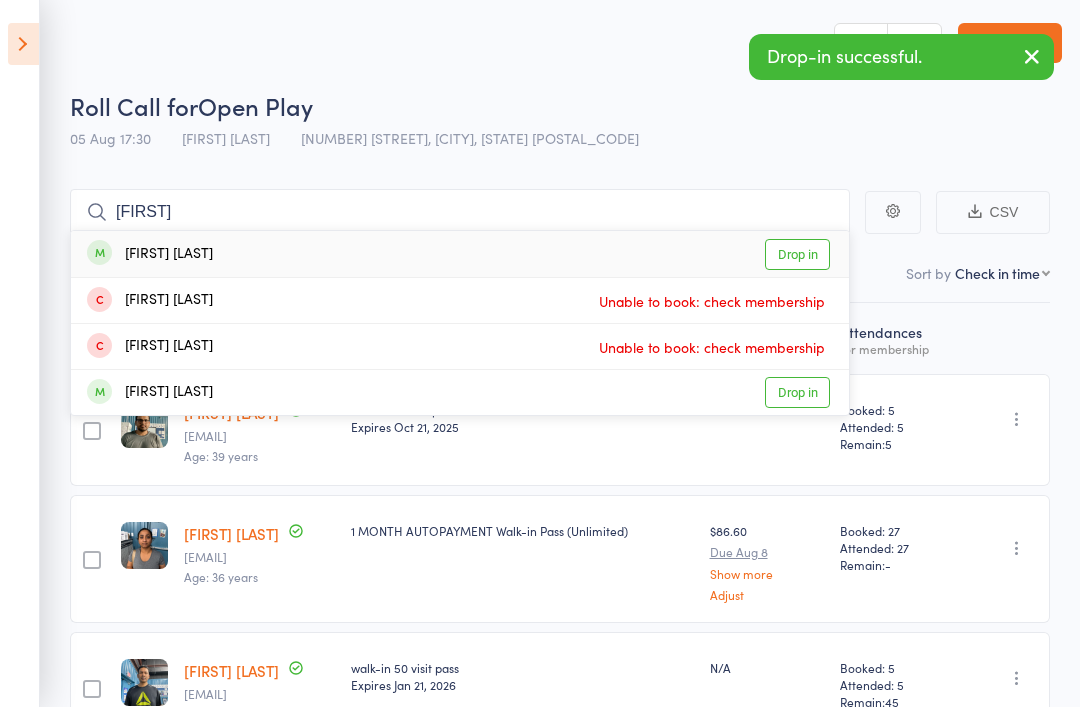click on "Drop in" at bounding box center (797, 254) 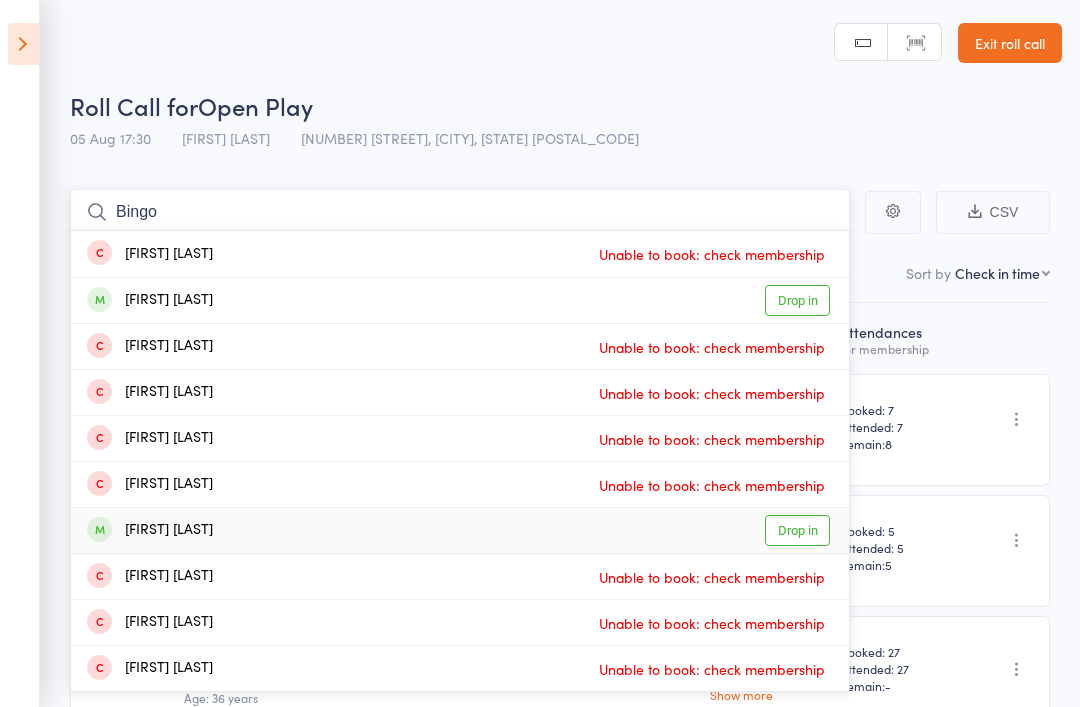 type on "Bingo" 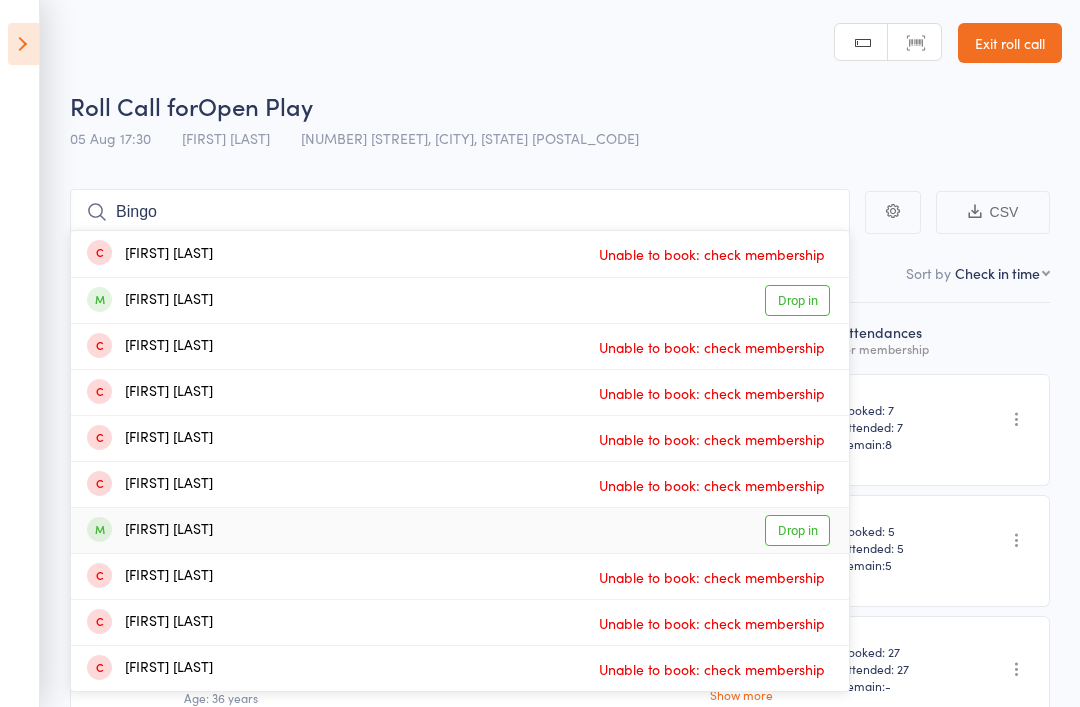 click on "Drop in" at bounding box center [797, 530] 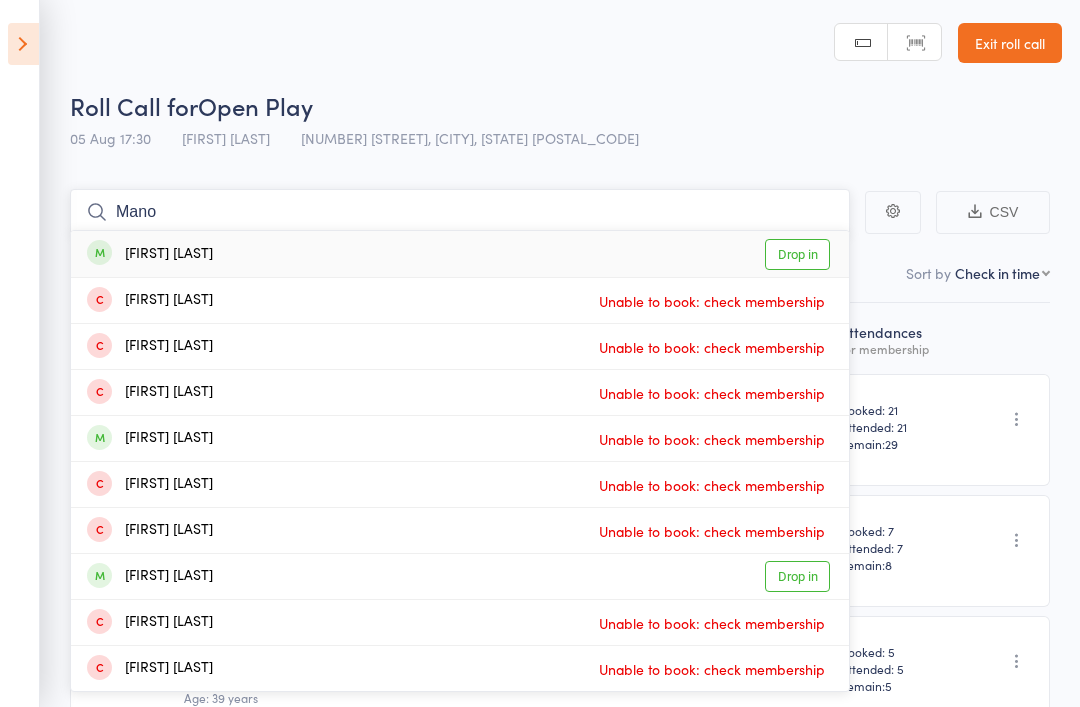 type on "Mano" 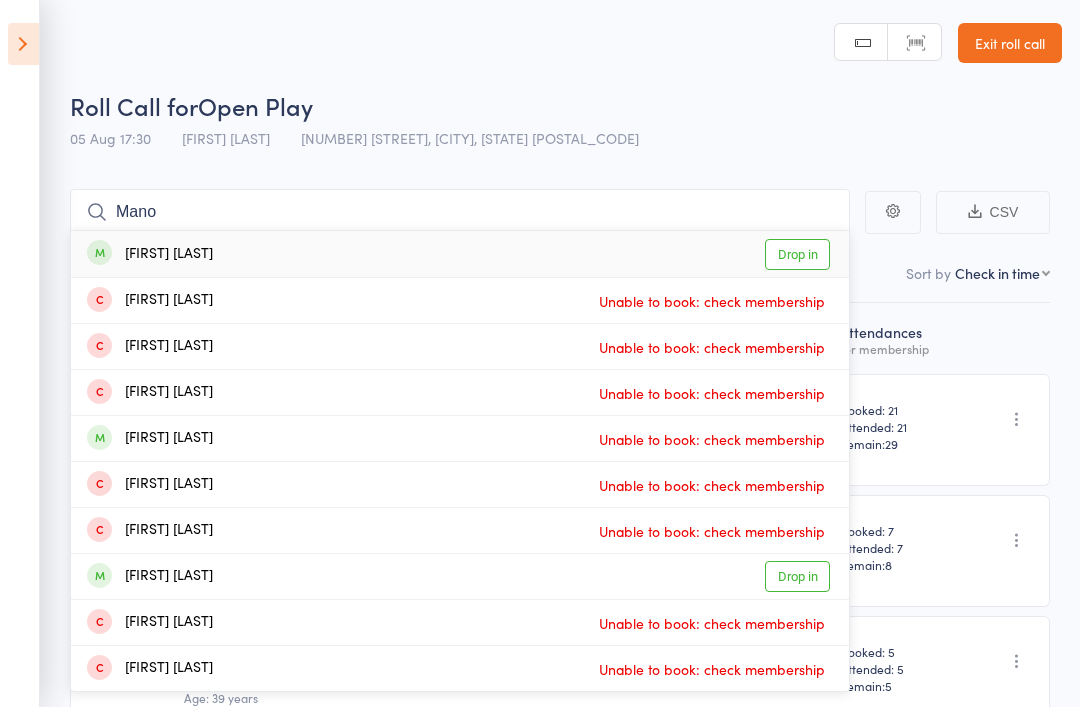 click on "Drop in" at bounding box center (797, 576) 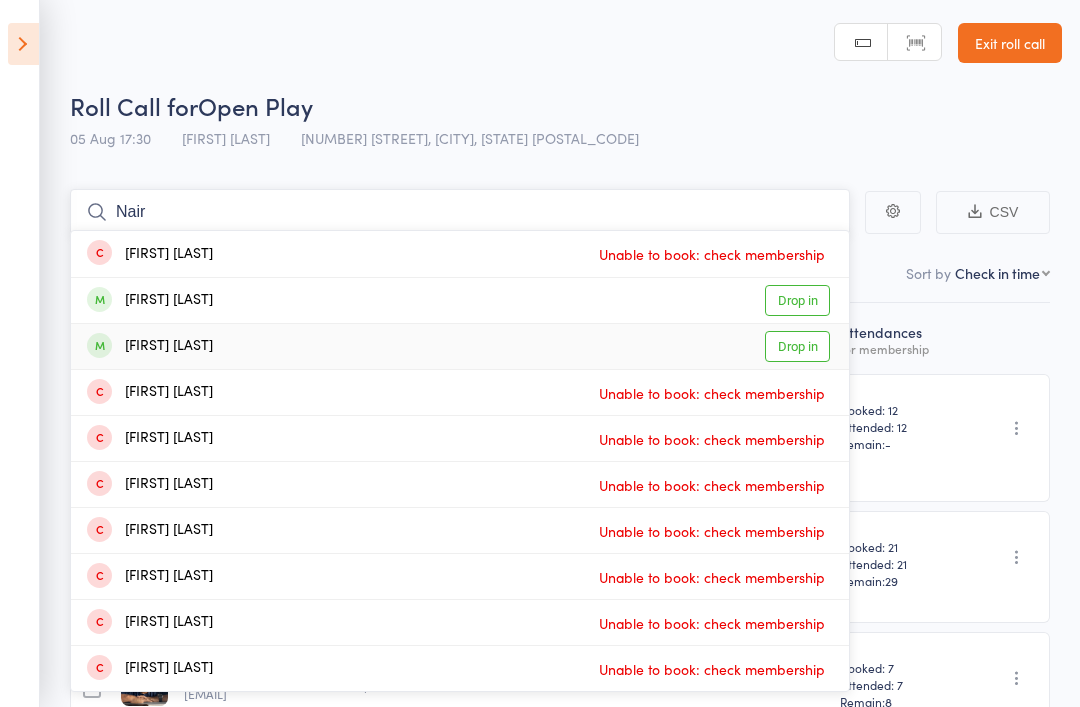 type on "Nair" 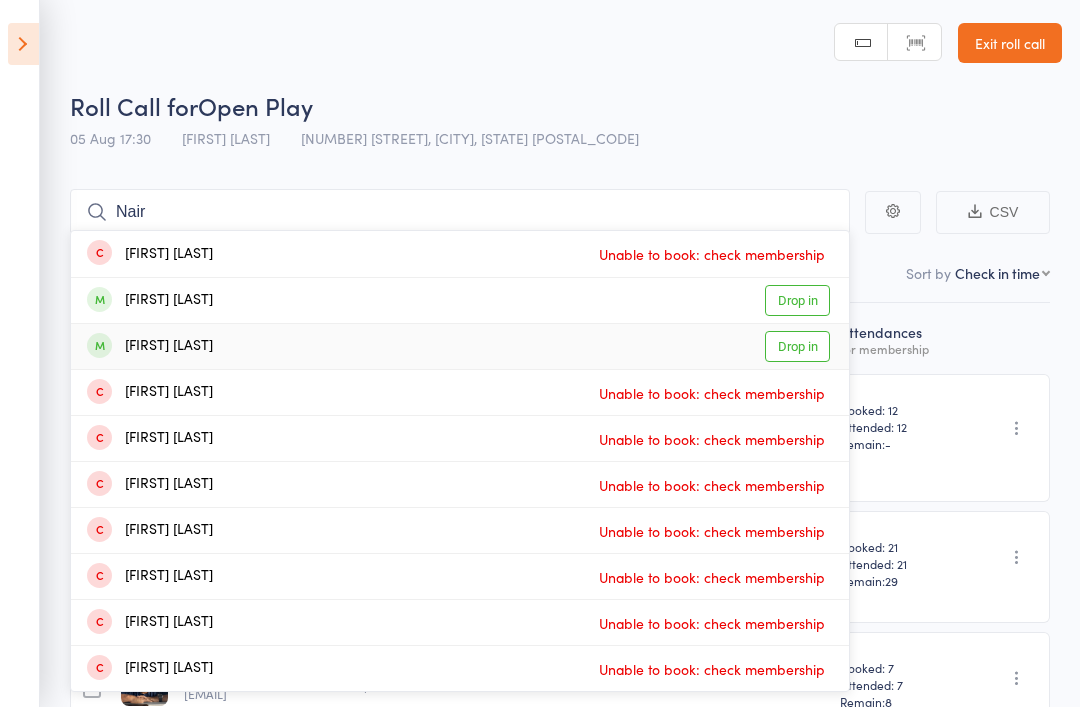 click on "Drop in" at bounding box center [797, 346] 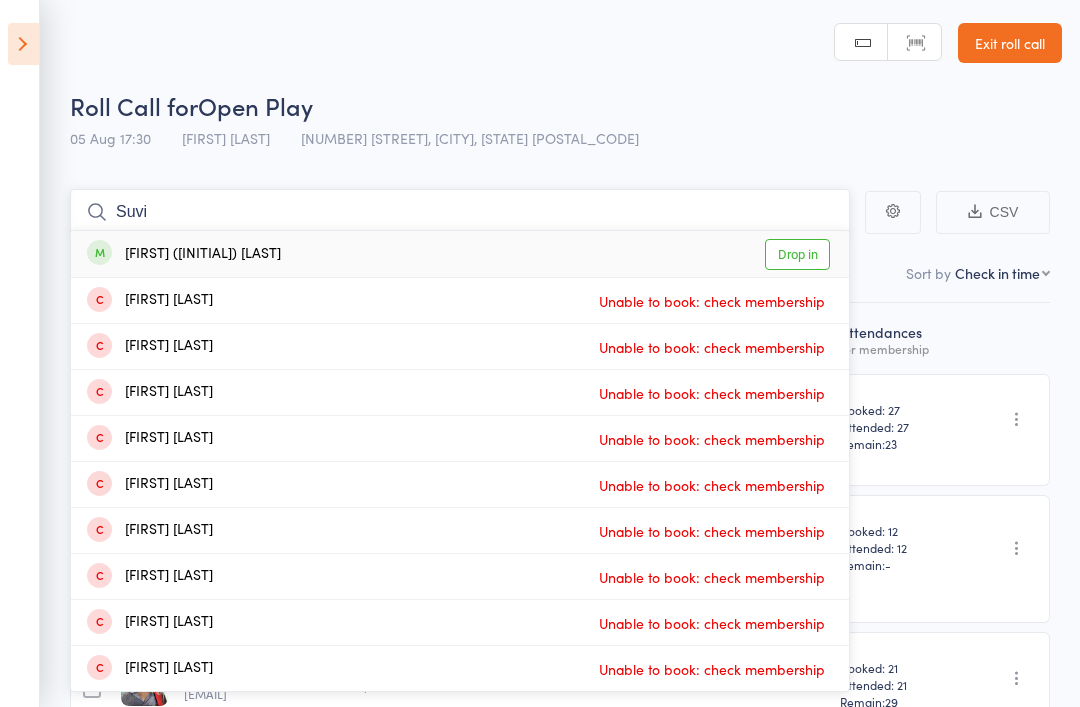 type on "Suvi" 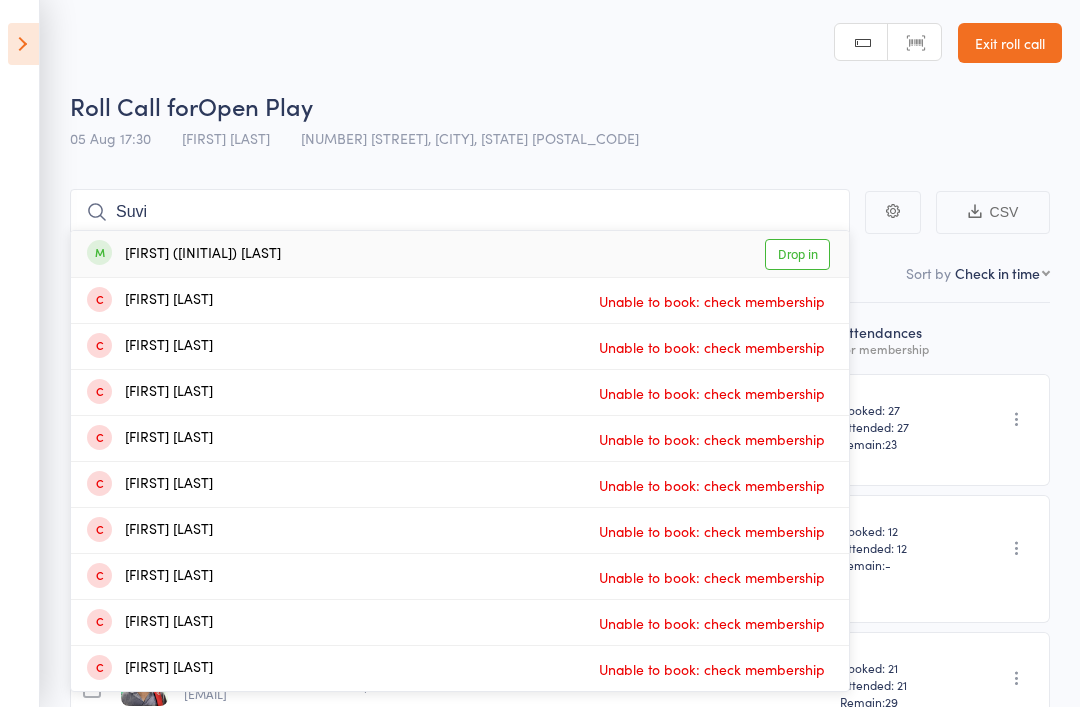 click on "Drop in" at bounding box center (797, 254) 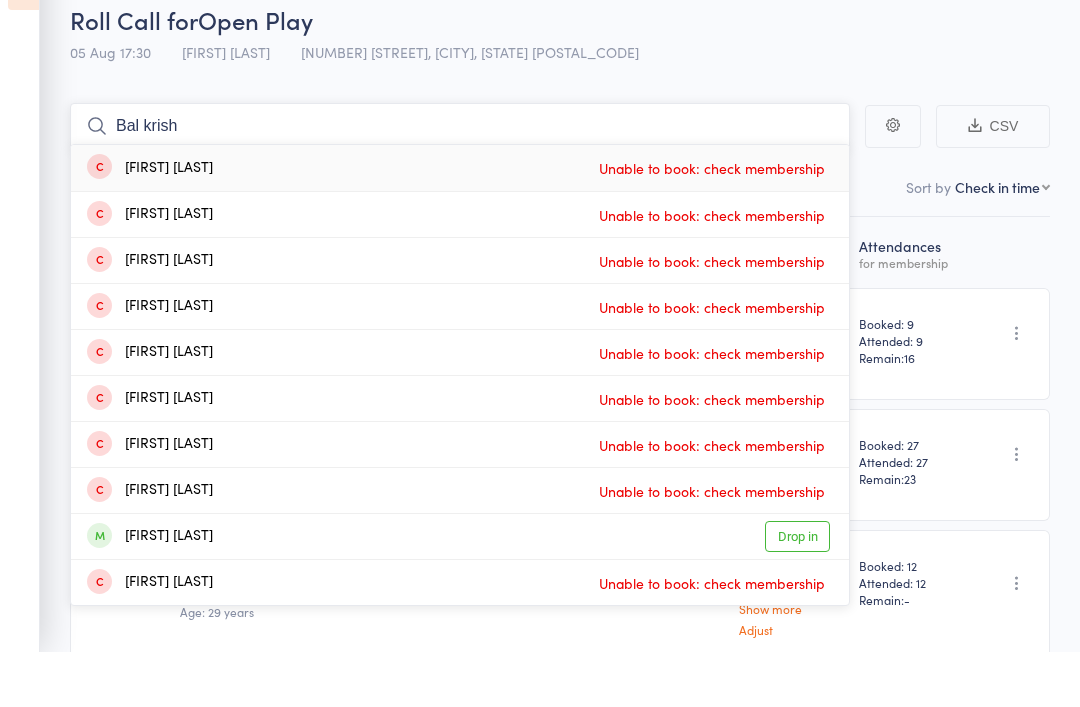 scroll, scrollTop: 72, scrollLeft: 0, axis: vertical 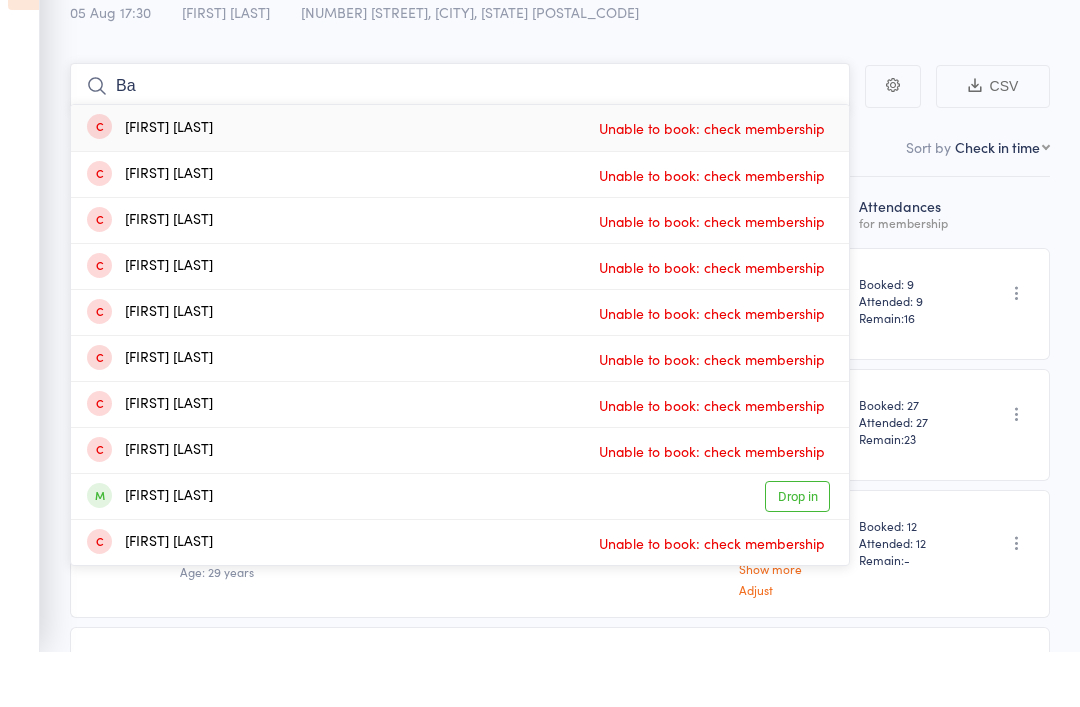 type on "B" 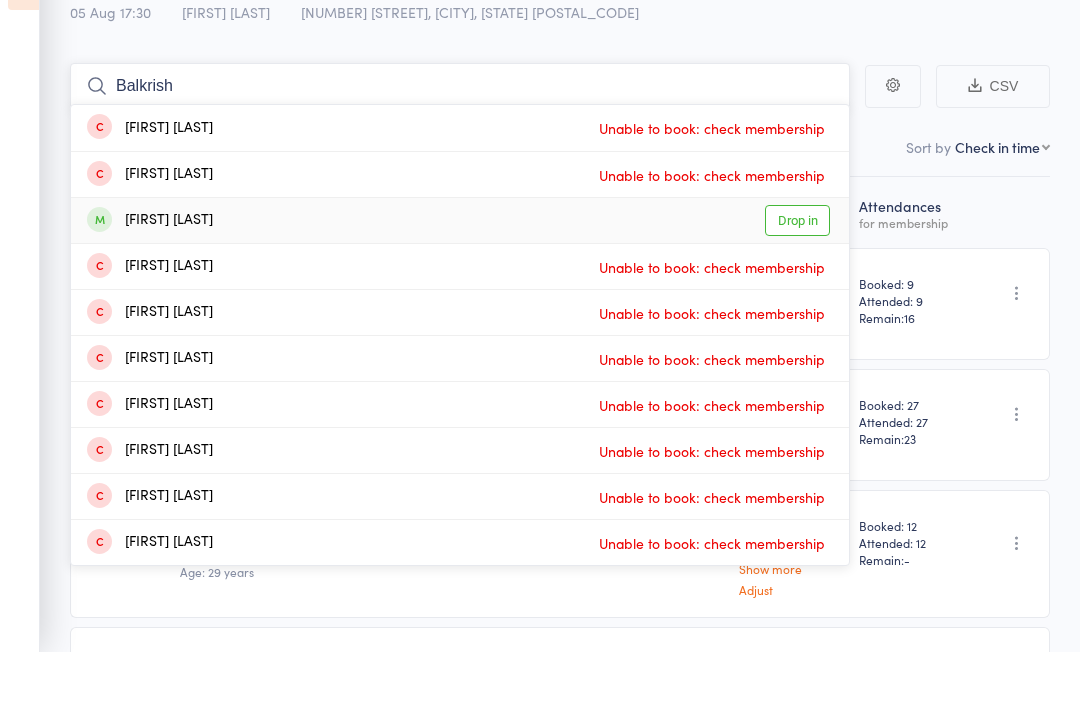 type on "Balkrish" 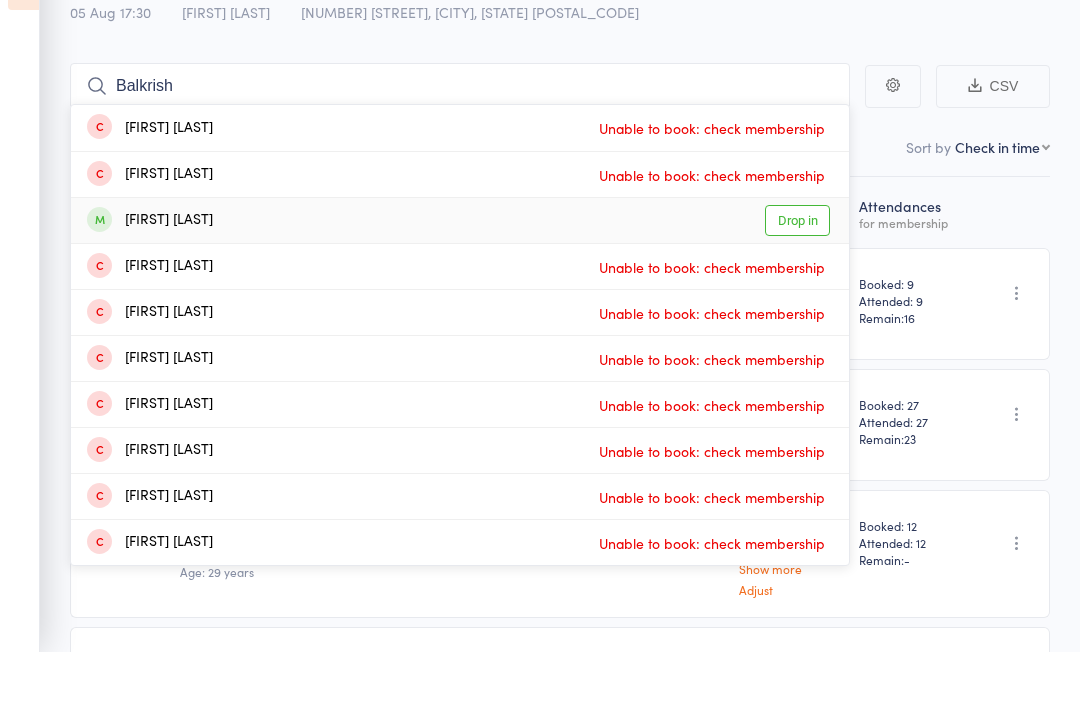 click on "Drop in" at bounding box center (797, 275) 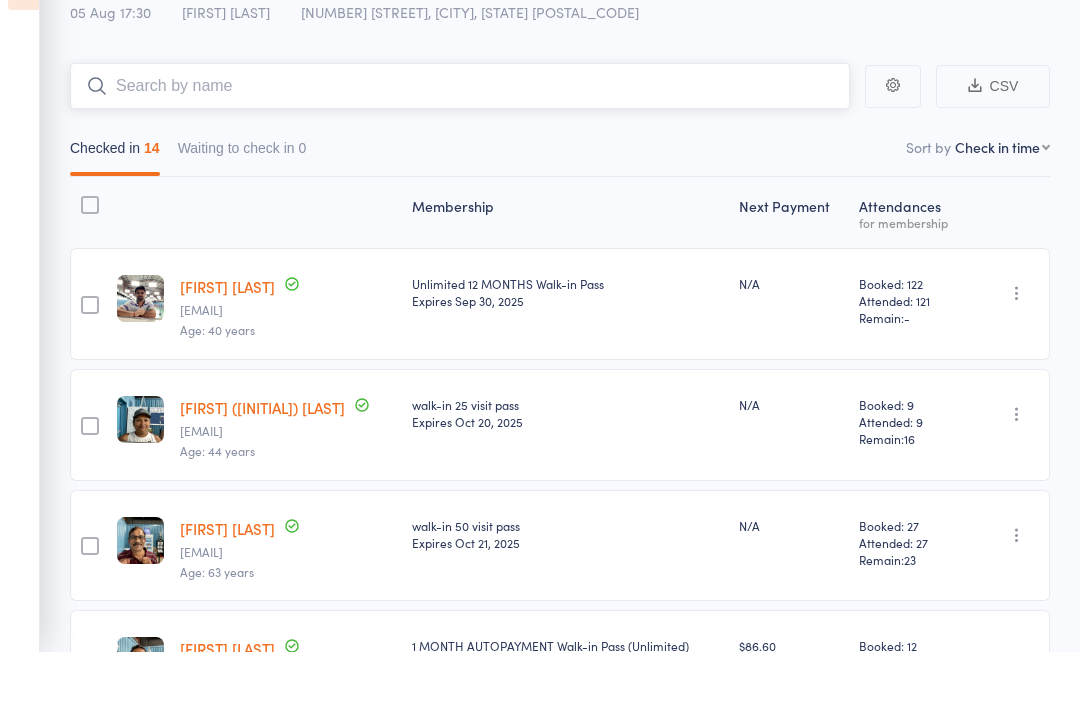 scroll, scrollTop: 0, scrollLeft: 0, axis: both 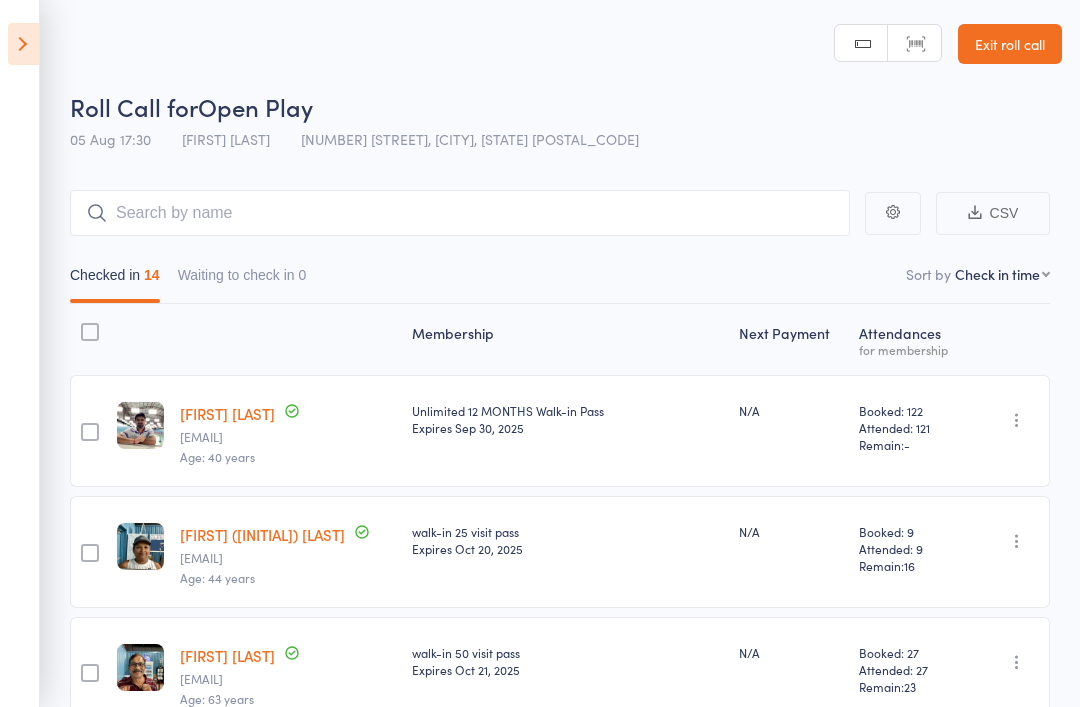 click at bounding box center [23, 44] 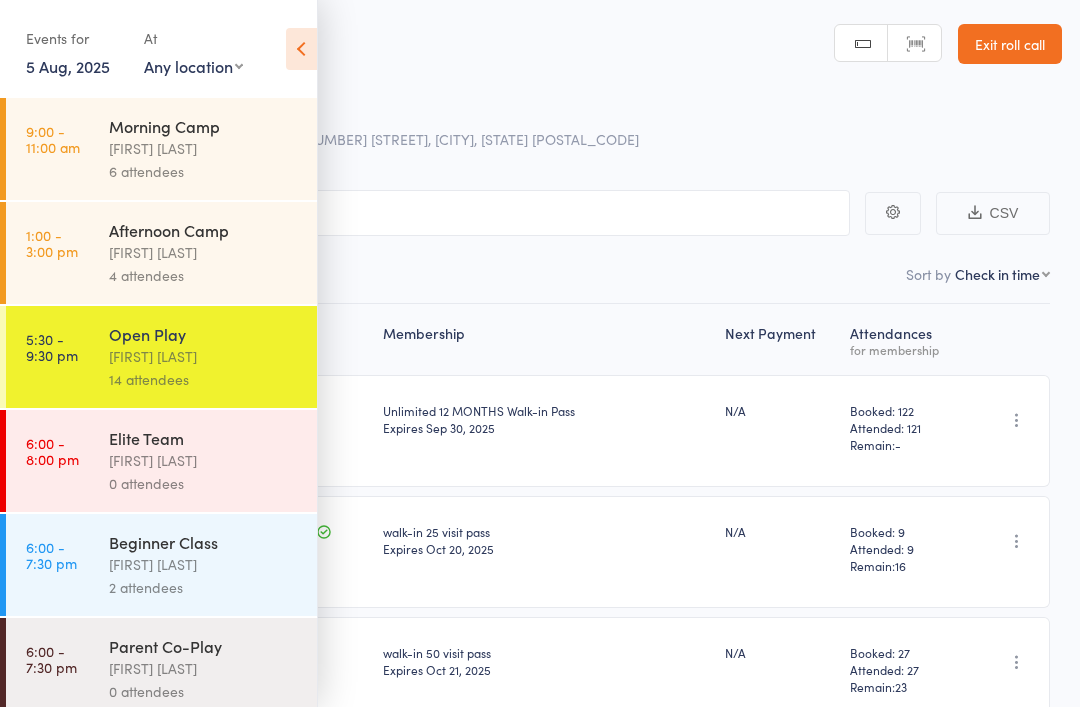 click on "0 attendees" at bounding box center (204, 691) 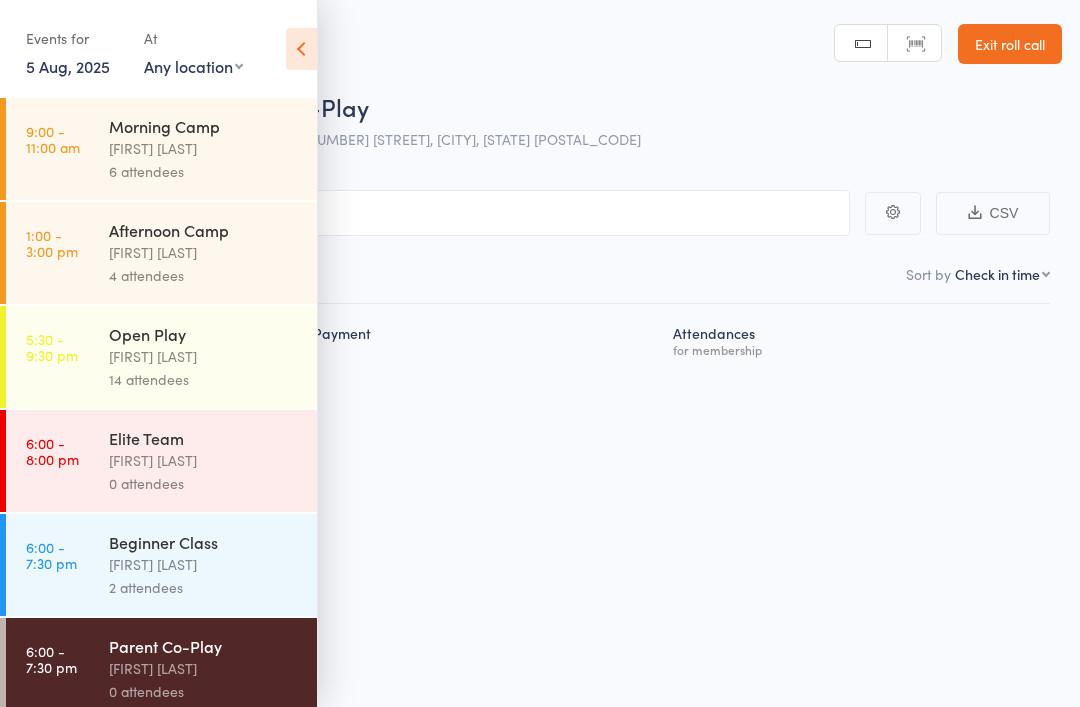 click at bounding box center (301, 49) 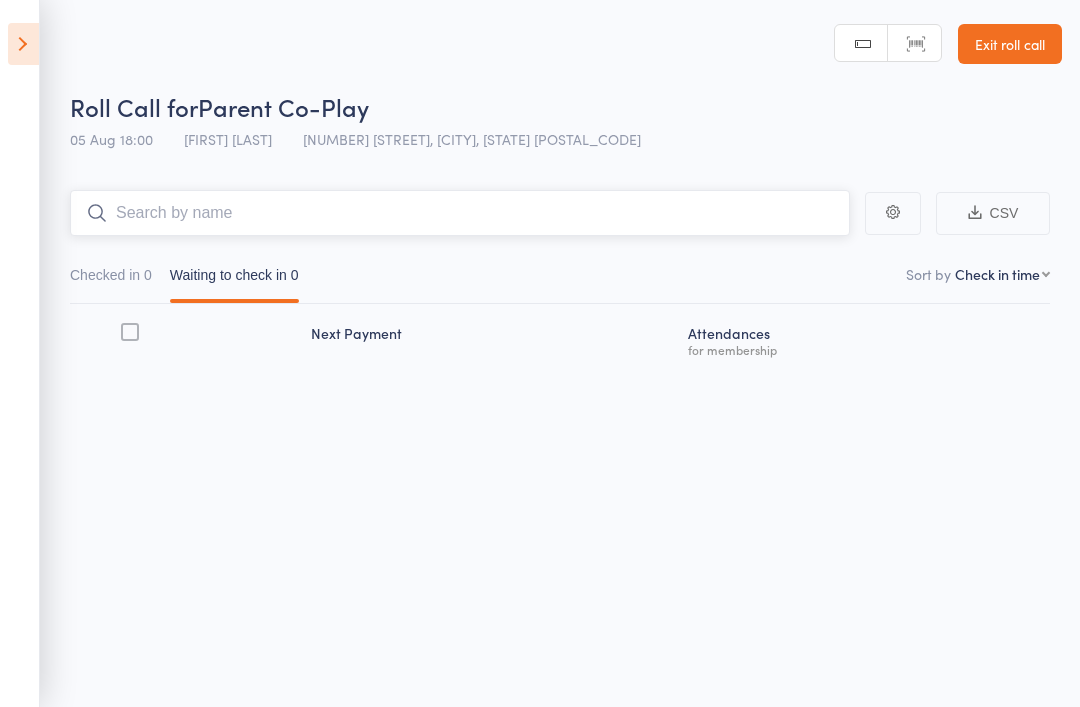 click at bounding box center [460, 213] 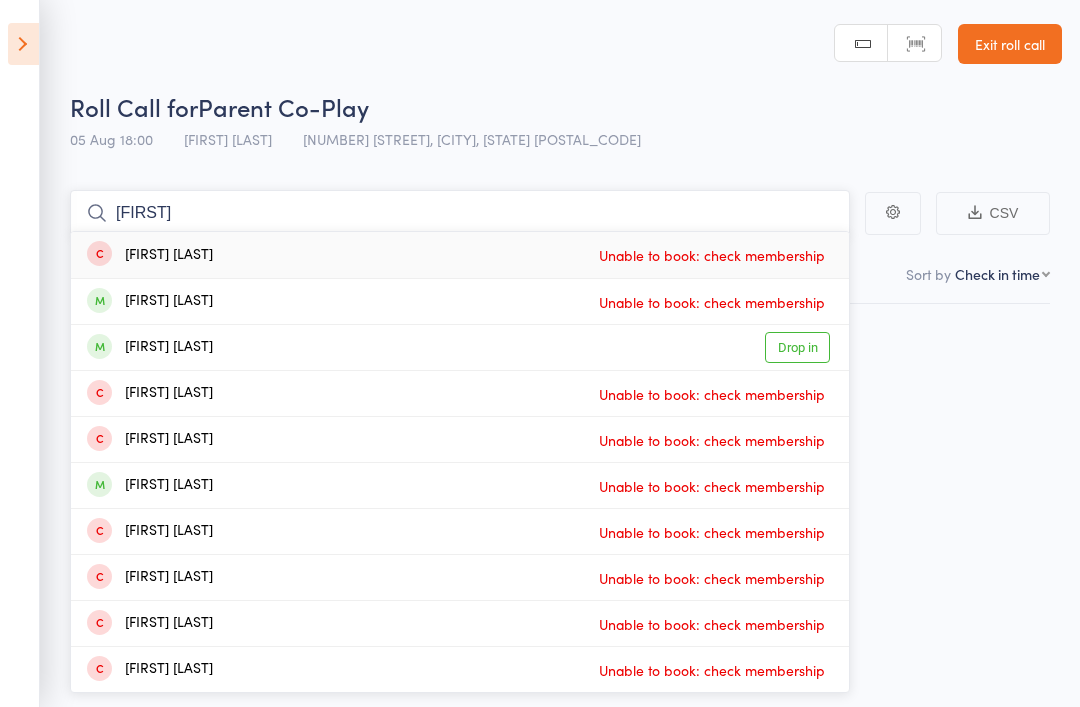 type on "Pardeep" 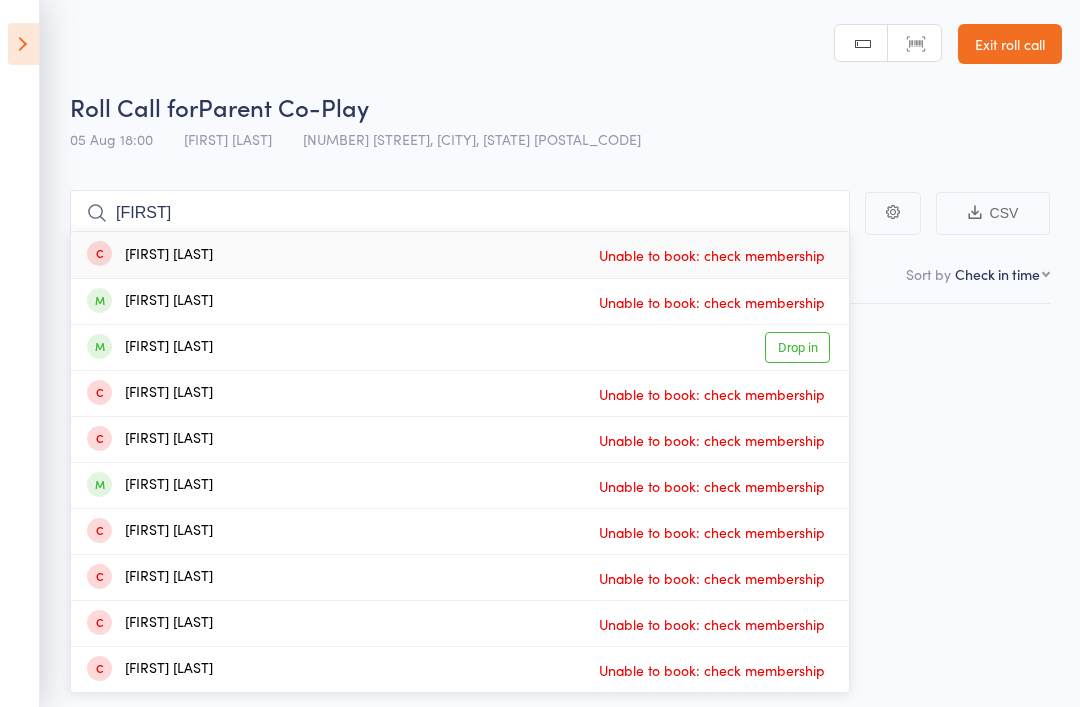 click on "Drop in" at bounding box center (797, 347) 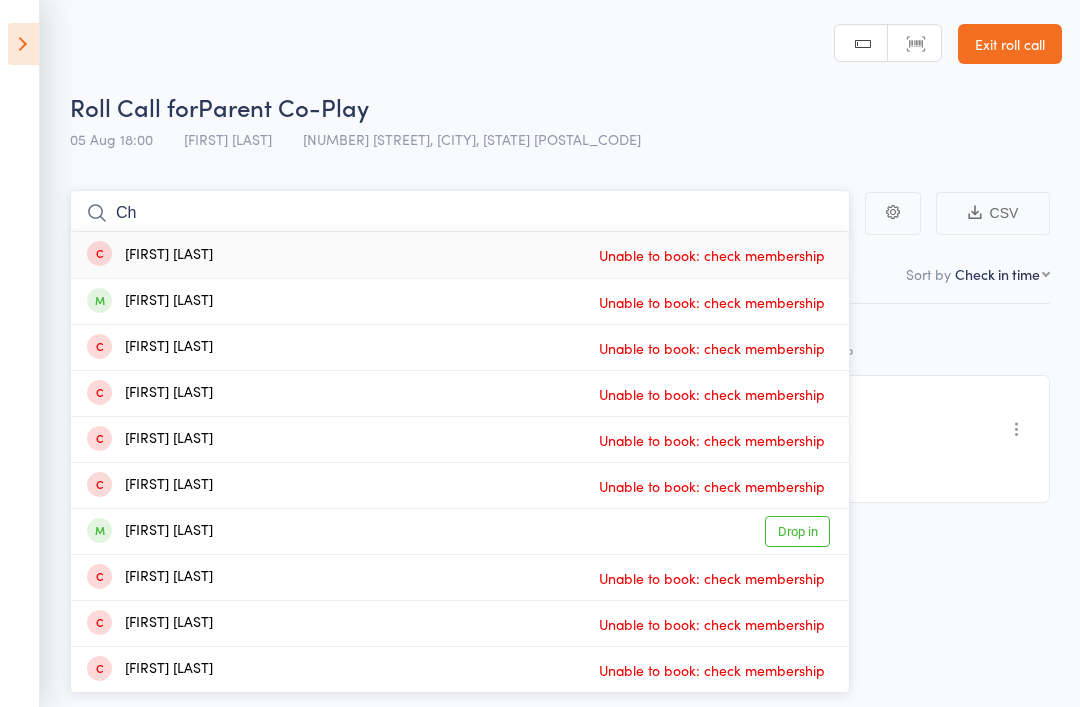 type on "C" 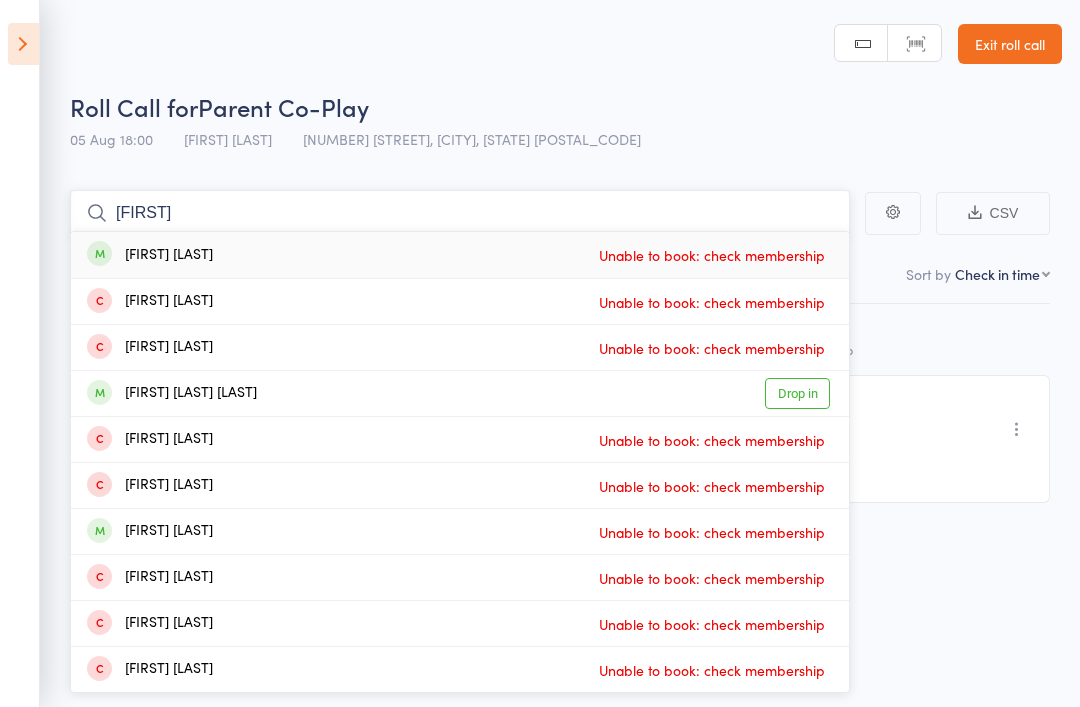 type on "Chetan" 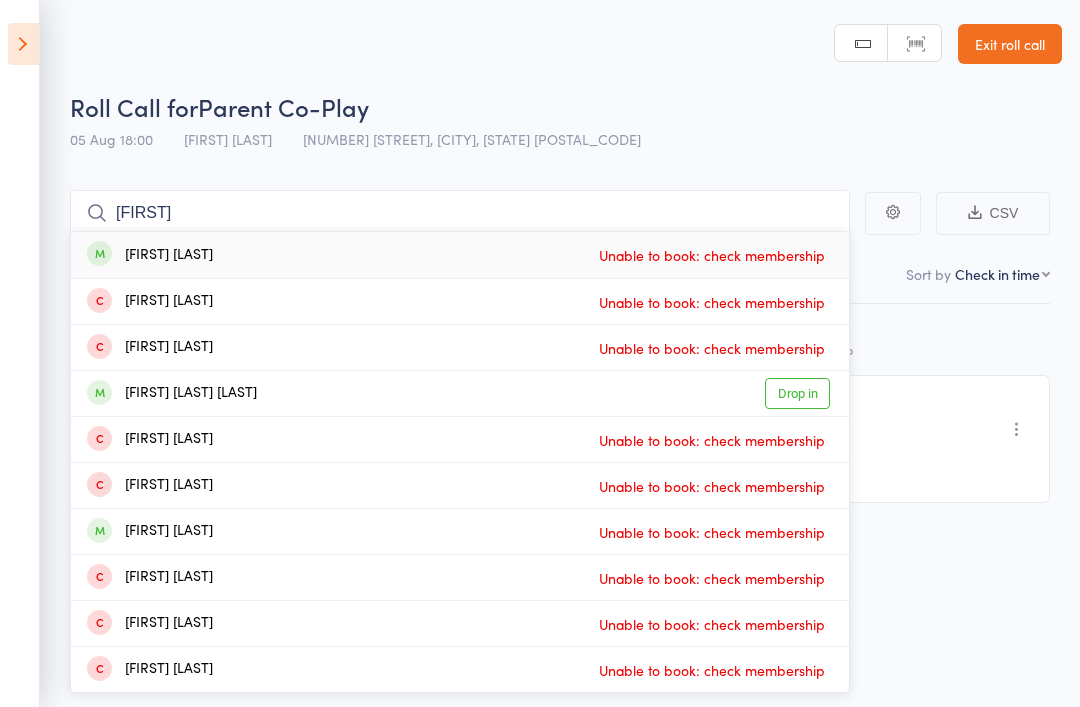 click on "Drop in" at bounding box center (797, 393) 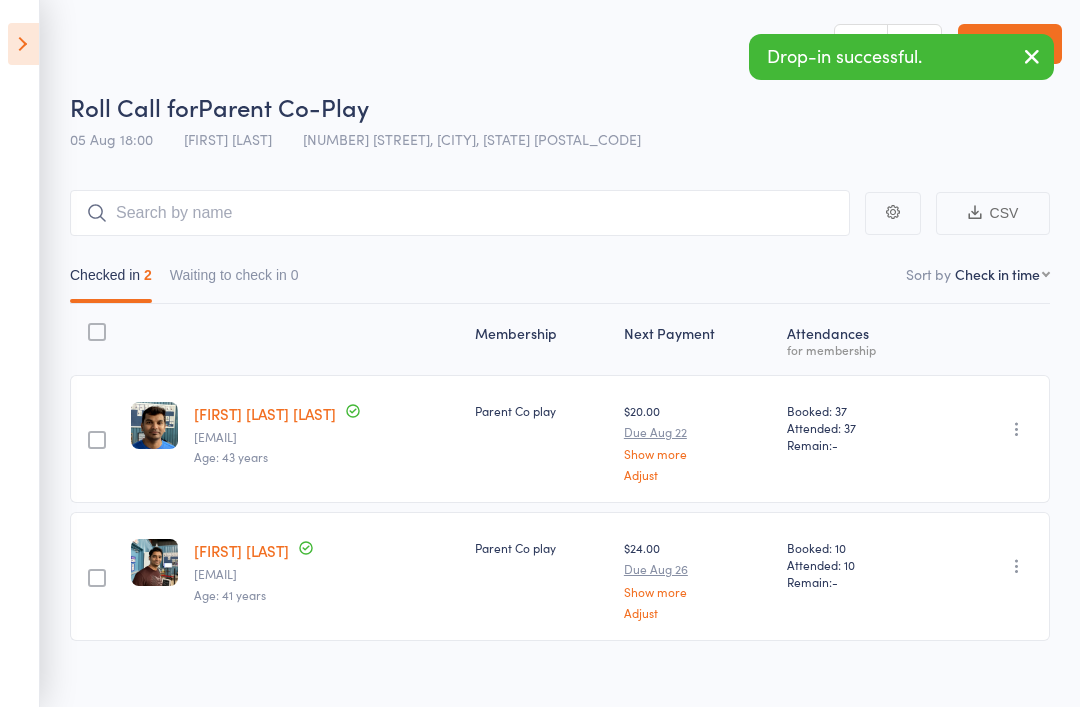 click at bounding box center (23, 44) 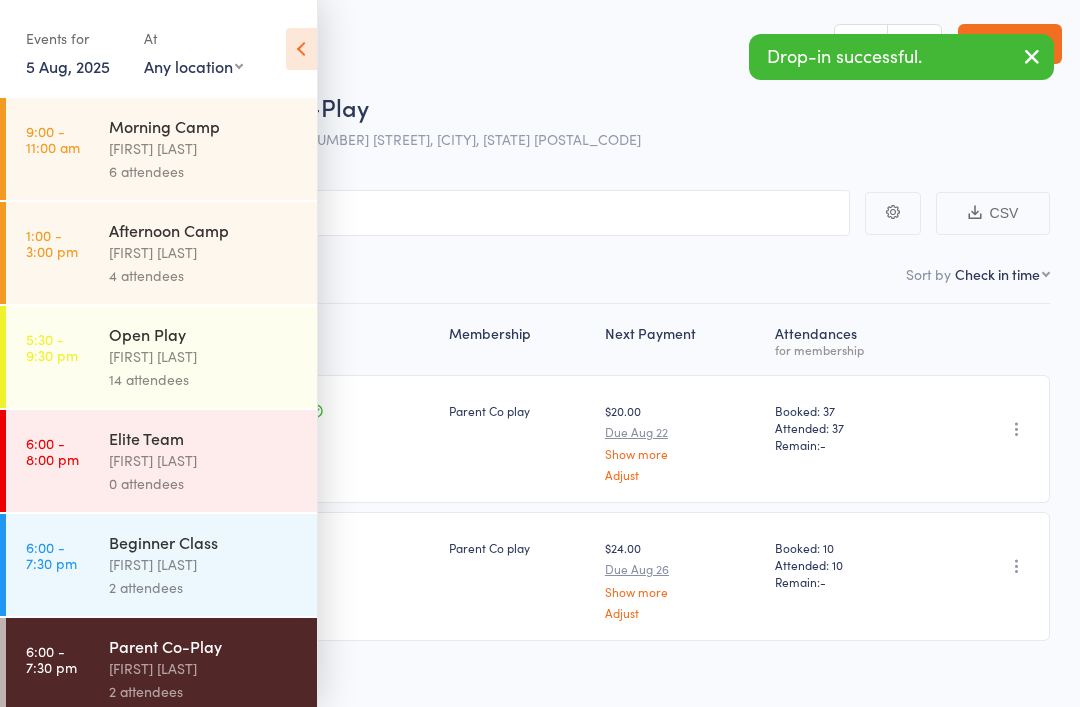 click on "Open Play" at bounding box center [204, 334] 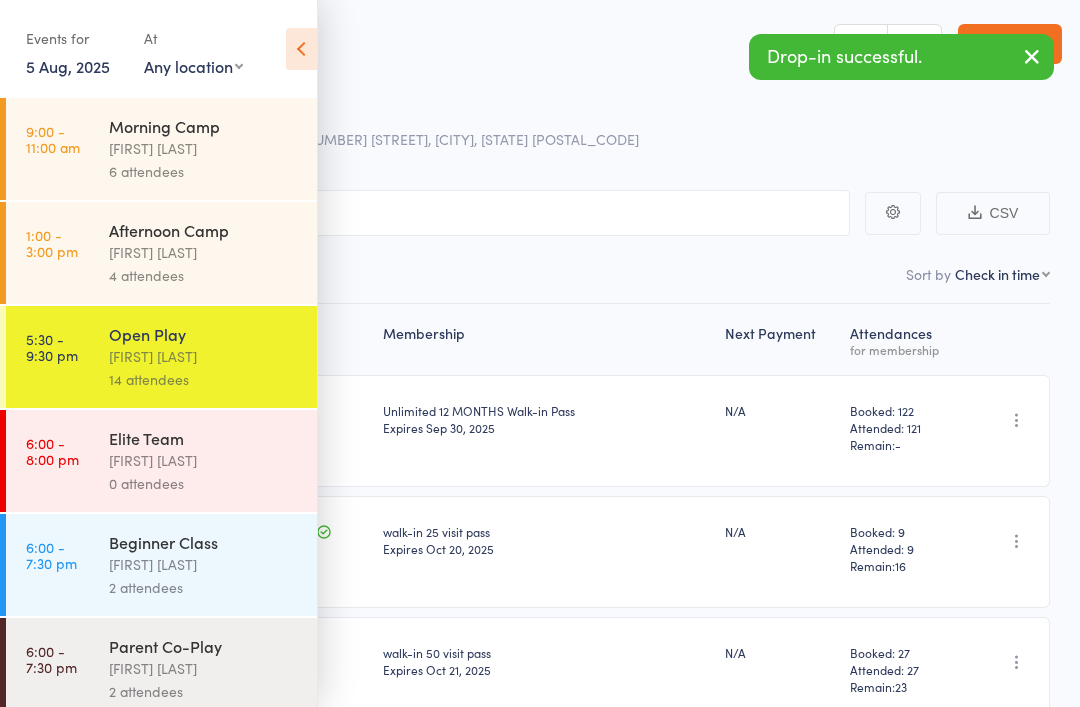 click at bounding box center (301, 49) 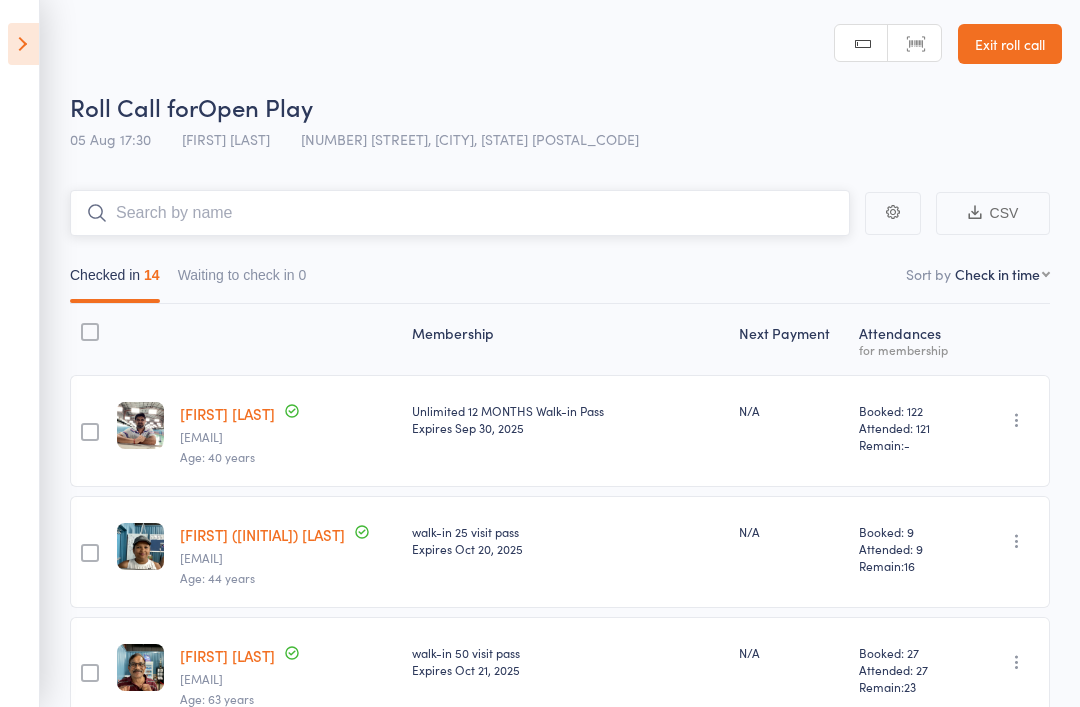 click at bounding box center (460, 213) 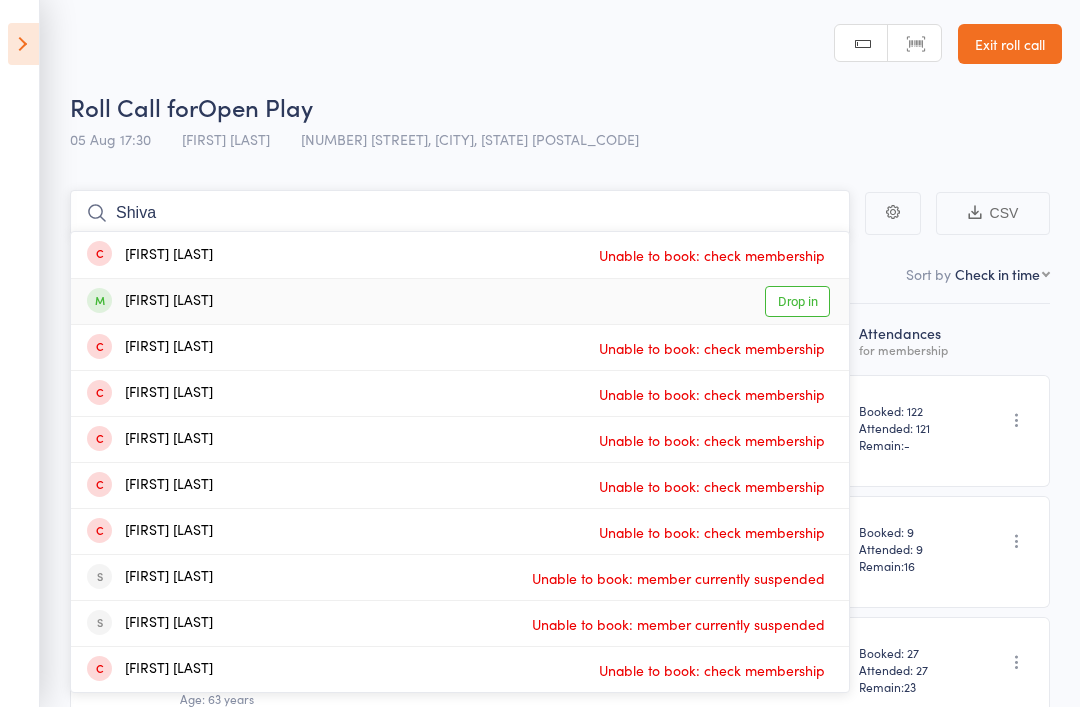 type on "Shiva" 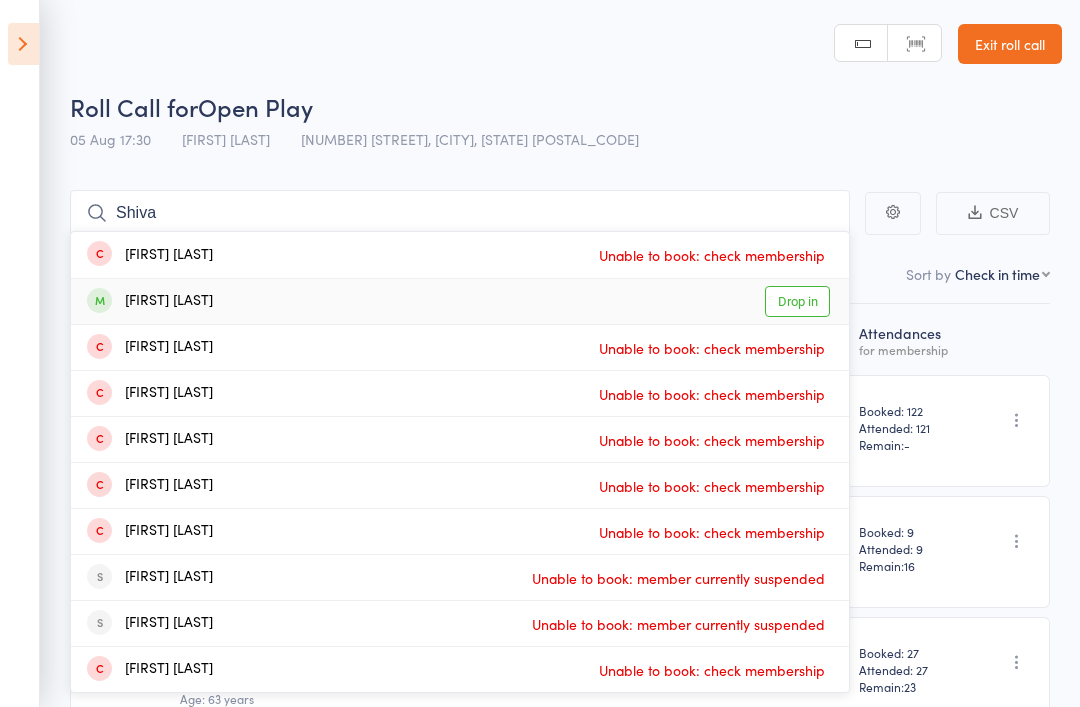 click on "Drop in" at bounding box center (797, 301) 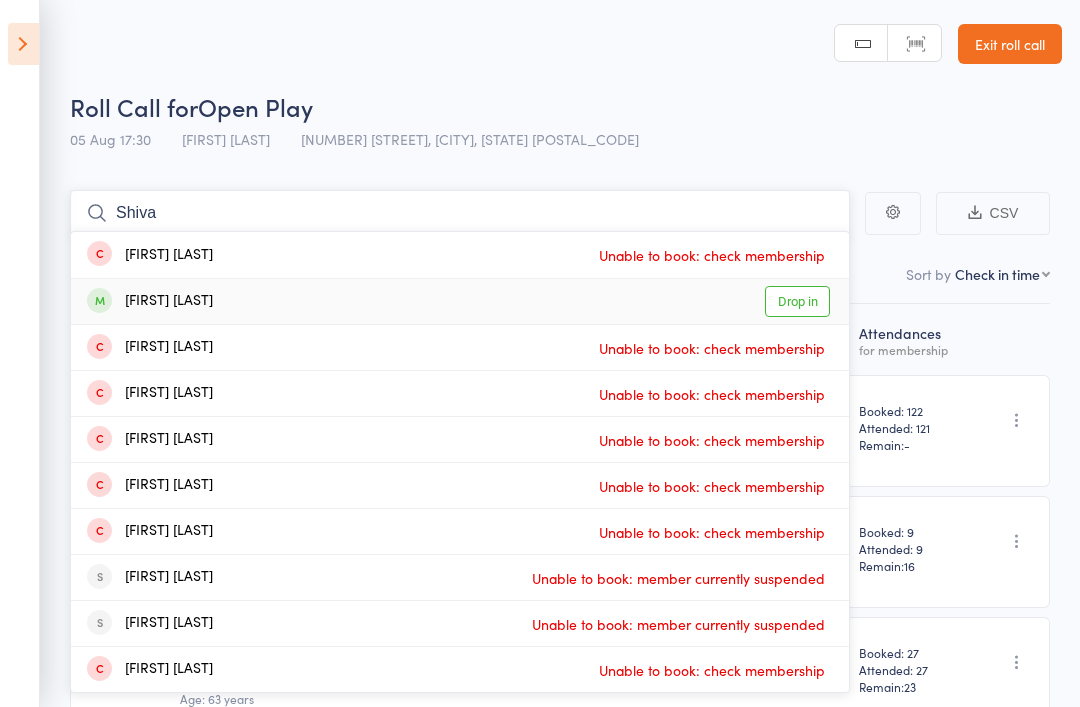type 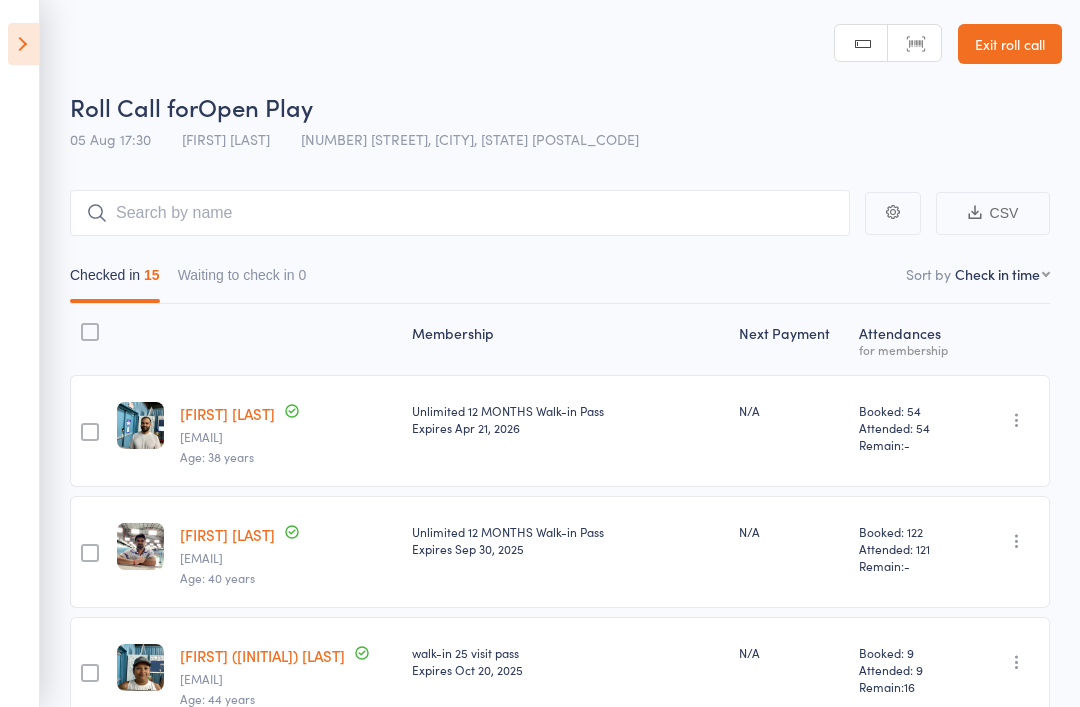 click at bounding box center (23, 44) 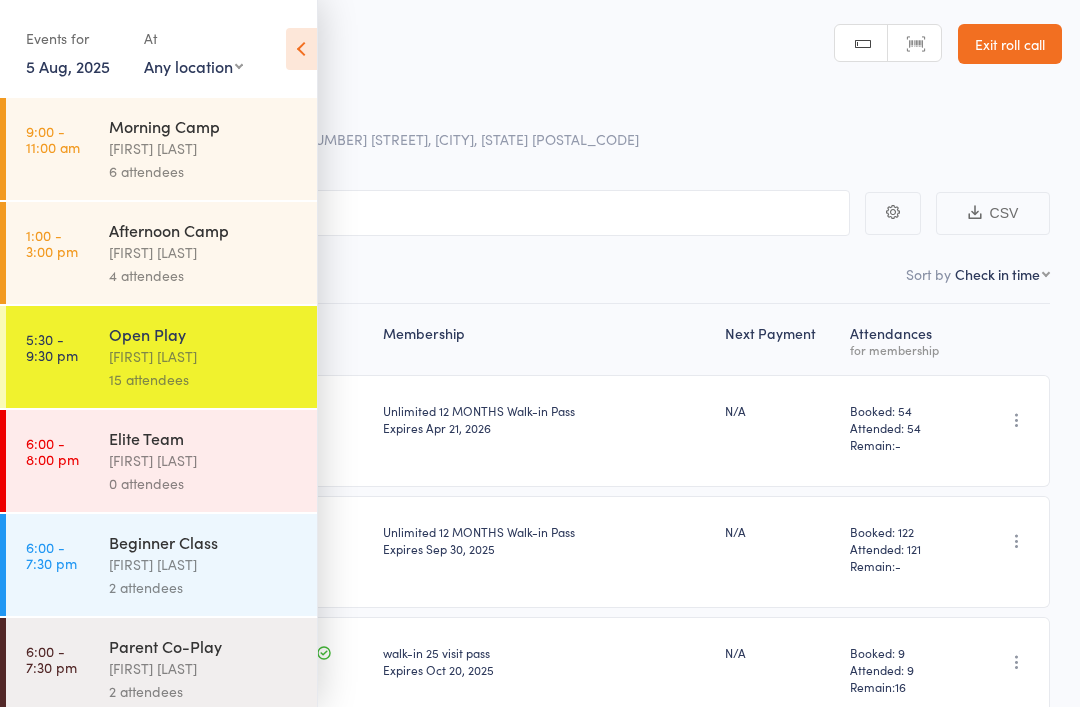 click on "[FIRST] [LAST]" at bounding box center [204, 460] 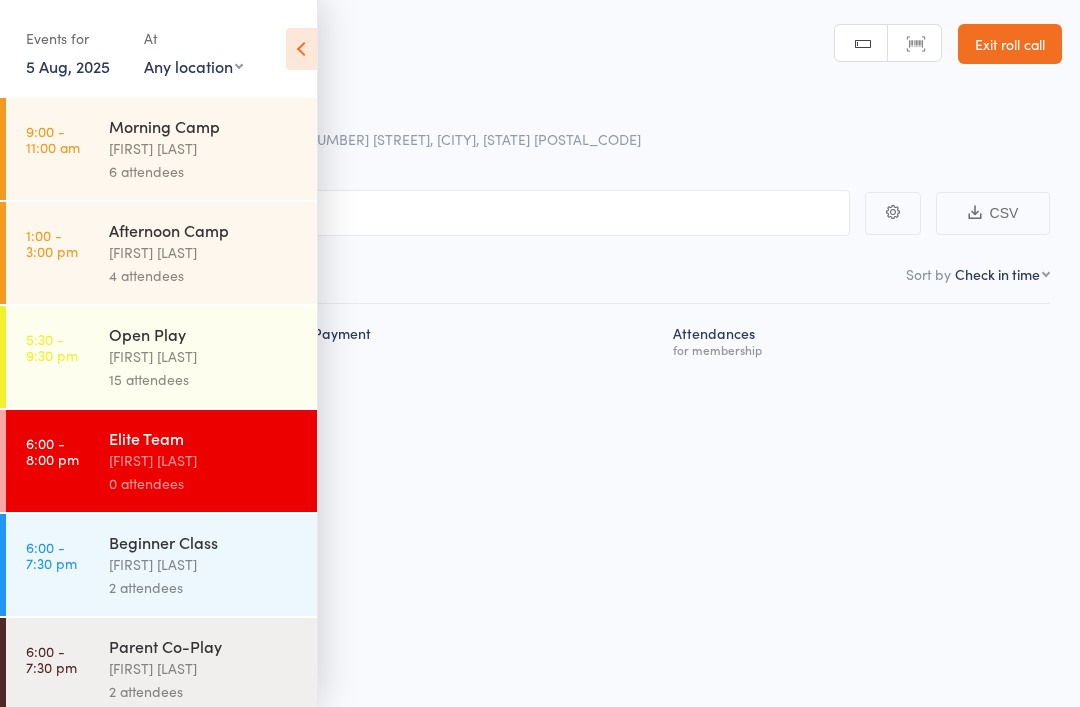 click on "Beginner Class Belle Chatupornkarnchana 2 attendees" at bounding box center (213, 565) 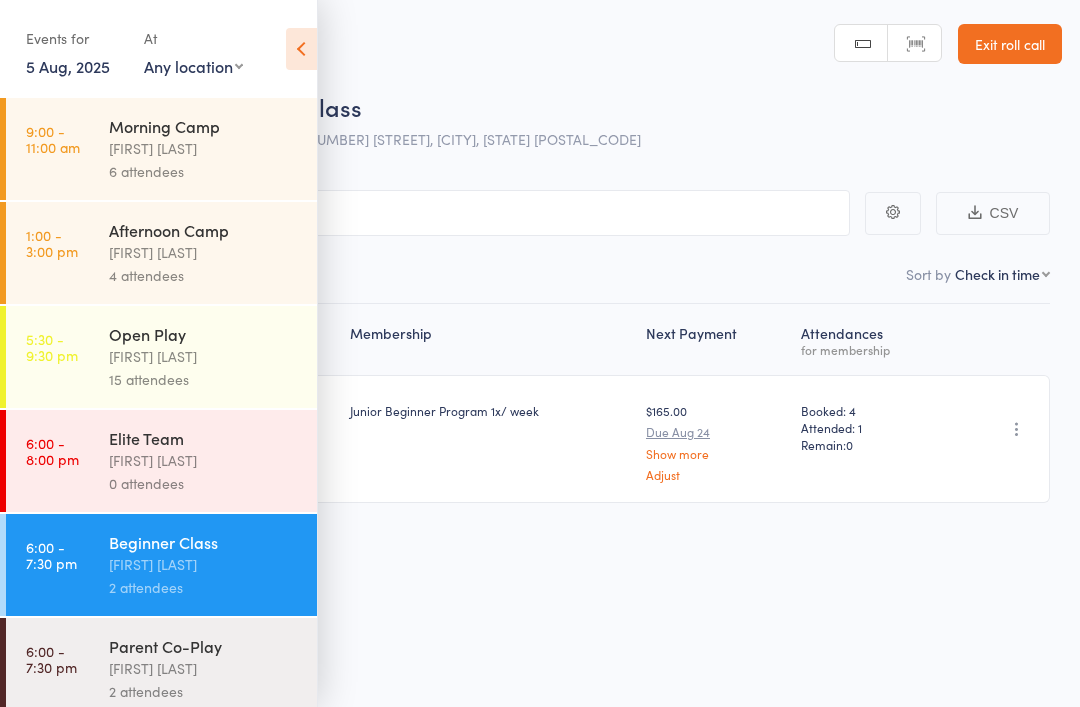 click at bounding box center (301, 49) 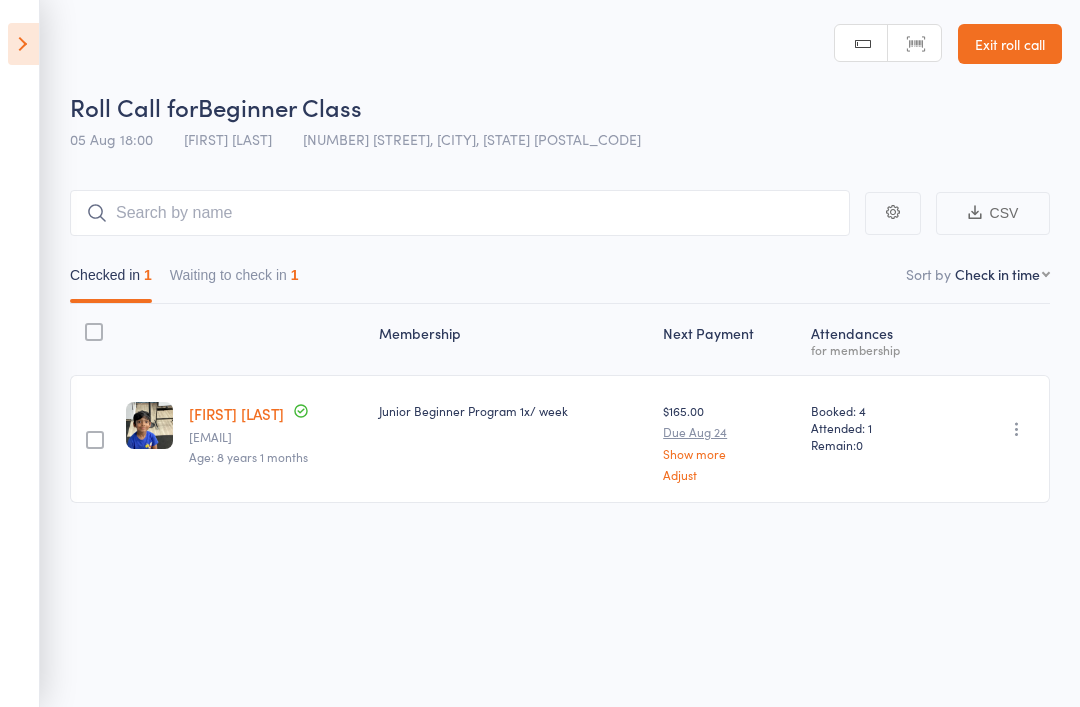 click at bounding box center [23, 44] 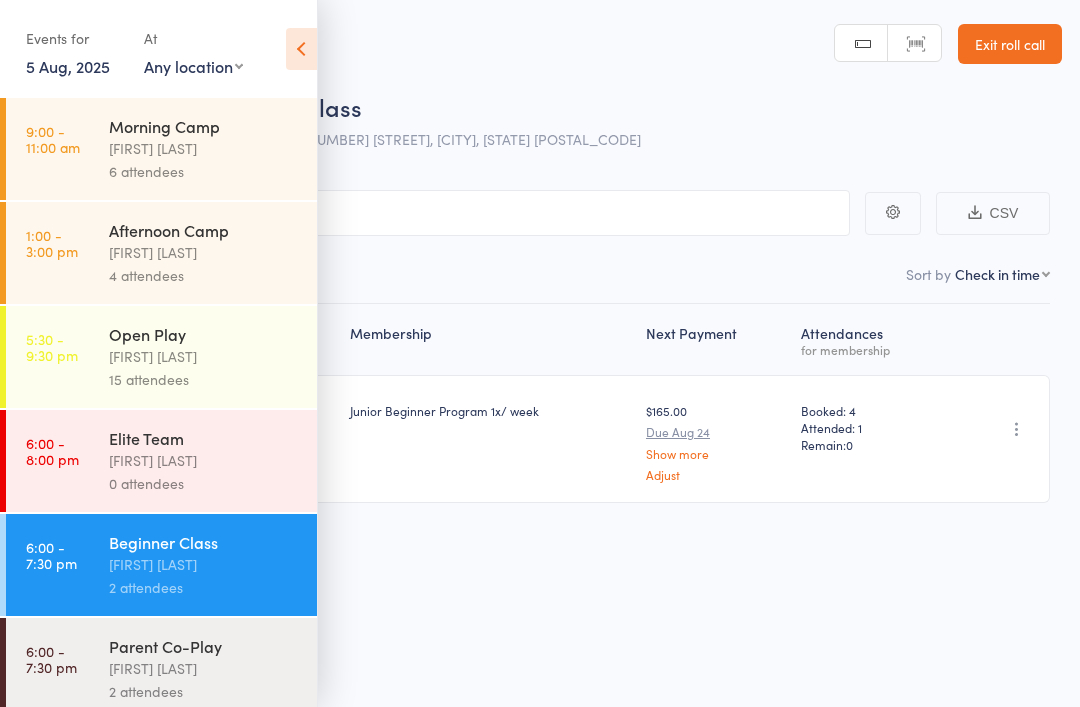 click on "5:30 - 9:30 pm" at bounding box center [52, 347] 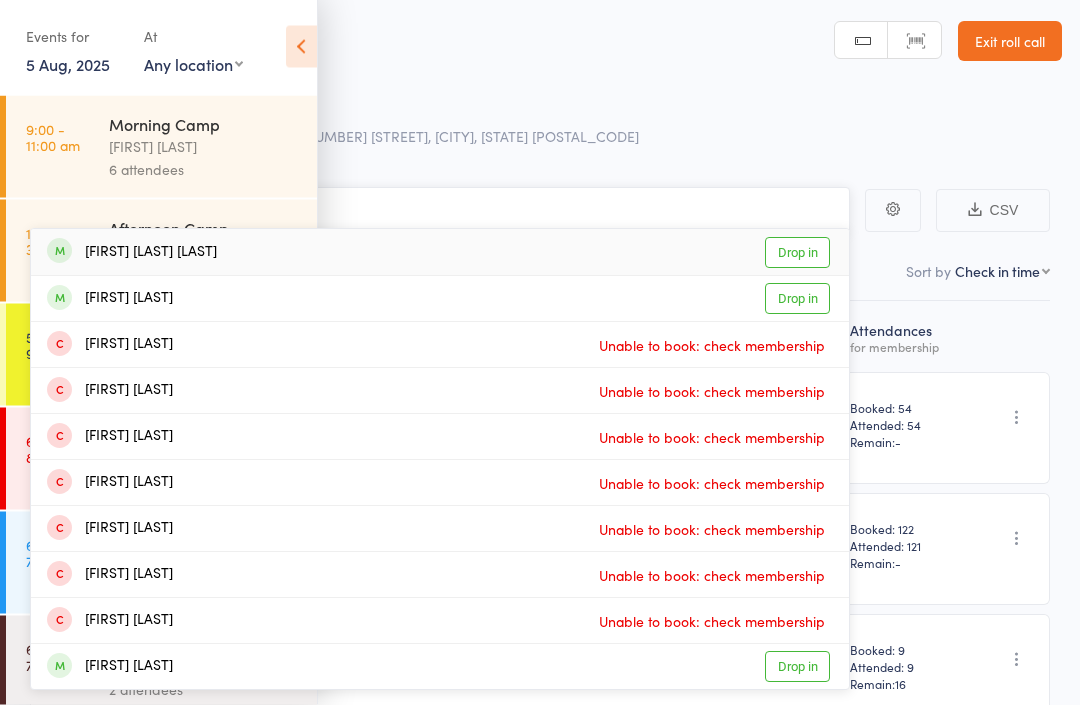type on "Ricky" 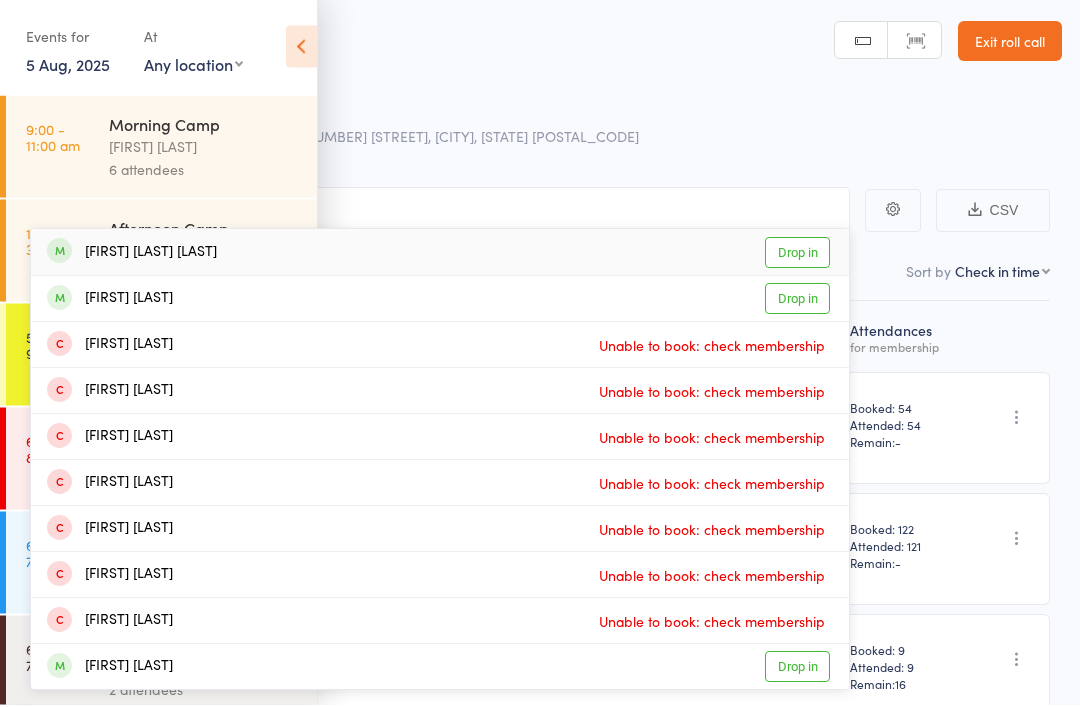 click on "Drop in" at bounding box center [797, 255] 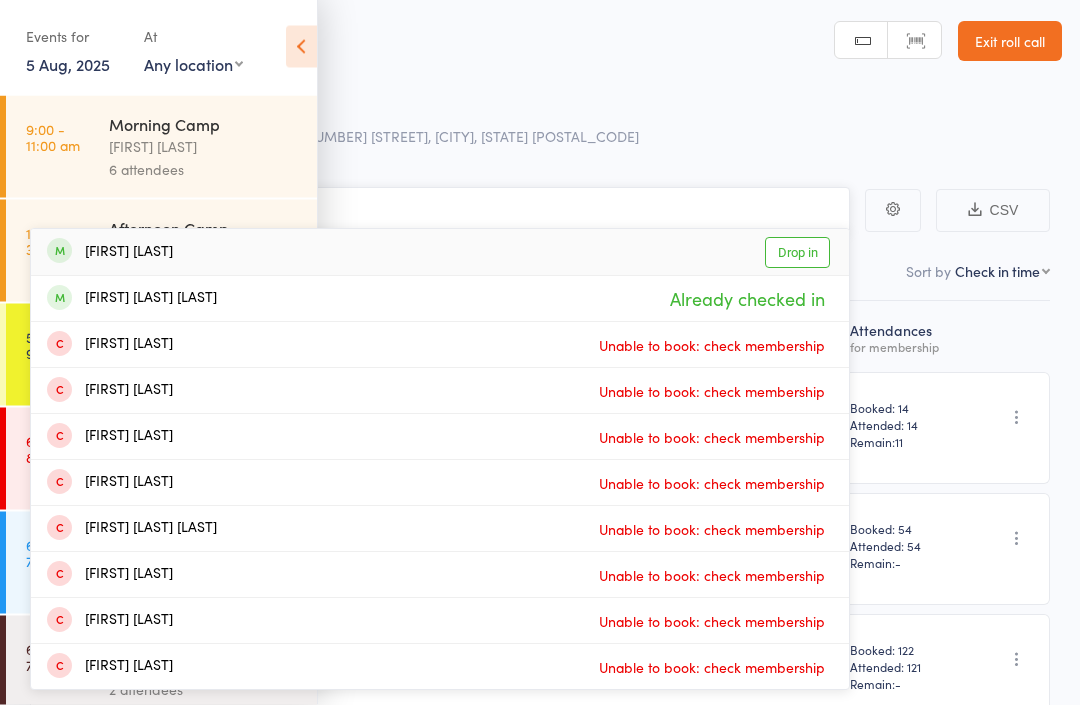 type on "Thomas ge" 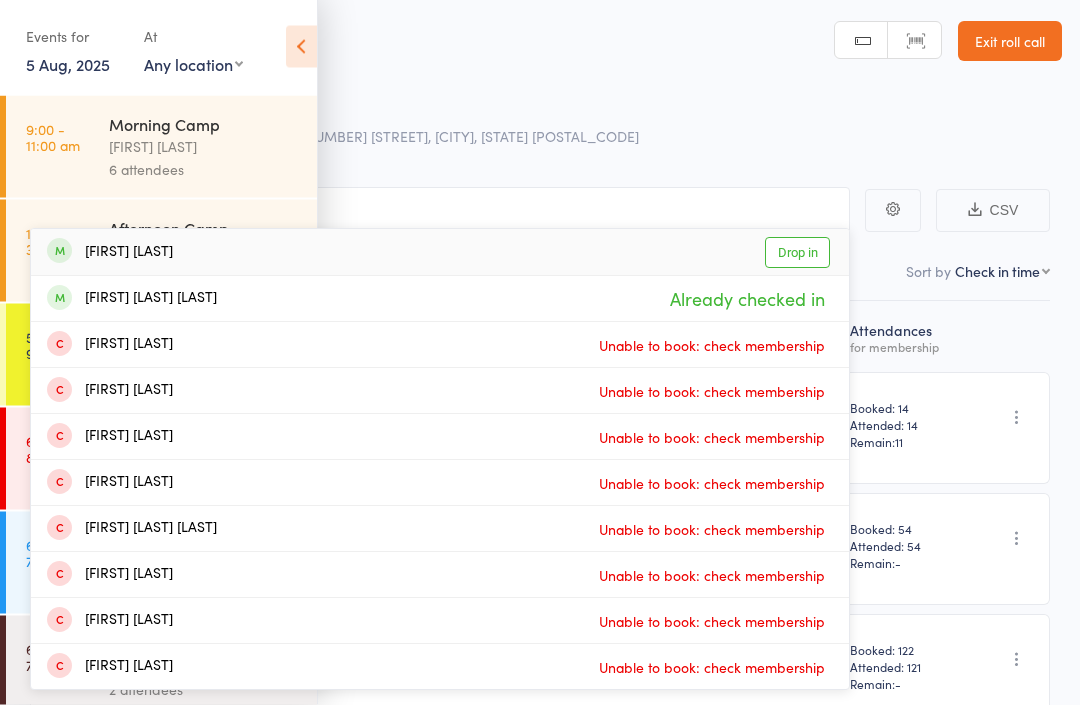 click on "Drop in" at bounding box center (797, 255) 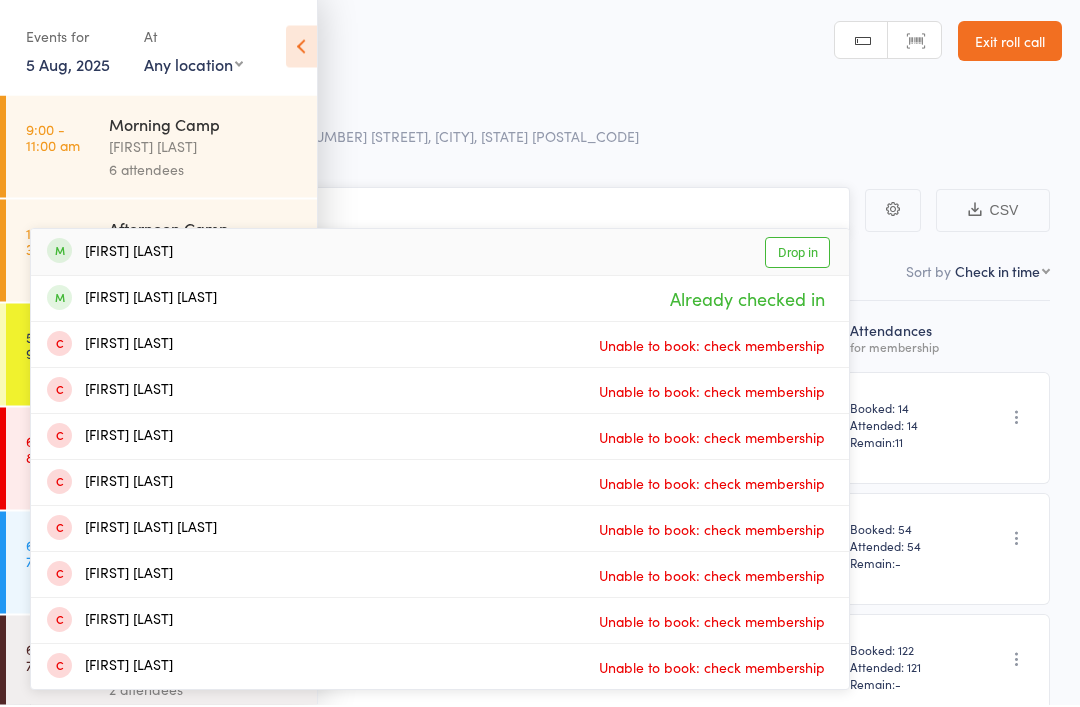 type 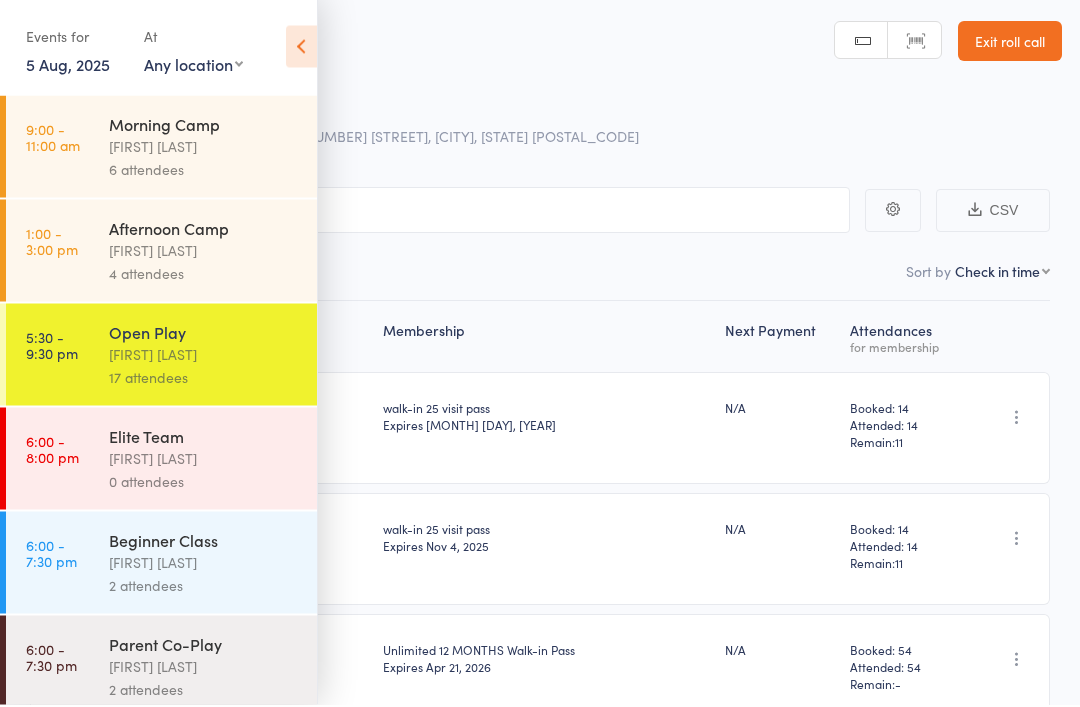 click at bounding box center (301, 49) 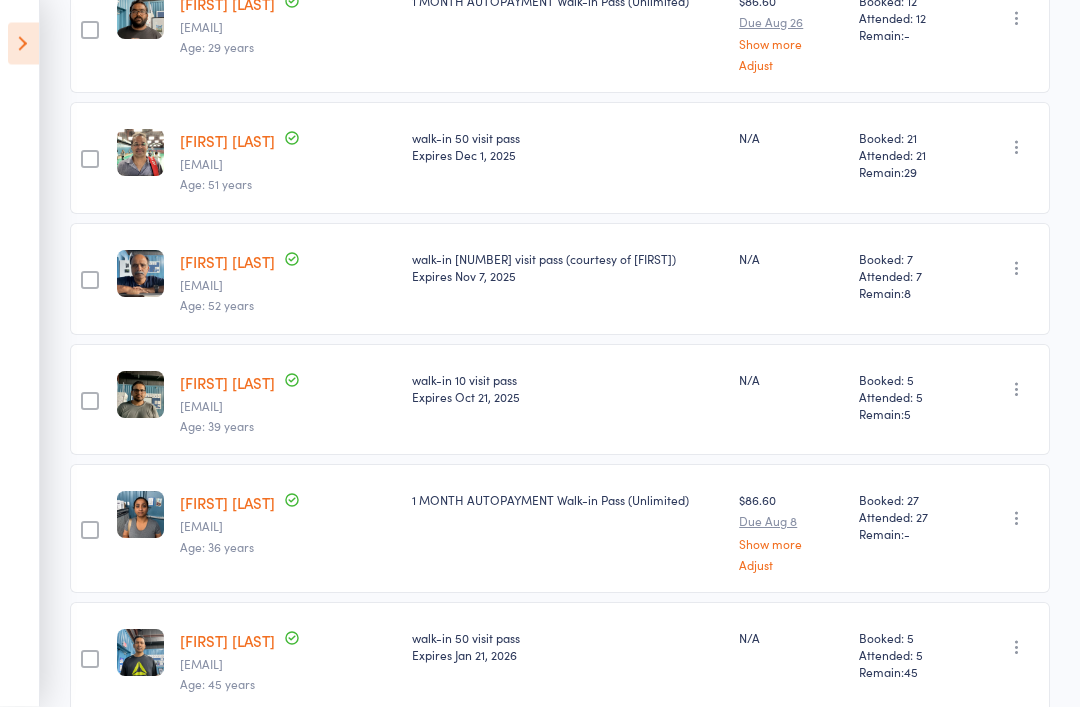scroll, scrollTop: 1135, scrollLeft: 0, axis: vertical 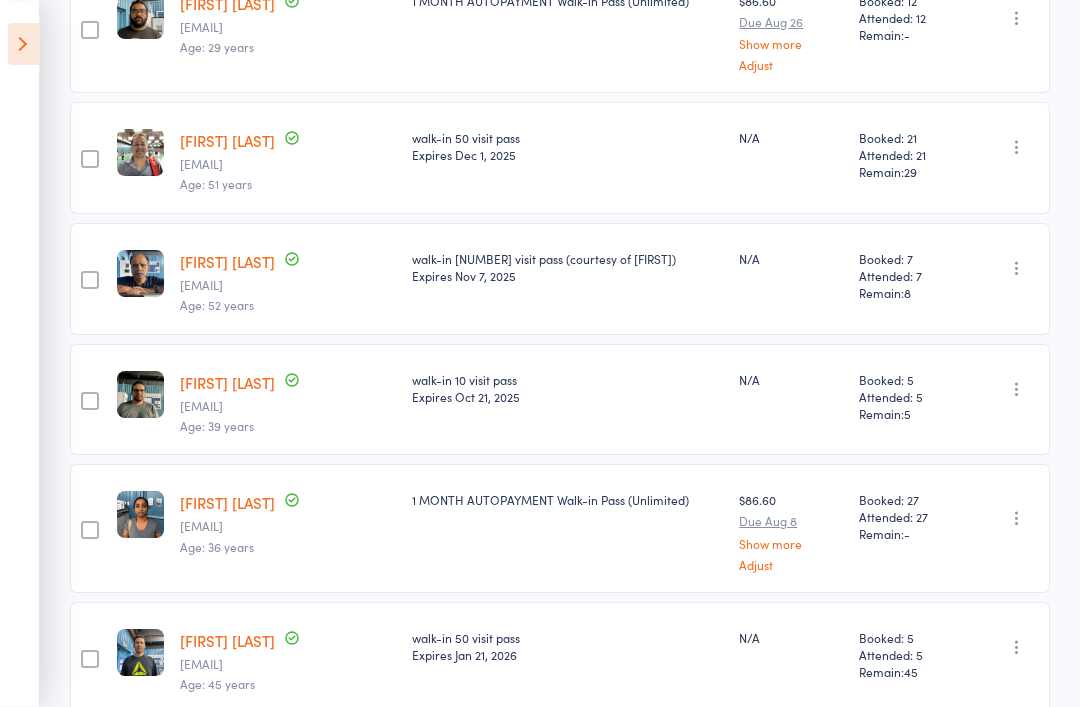 click at bounding box center [23, 44] 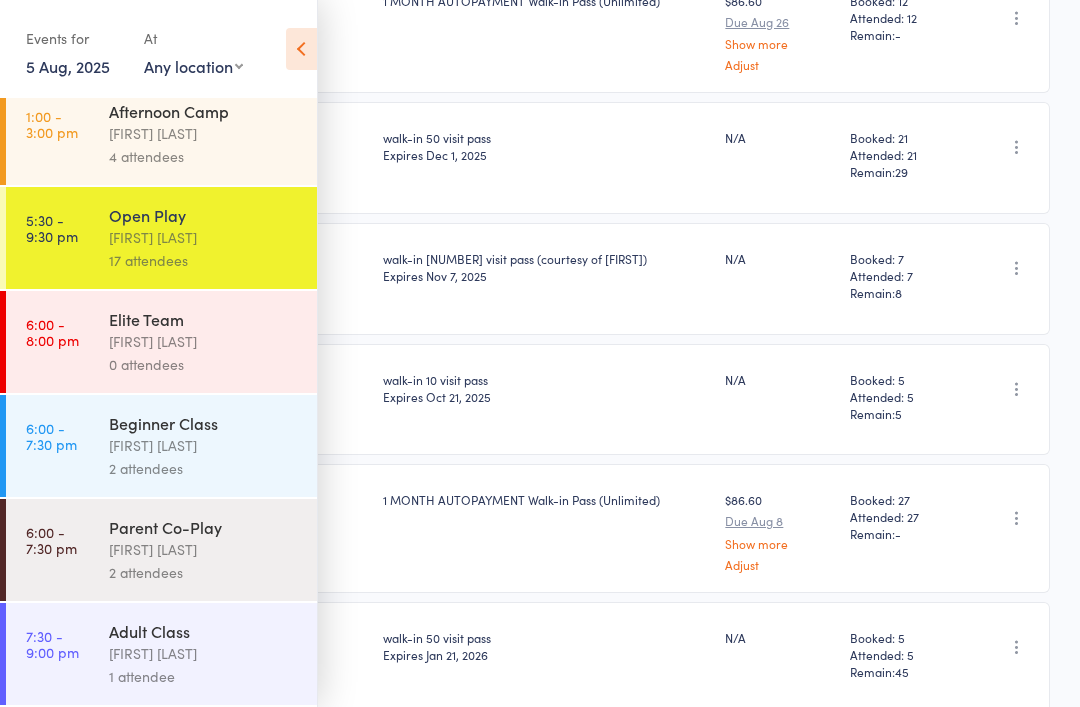scroll, scrollTop: 133, scrollLeft: 0, axis: vertical 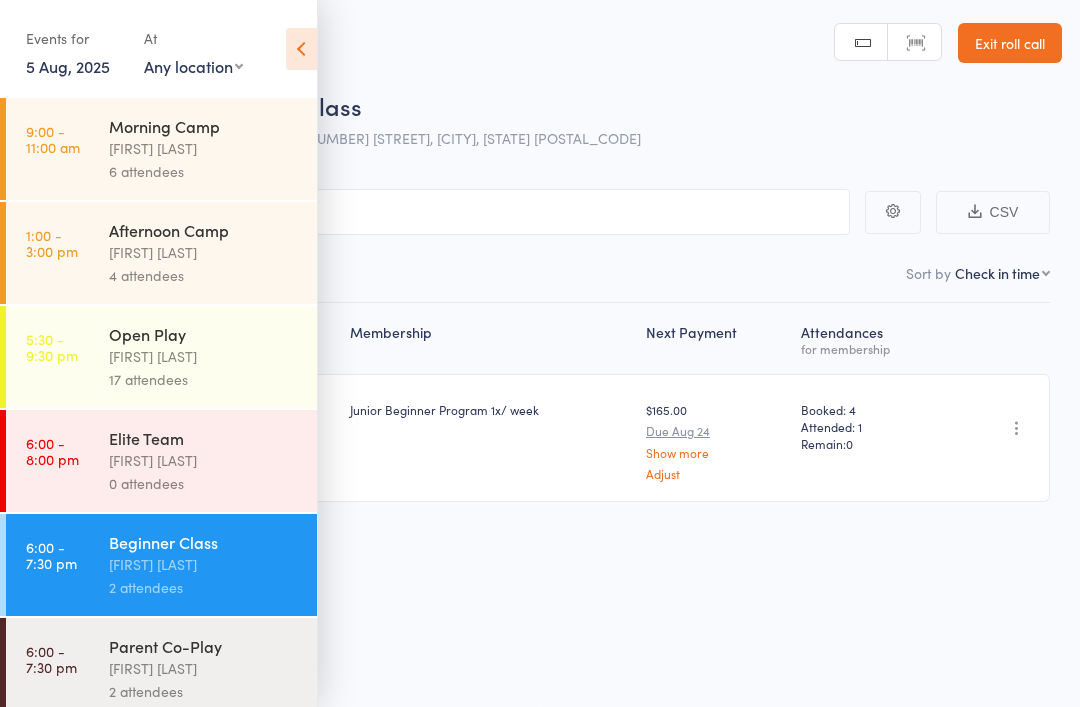 click at bounding box center (301, 49) 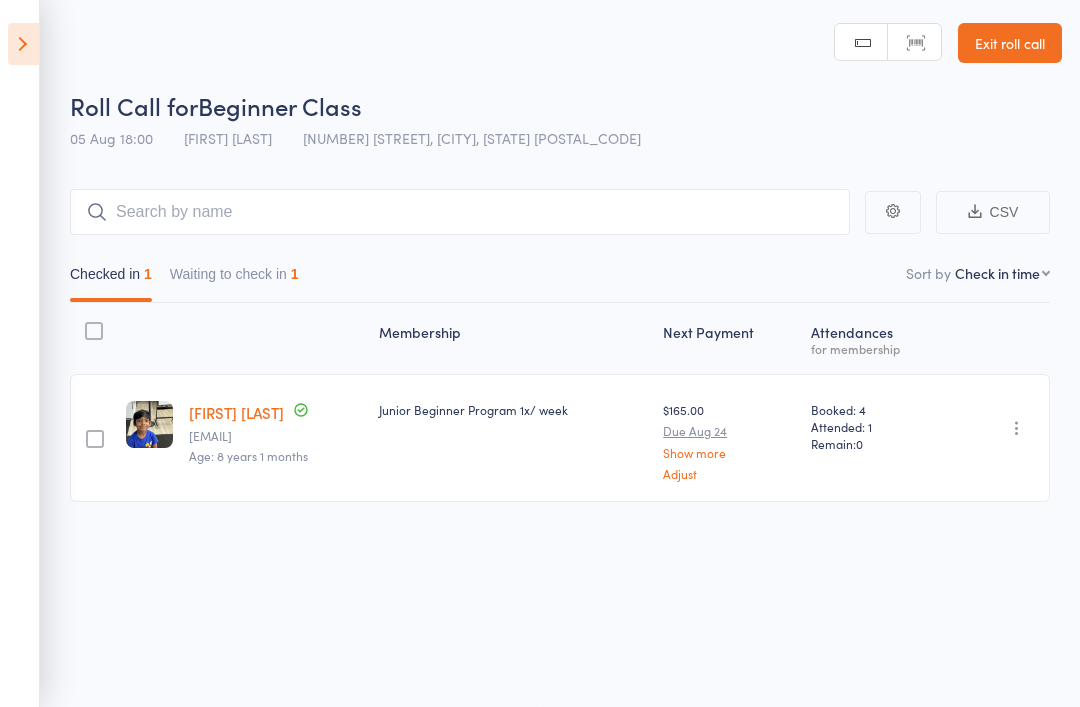 click on "Exit roll call" at bounding box center (1010, 43) 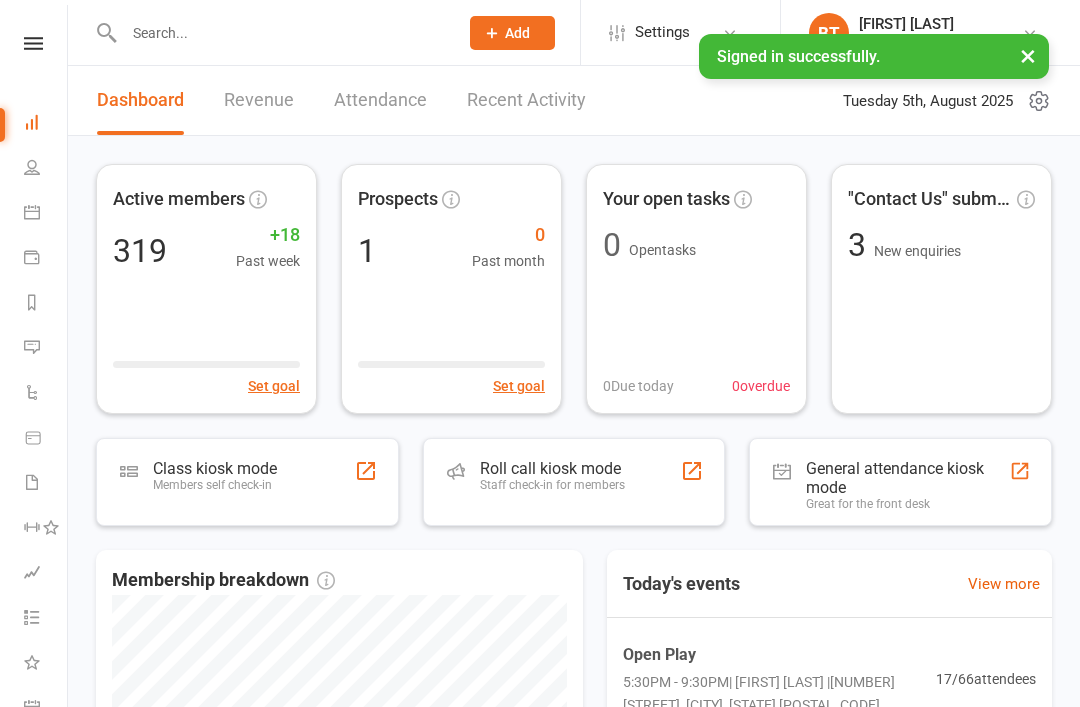 scroll, scrollTop: 0, scrollLeft: 0, axis: both 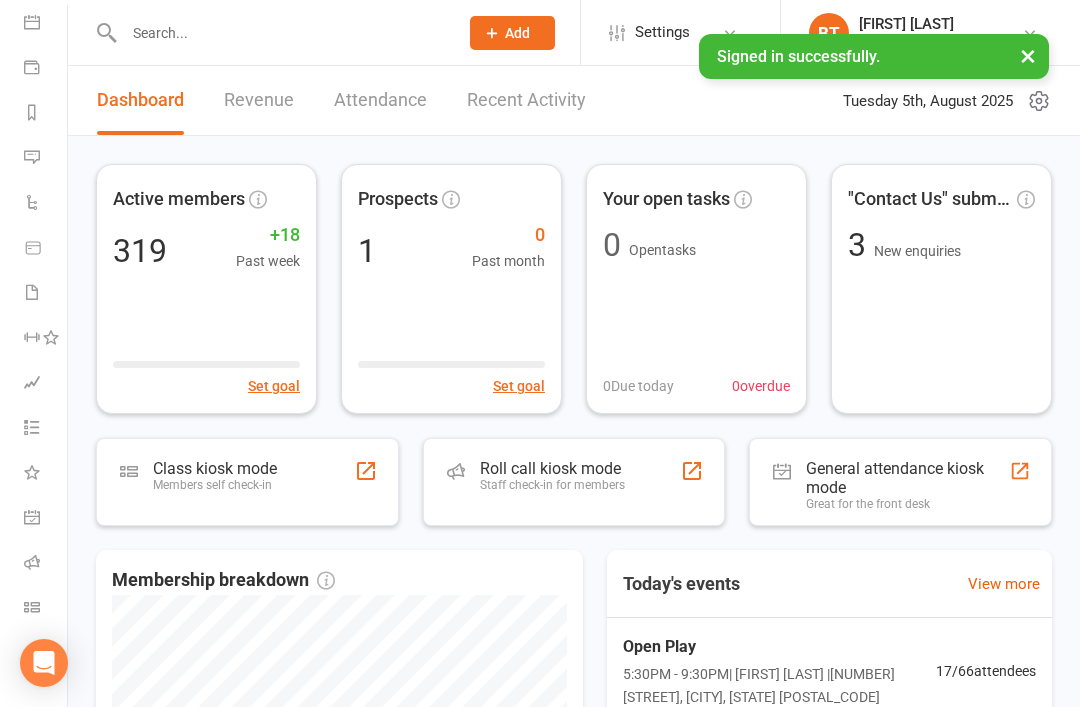 click at bounding box center (32, 607) 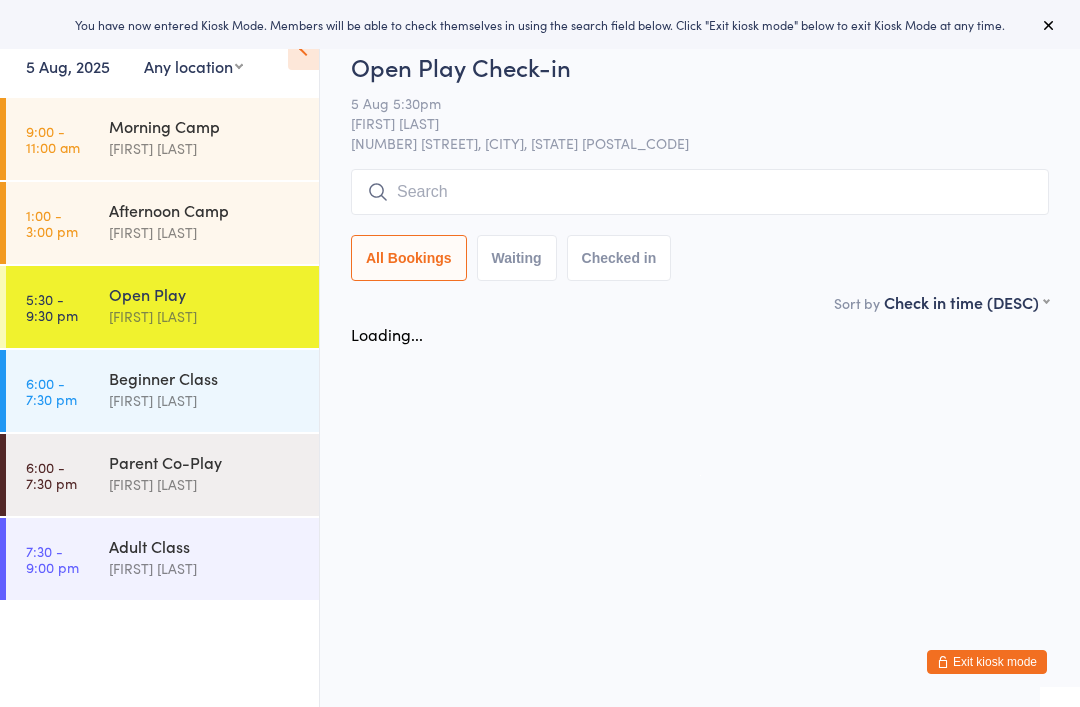 scroll, scrollTop: 0, scrollLeft: 0, axis: both 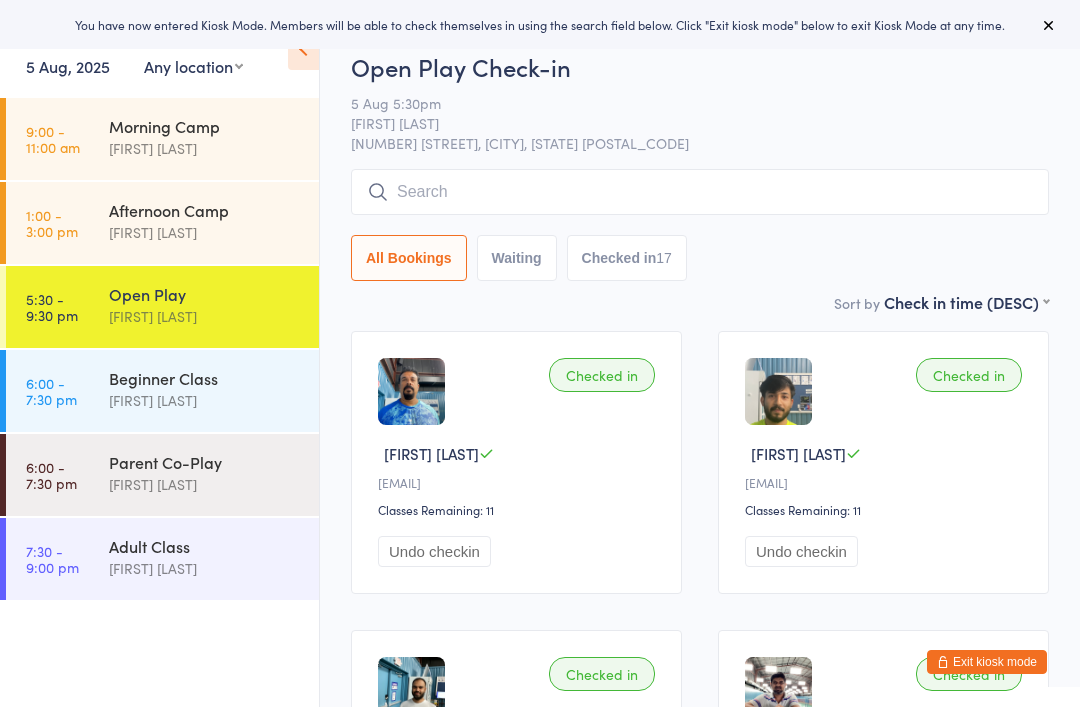 click on "[CLASS_TYPE] [FIRST] [LAST]" at bounding box center (214, 389) 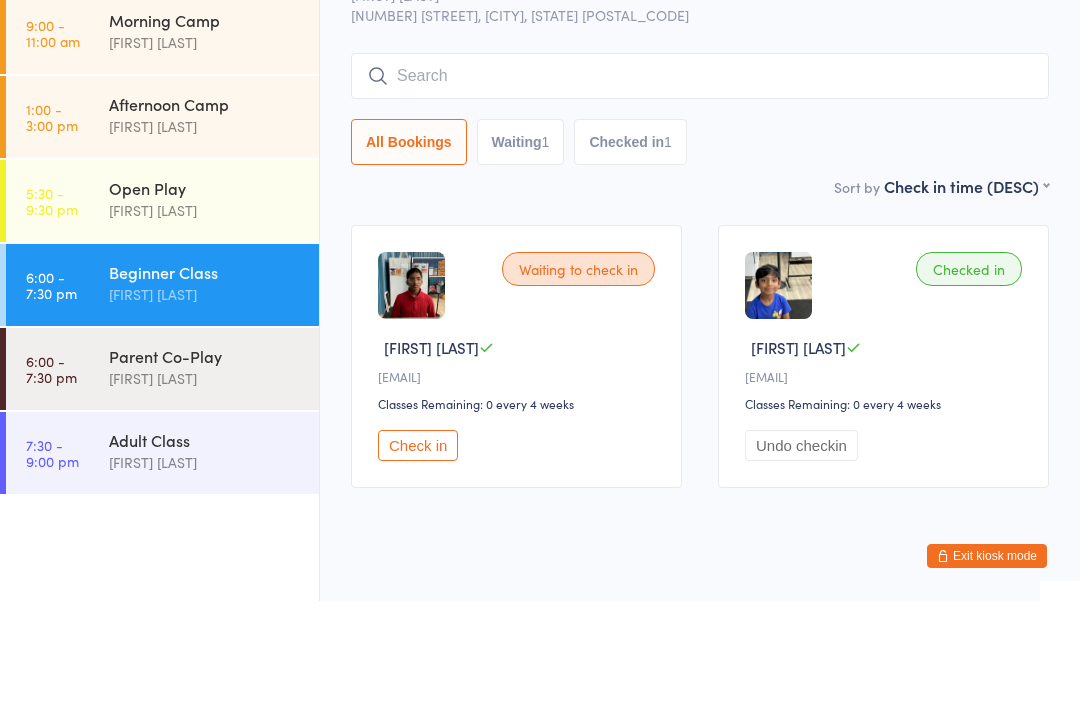 click on "[TIME] - [TIME] [TIME_PERIOD] [CLASS_TYPE] [FIRST] [LAST] [TIME] - [TIME] [TIME_PERIOD] [CLASS_TYPE] [FIRST] [LAST] [TIME] - [TIME] [TIME_PERIOD] [CLASS_TYPE] [FIRST] [LAST] [TIME] - [TIME] [TIME_PERIOD] [CLASS_TYPE] [FIRST] [LAST] [TIME] - [TIME] [TIME_PERIOD] [CLASS_TYPE] [FIRST] [LAST] [TIME] - [TIME] [TIME_PERIOD] [CLASS_TYPE] [FIRST] [LAST]" at bounding box center (159, 402) 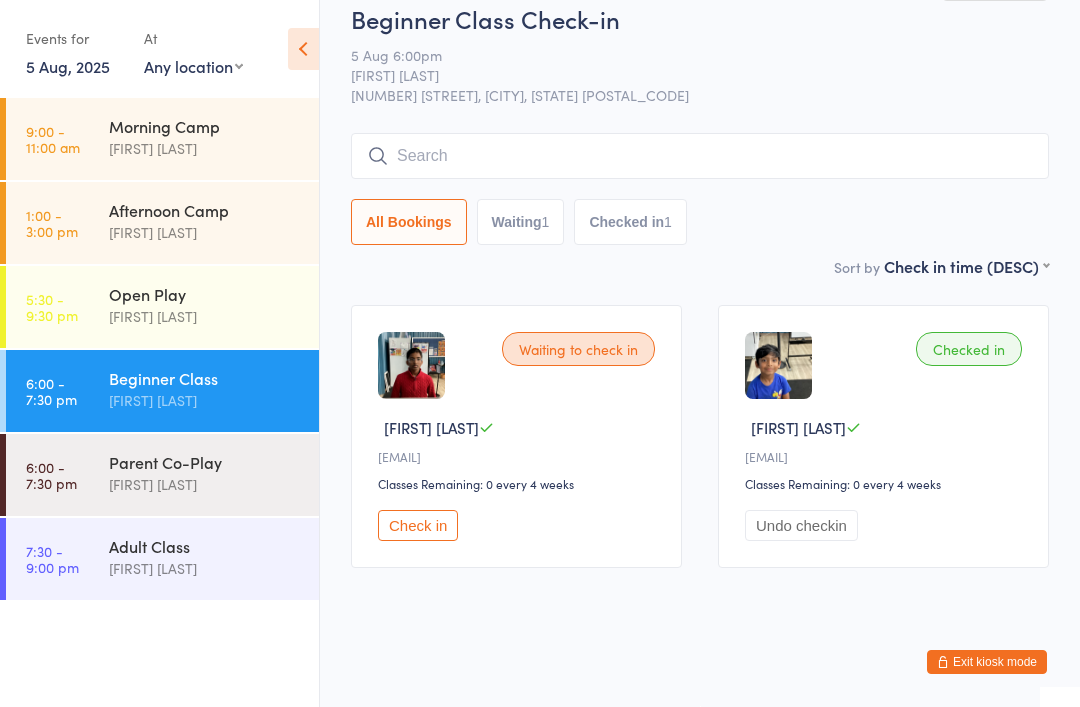 click on "Adult Class" at bounding box center (205, 546) 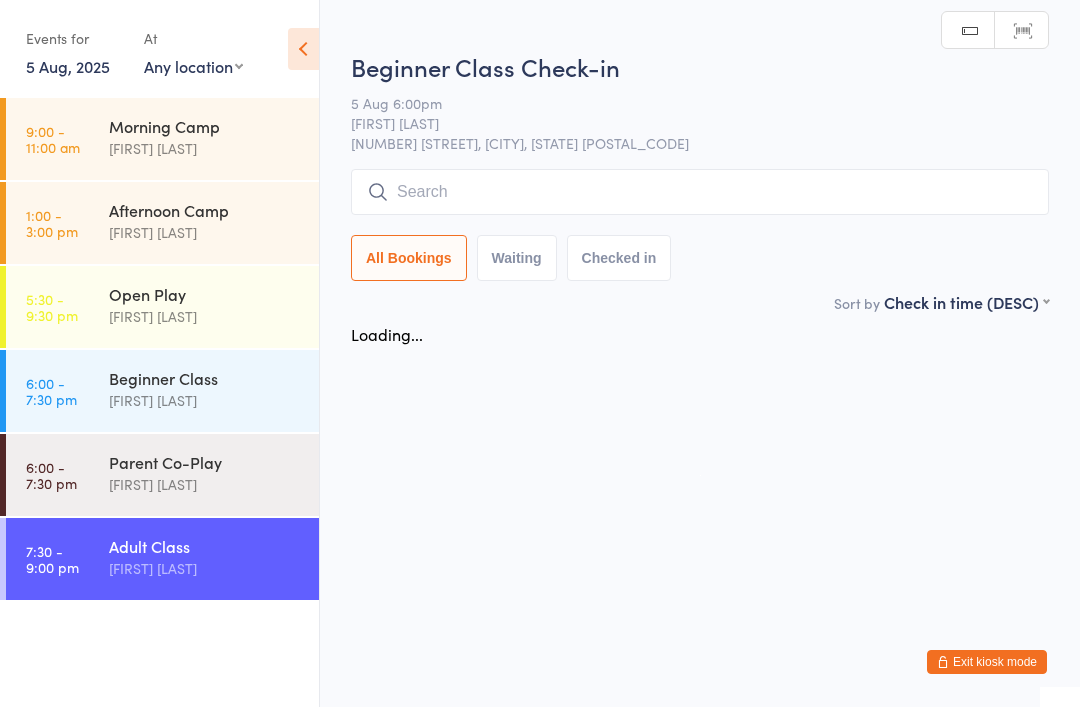 scroll, scrollTop: 0, scrollLeft: 0, axis: both 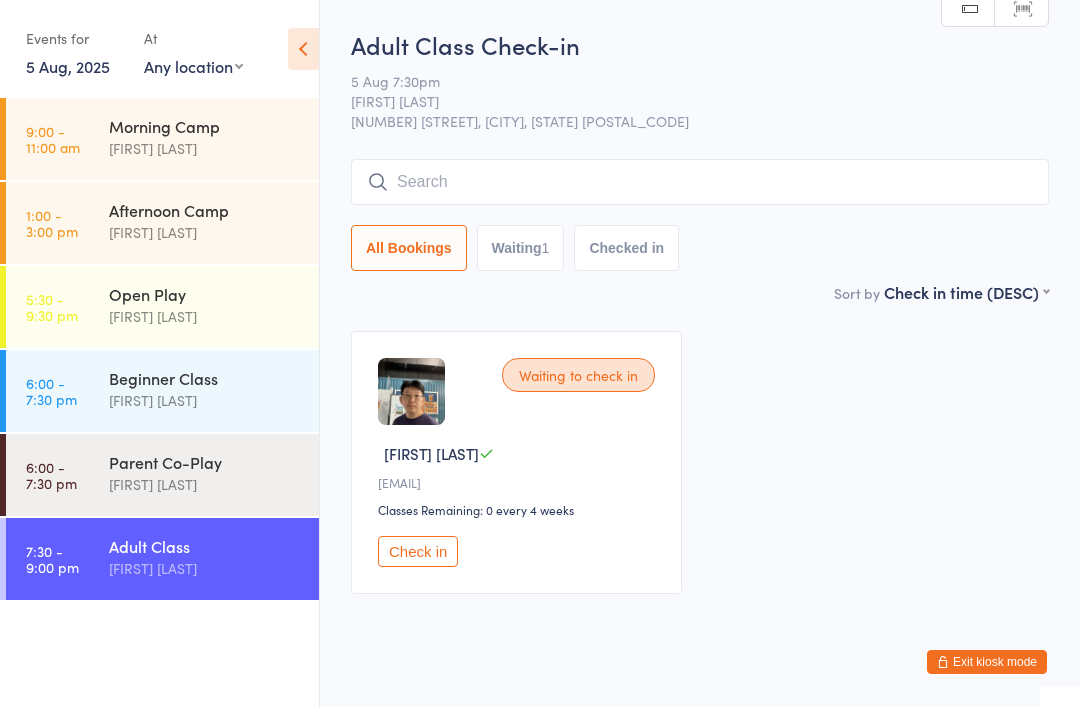 click on "Belle Chatupornkarnchana" at bounding box center [205, 484] 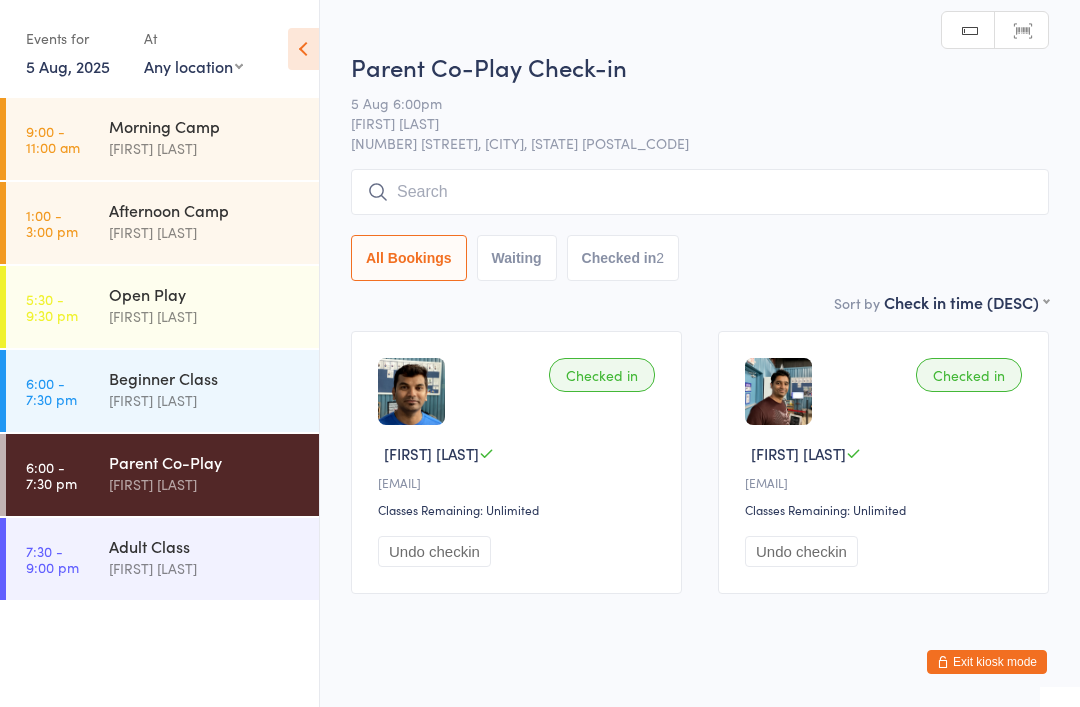 click on "Belle Chatupornkarnchana" at bounding box center (205, 400) 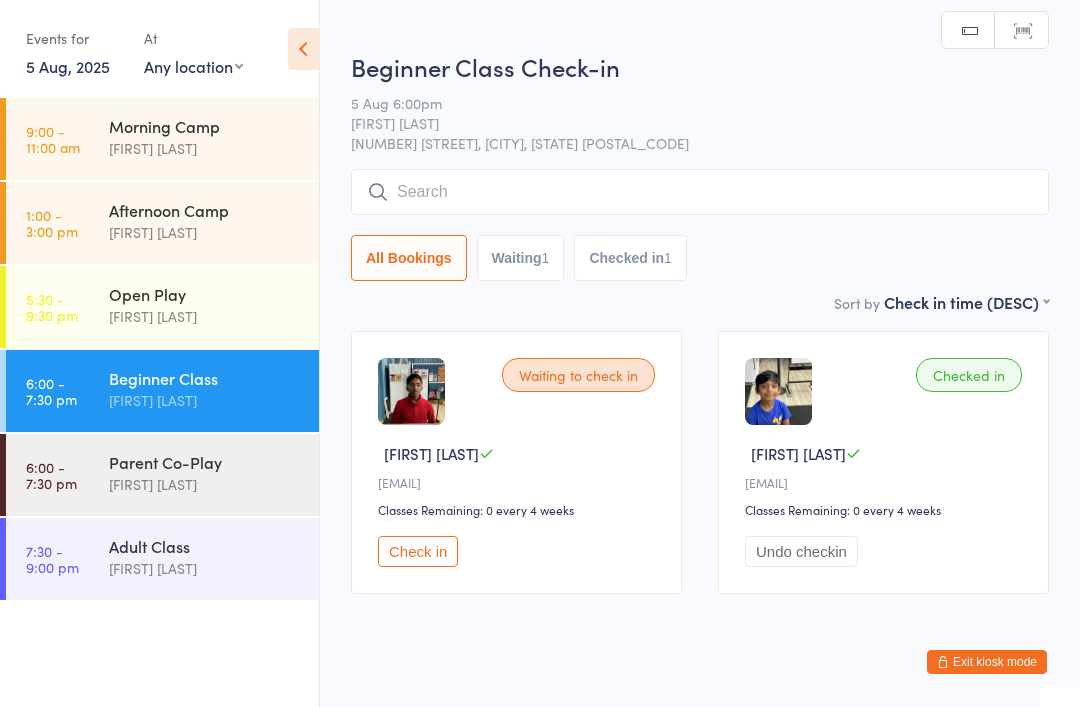 click on "Calvin Kristanto" at bounding box center [205, 316] 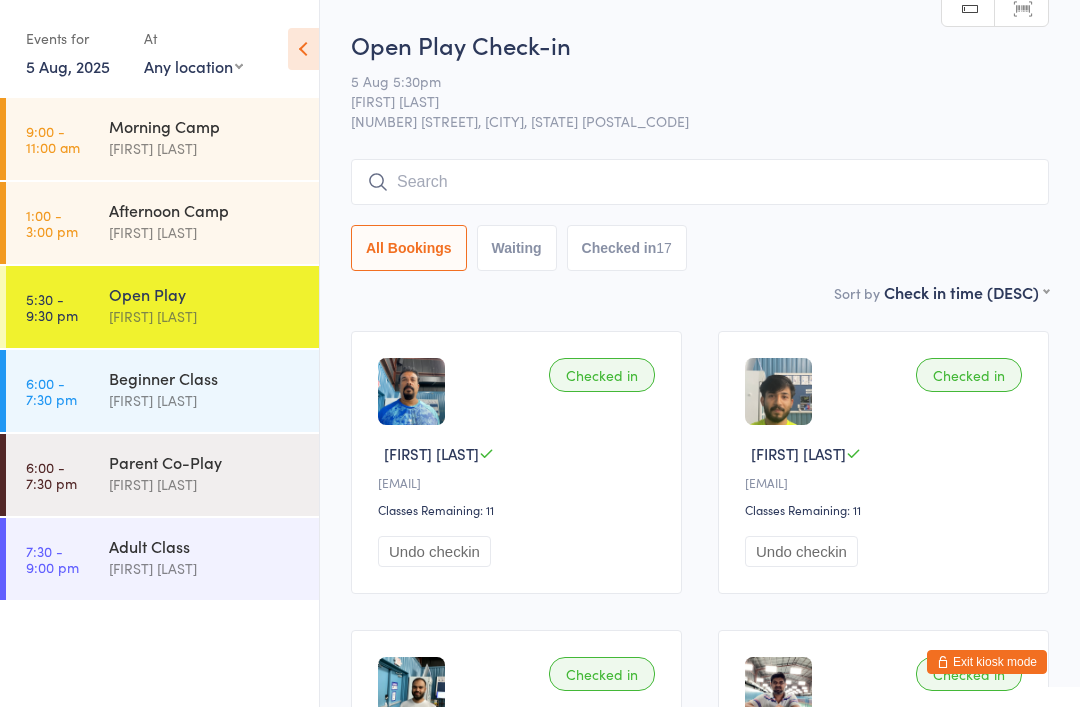 click on "Exit kiosk mode" at bounding box center (987, 662) 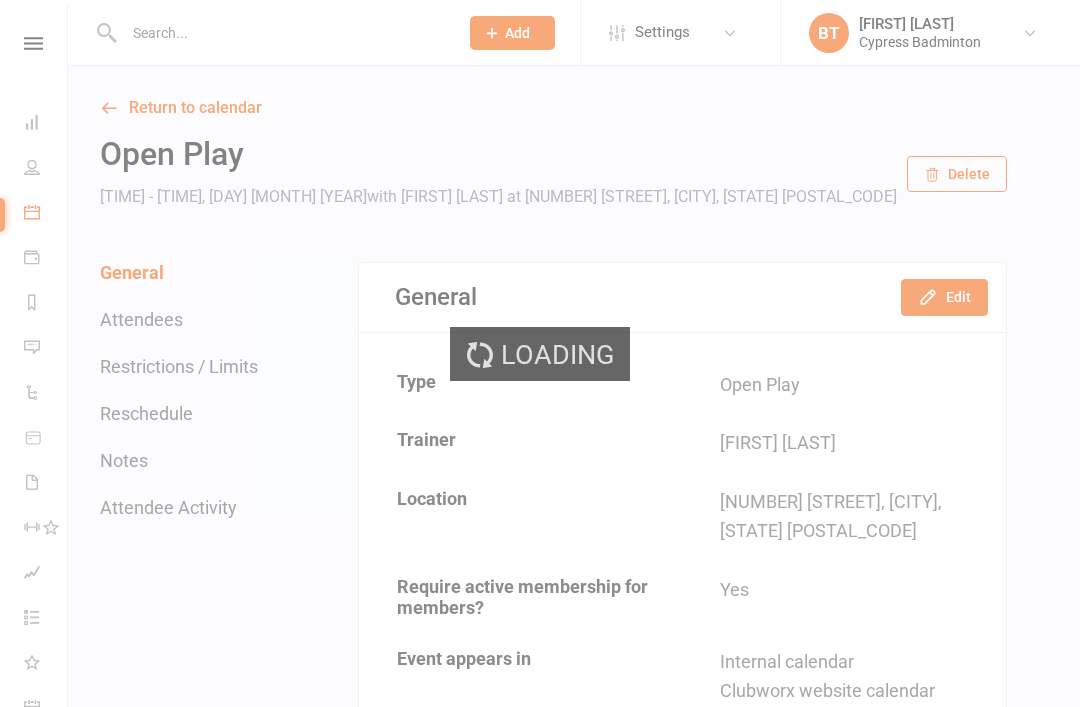 scroll, scrollTop: 0, scrollLeft: 0, axis: both 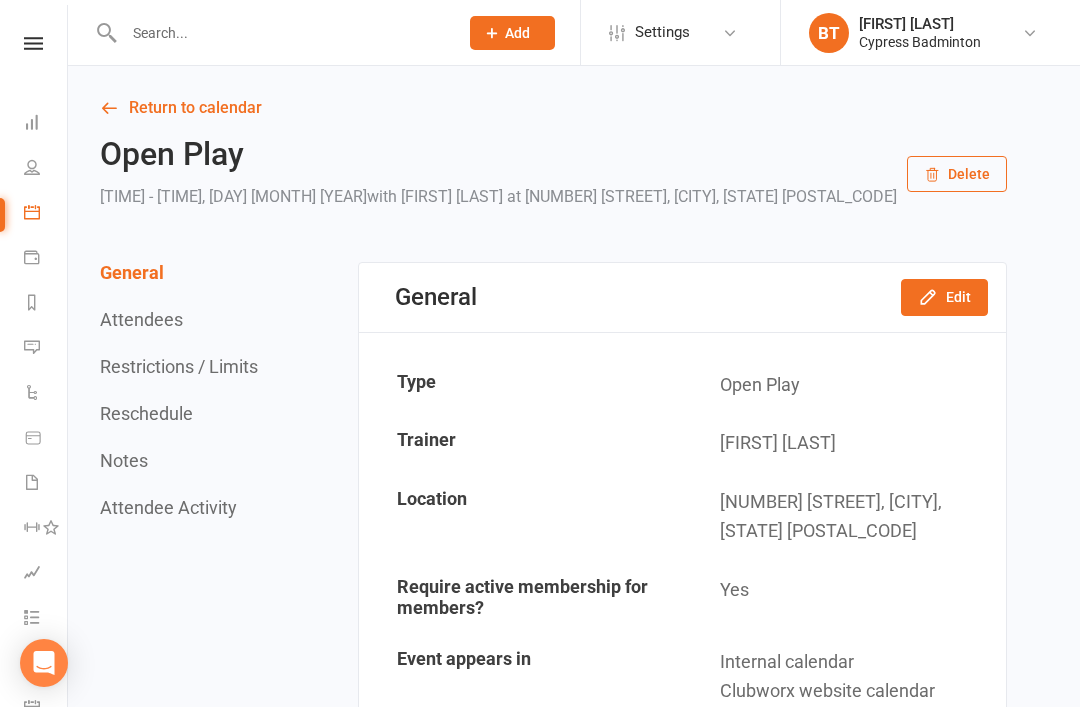 click at bounding box center (33, 43) 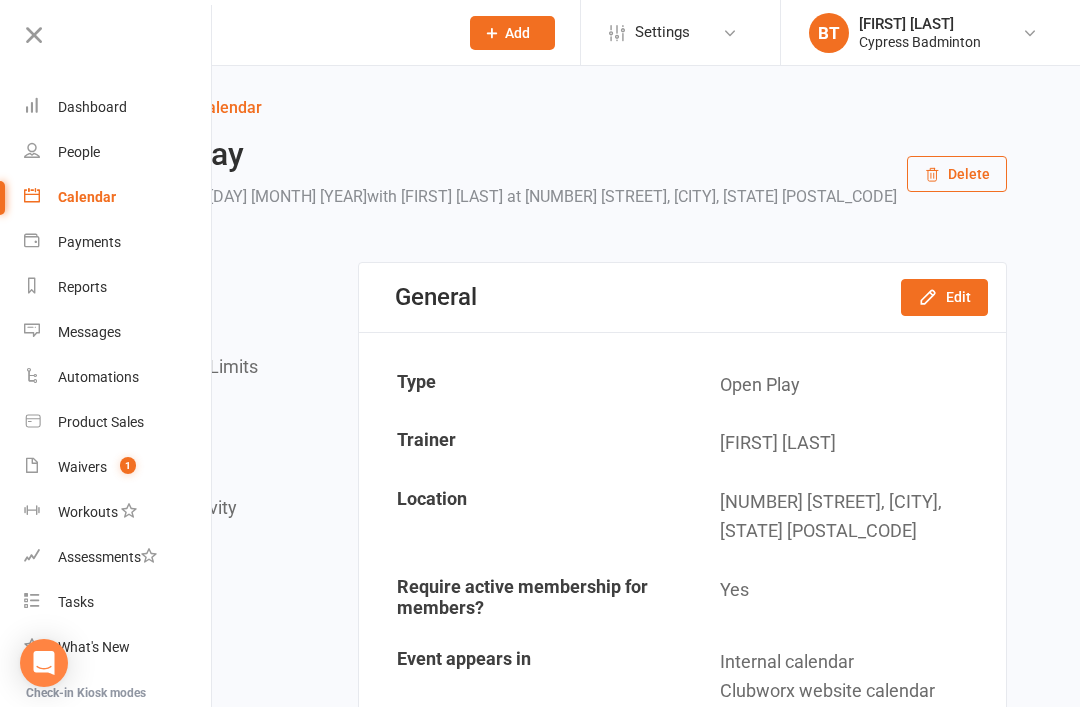 click on "1" at bounding box center [128, 465] 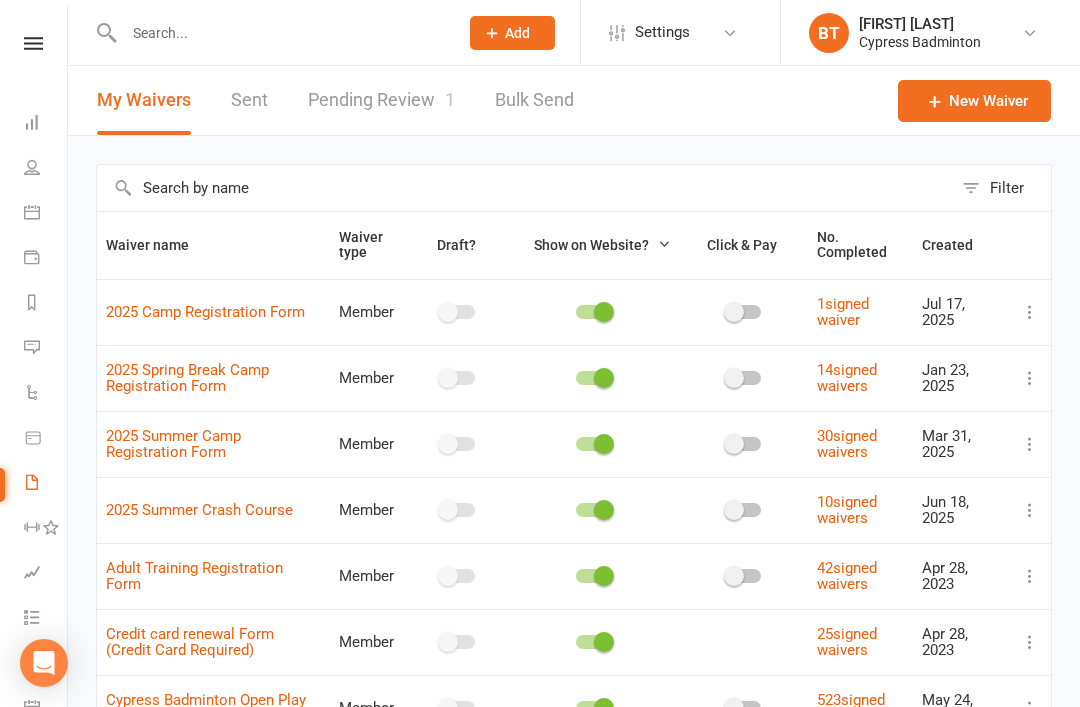 click on "Pending Review 1" at bounding box center [381, 100] 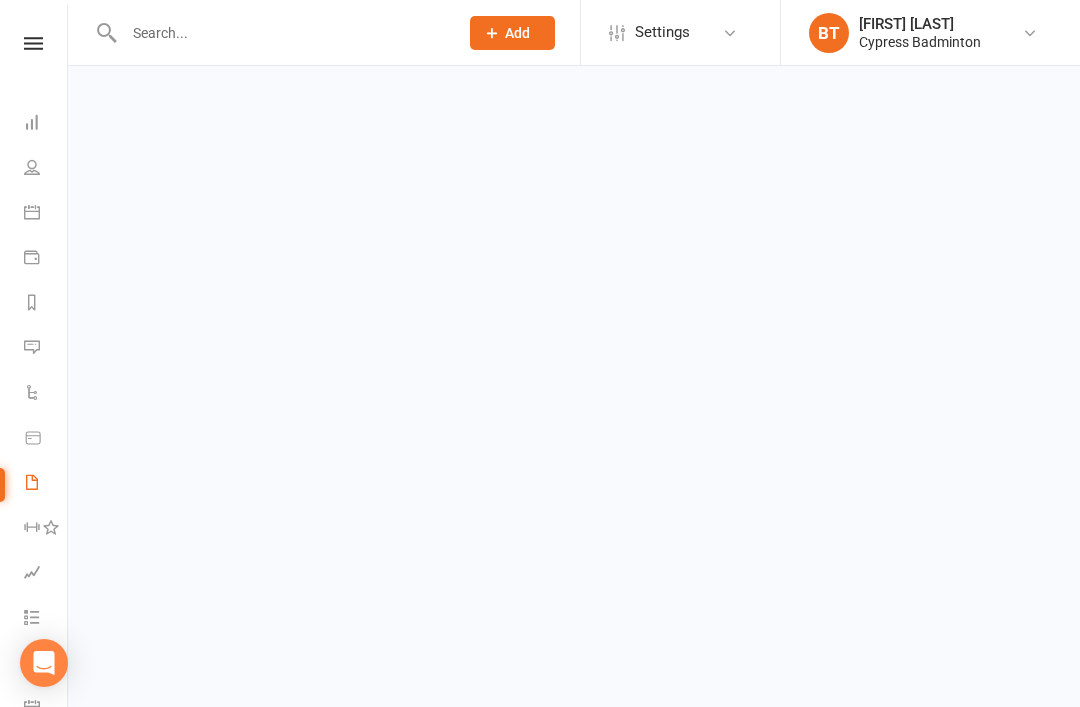 select on "50" 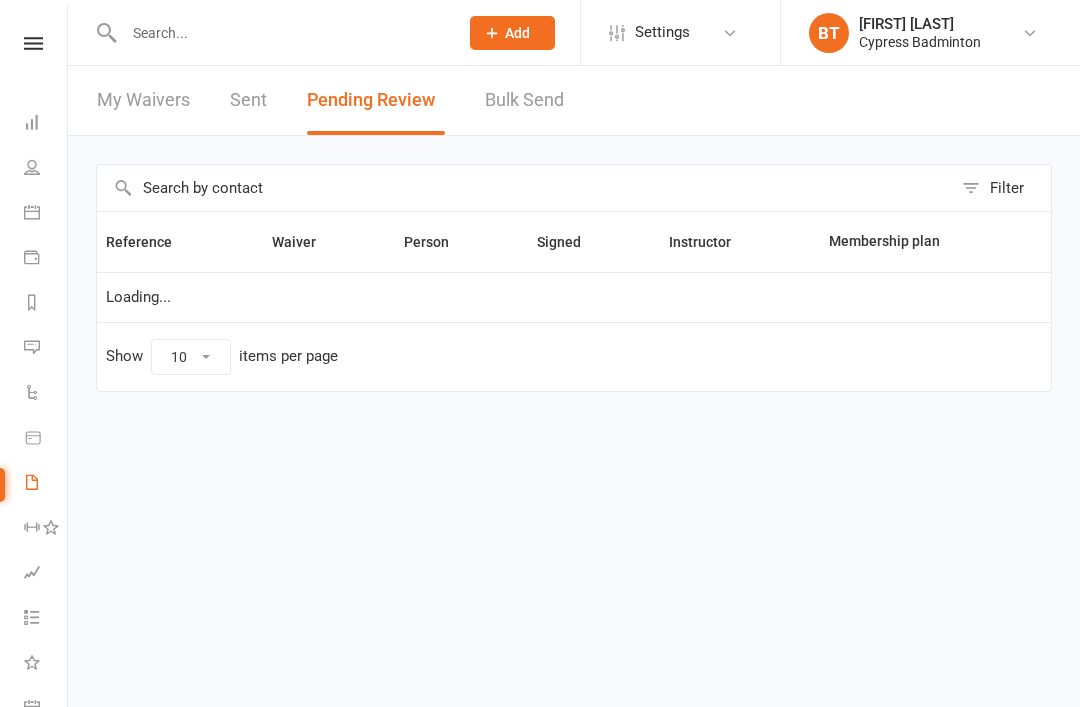 scroll, scrollTop: 0, scrollLeft: 0, axis: both 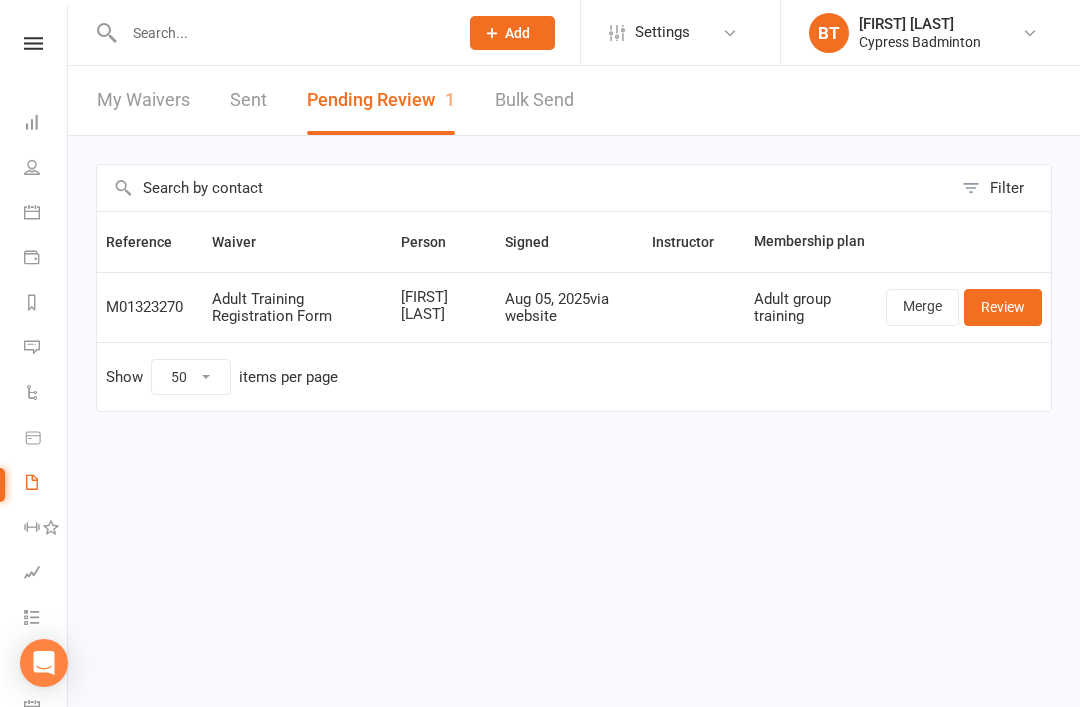click at bounding box center [281, 33] 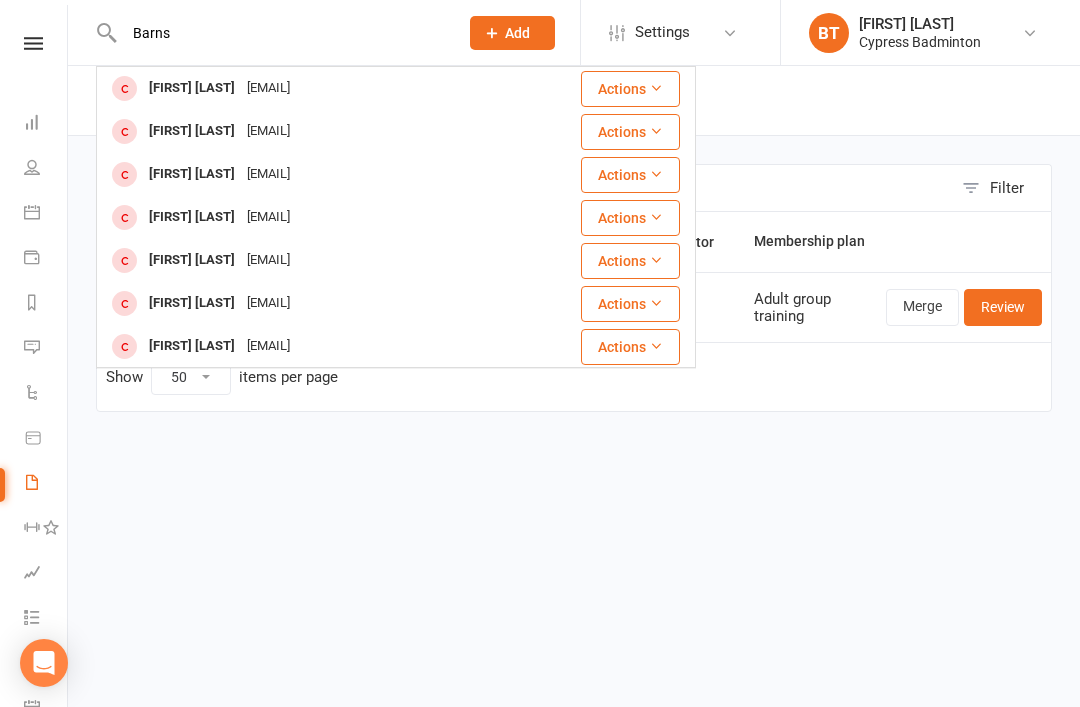 type on "Barns" 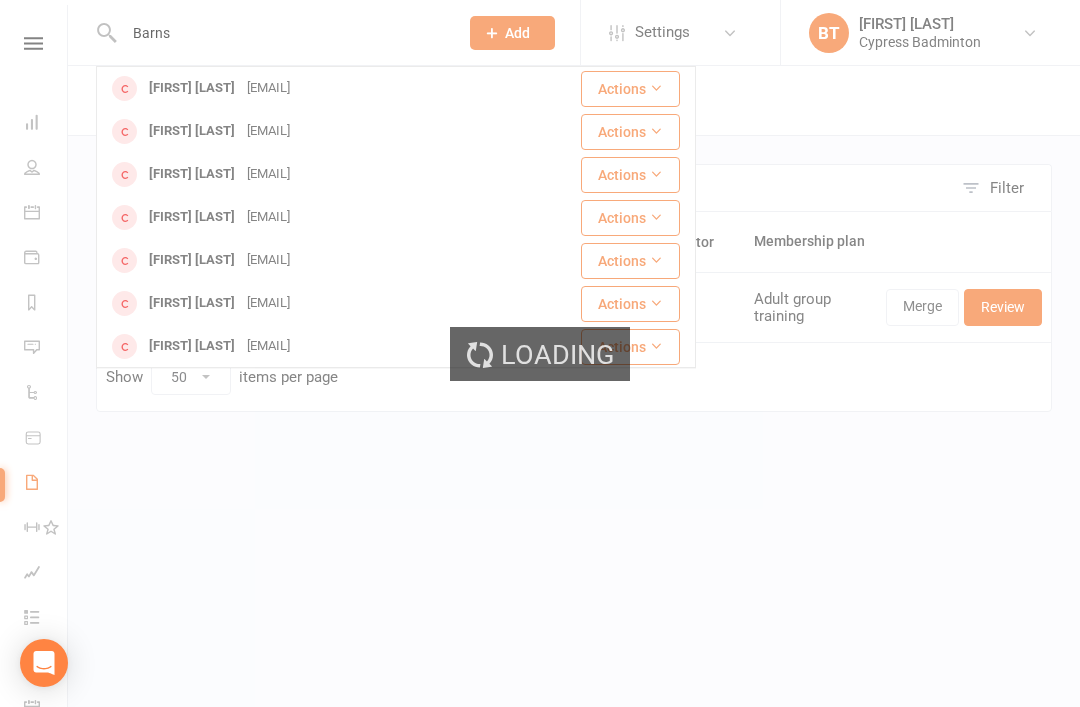 type 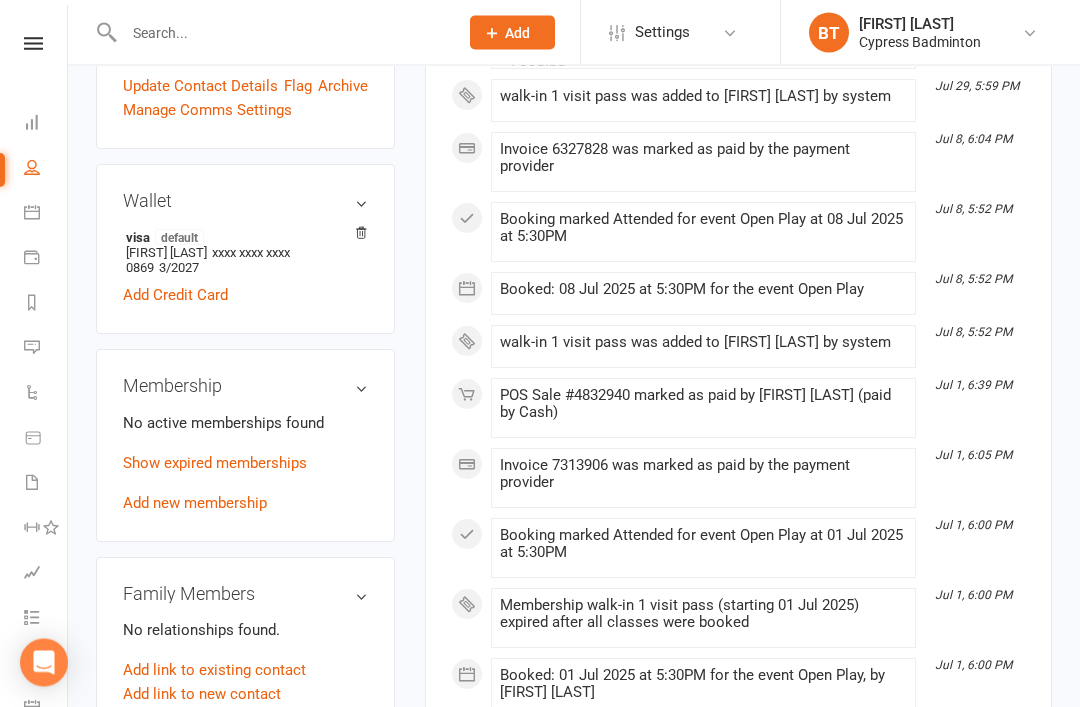 scroll, scrollTop: 554, scrollLeft: 0, axis: vertical 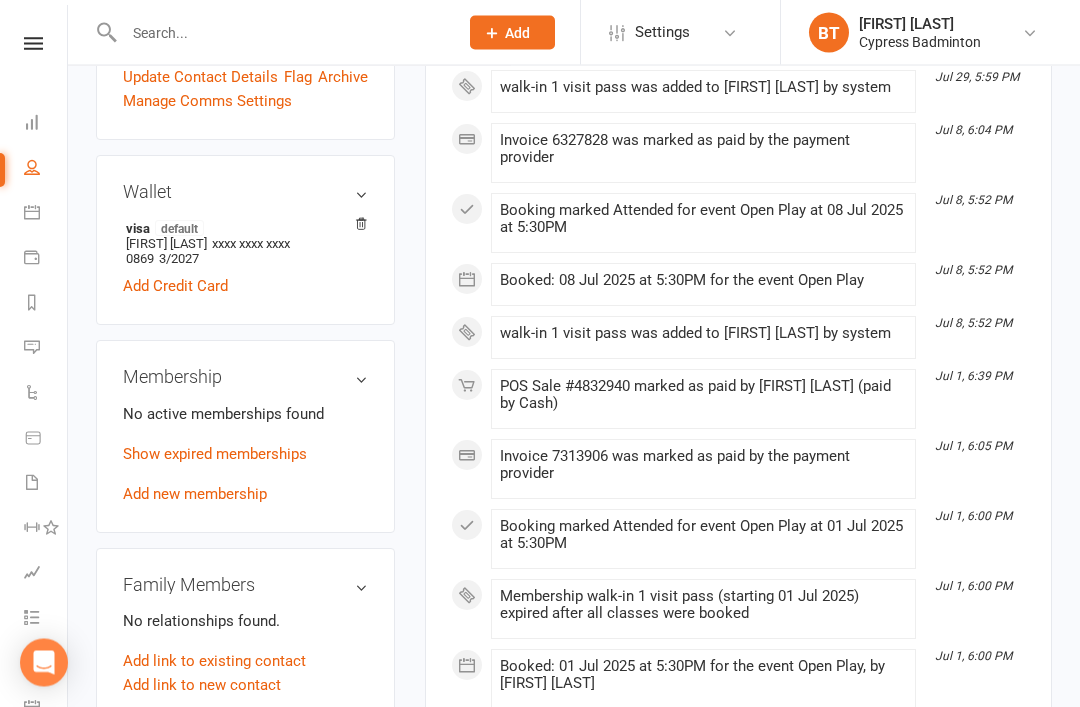 click on "Add new membership" at bounding box center (195, 495) 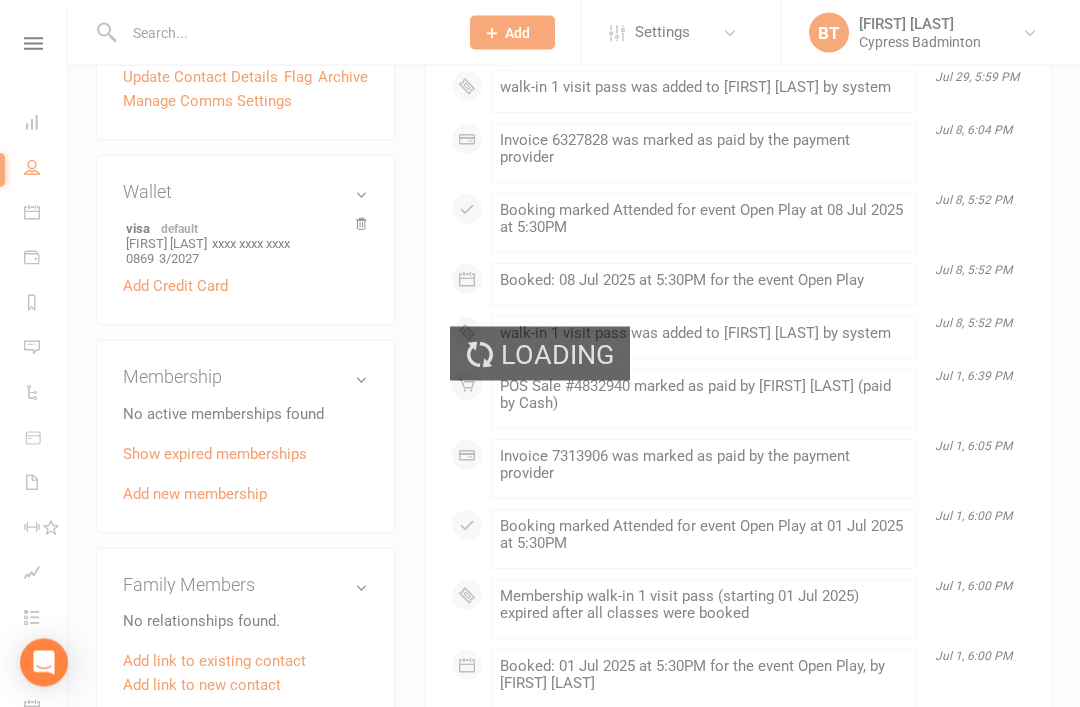 scroll, scrollTop: 555, scrollLeft: 0, axis: vertical 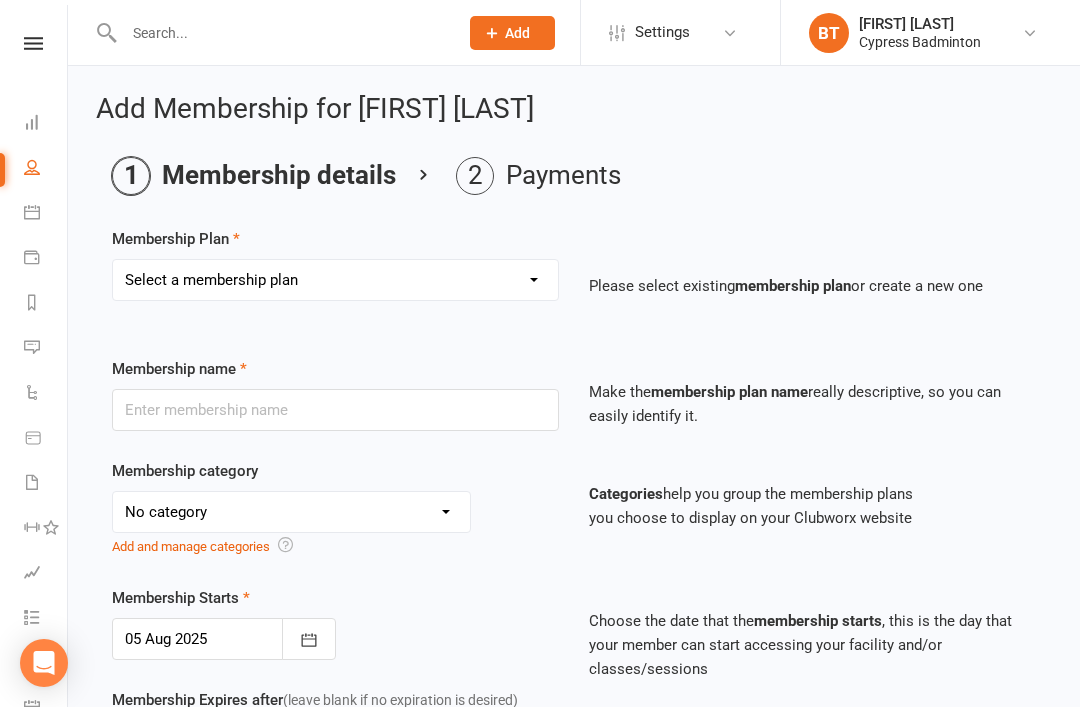 click on "Select a membership plan Create new Membership Plan walk-in 1 visit pass walk-in 5 visit pass walk-in 10 visit pass walk-in 25 visit pass walk-in 50 visit pass Unlimited 1 MONTH Walk-in Pass Unlimited 3 MONTHS Walk-in Pass Unlimited 6 MONTHS Walk-in Pass Unlimited 12 MONTHS Walk-in Pass 1 MONTH AUTOPAYMENT Walk-in Pass (Unlimited) 3 MONTHS AUTOPAYMENT Walk-in Pass (Unlimited) Junior Beginner Badminton Training Walk-in 1 trial session Junior Beginner Badminton Training Program 1x/ week Junior Beginner Badminton Training Program 2x/week Junior Beginner Badminton Training 4 session package Junior Beginner Badminton Training 8 session package JR Intermediate Badminton Training program 1X/week JR Intermediate Badminton Training 4 sessions package JR Intermediate Badminton Training 8 sessions package HP Badminton Training 2X/WEEK HP Badminton Training 3X/WEEK HP Badminton Training 4x/week Program Pre Tournament 2X/WEEK Pre Tournament 3X/WEEK Pre Tournament 4x/week Walk in Adult group training 1 session Grip" at bounding box center (335, 280) 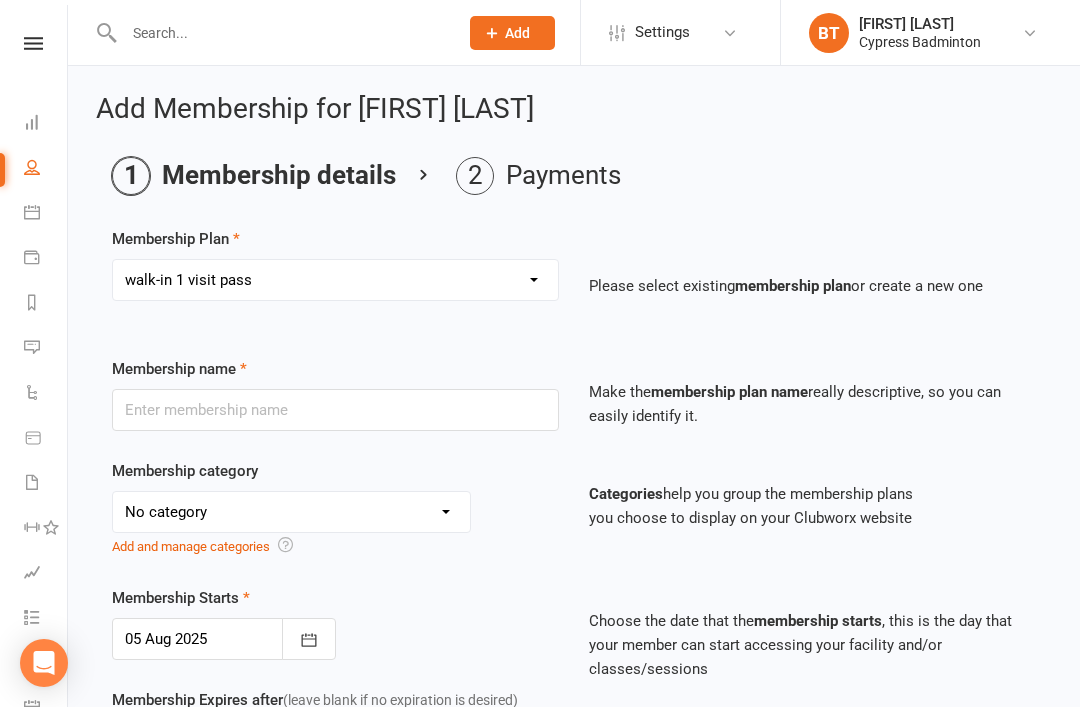 type on "walk-in 1 visit pass" 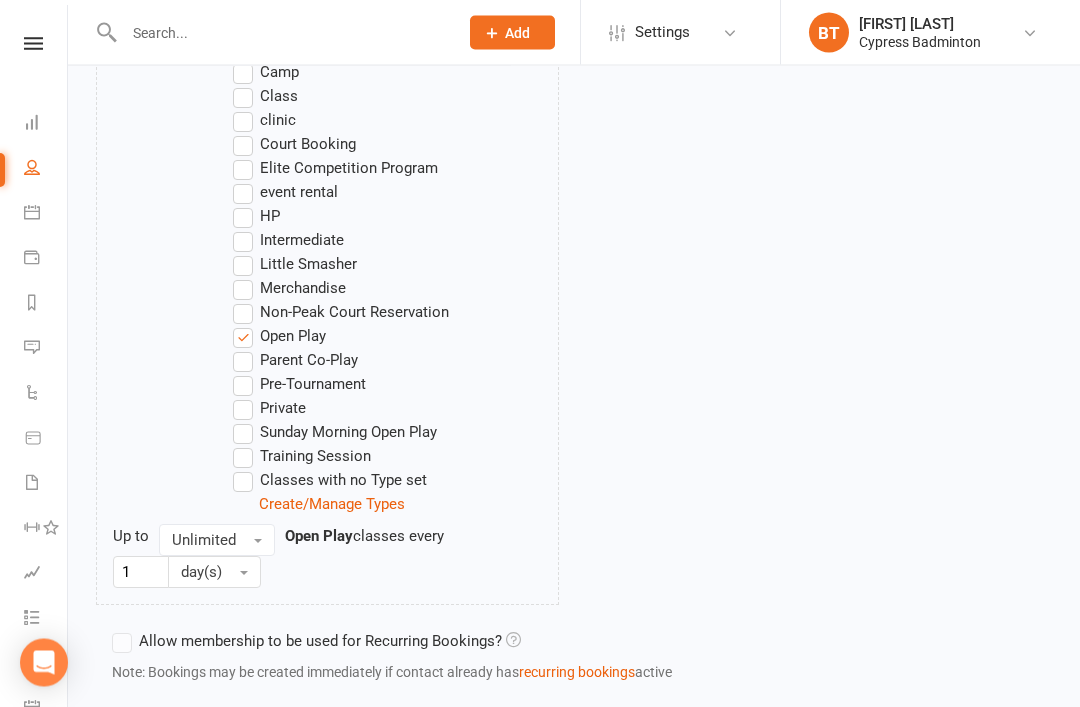 scroll, scrollTop: 1228, scrollLeft: 0, axis: vertical 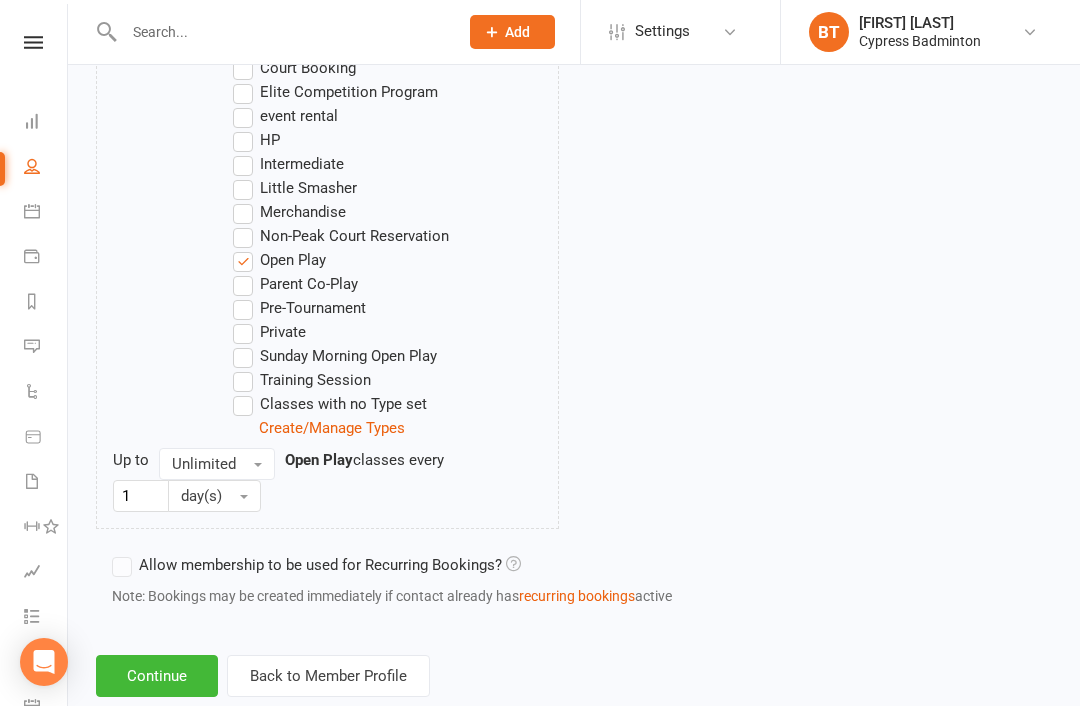 click on "Continue" at bounding box center [157, 677] 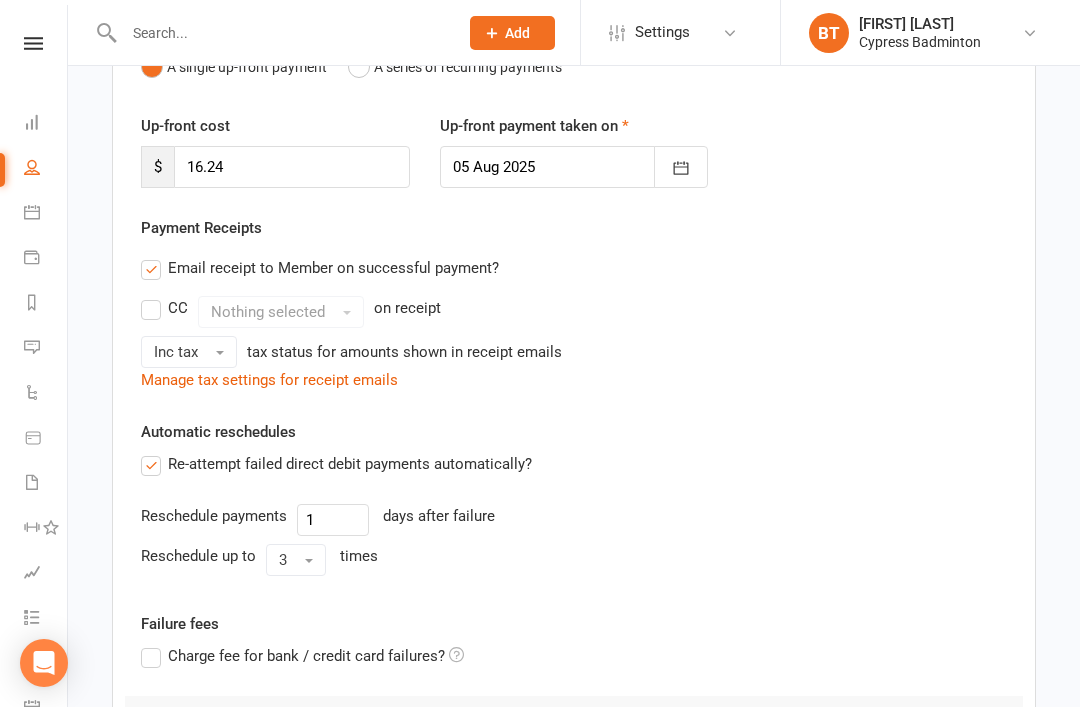 scroll, scrollTop: 494, scrollLeft: 0, axis: vertical 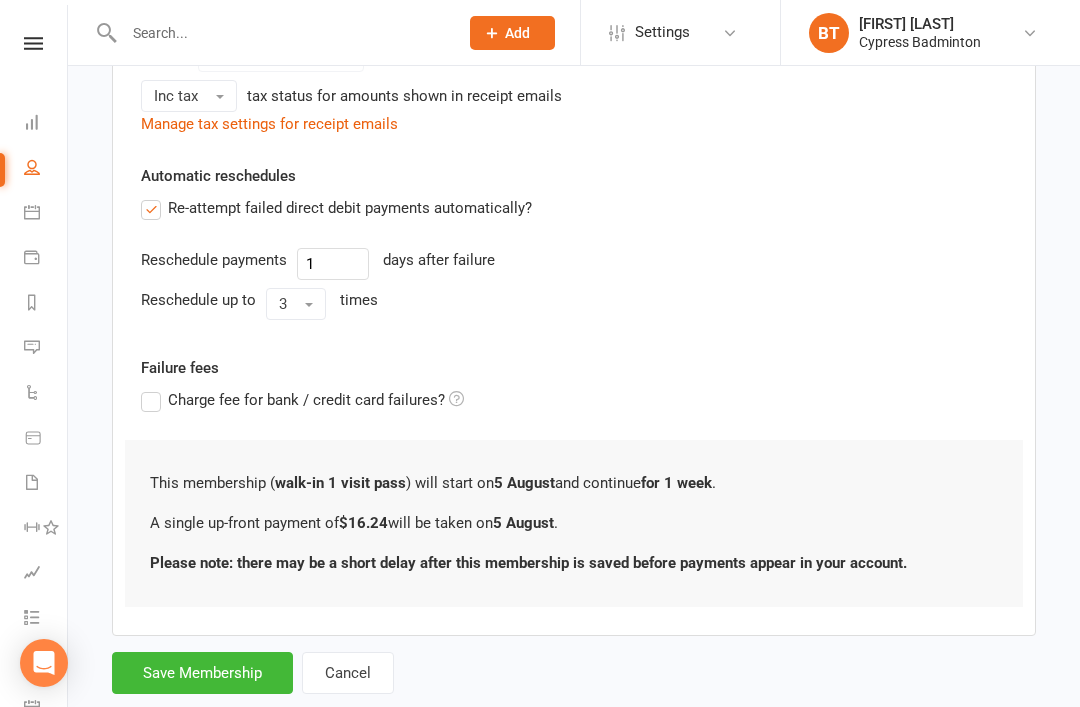 click on "Save Membership" at bounding box center [202, 673] 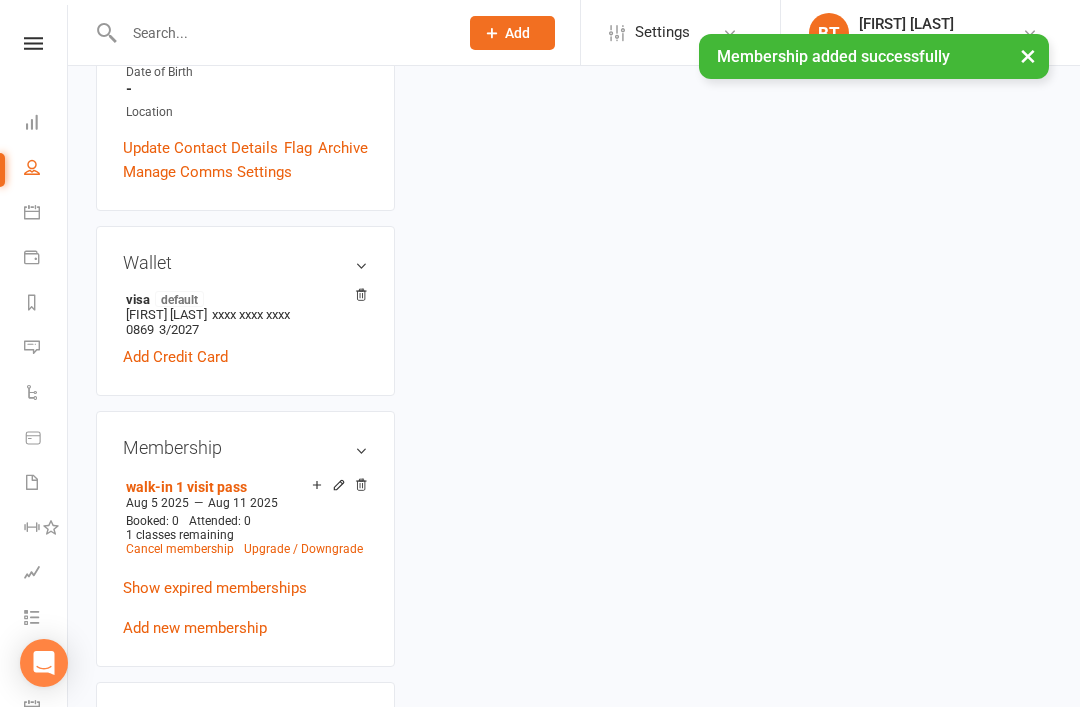 scroll, scrollTop: 0, scrollLeft: 0, axis: both 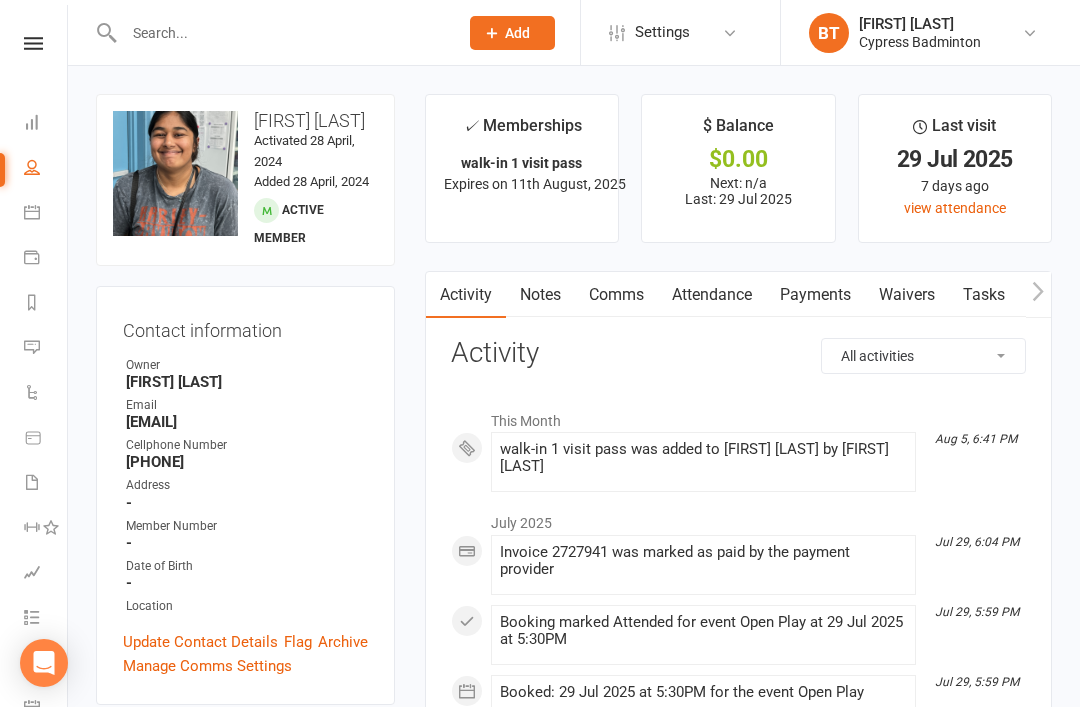 click at bounding box center [33, 43] 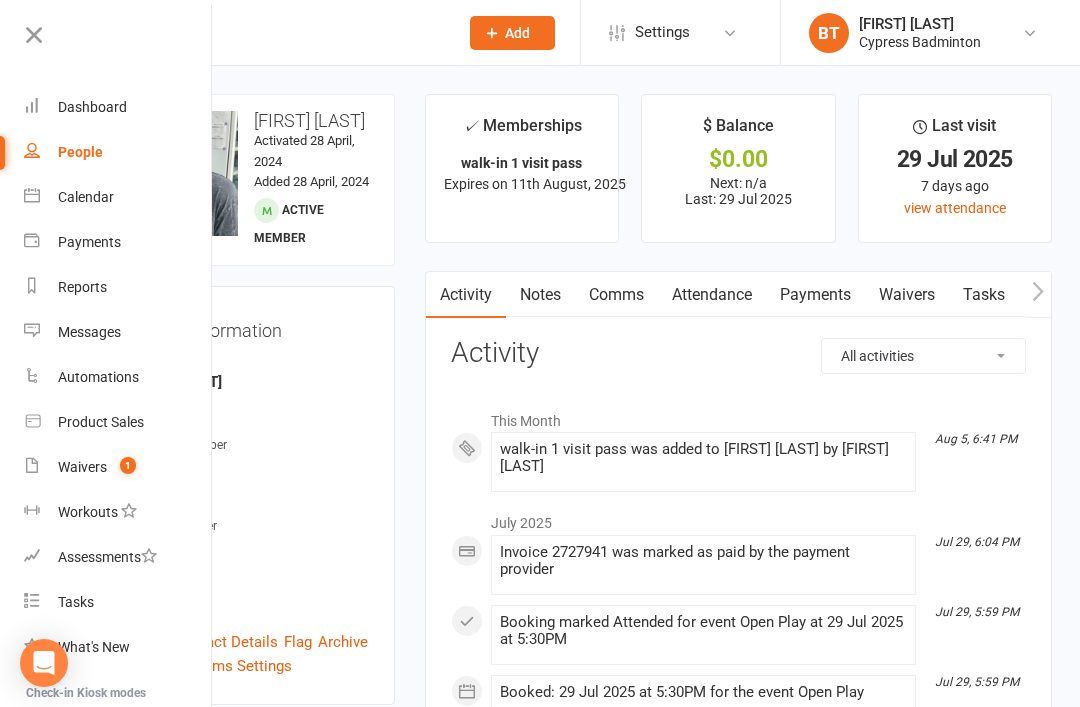 click on "Waivers   1" at bounding box center (118, 467) 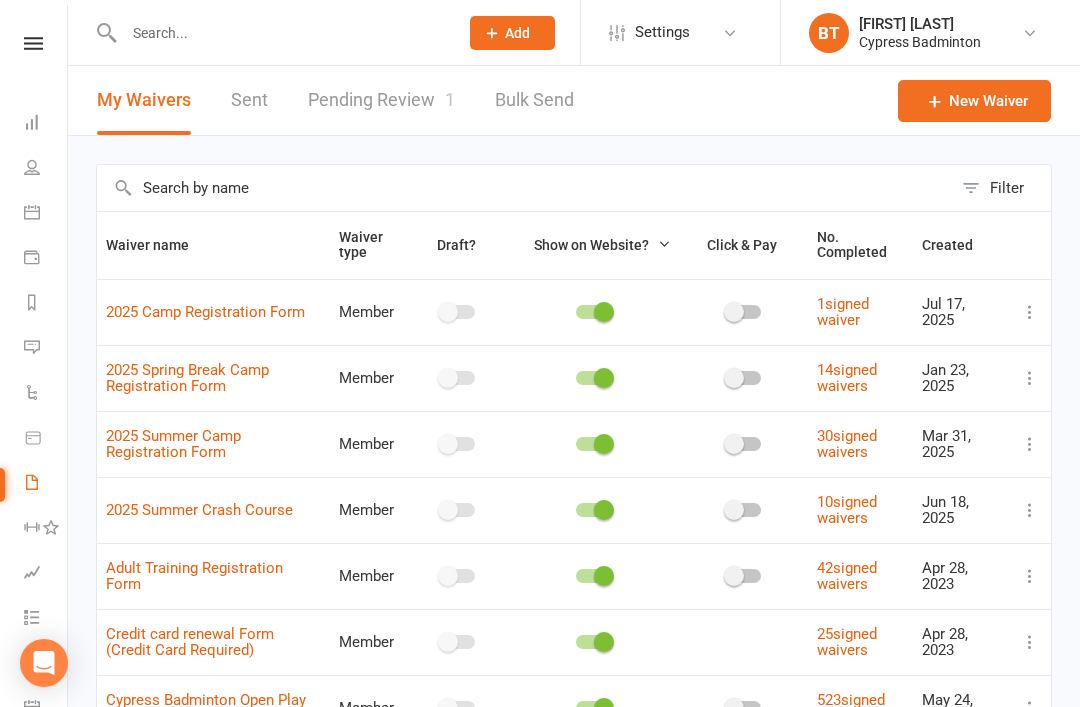 click on "Pending Review 1" at bounding box center [381, 100] 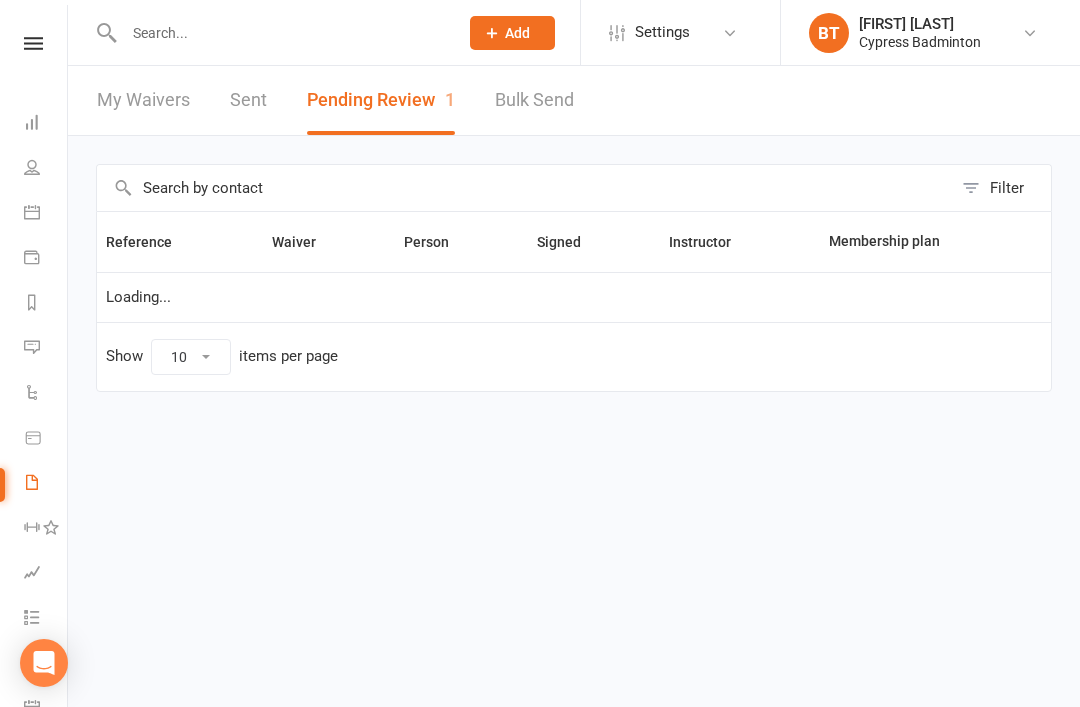 select on "50" 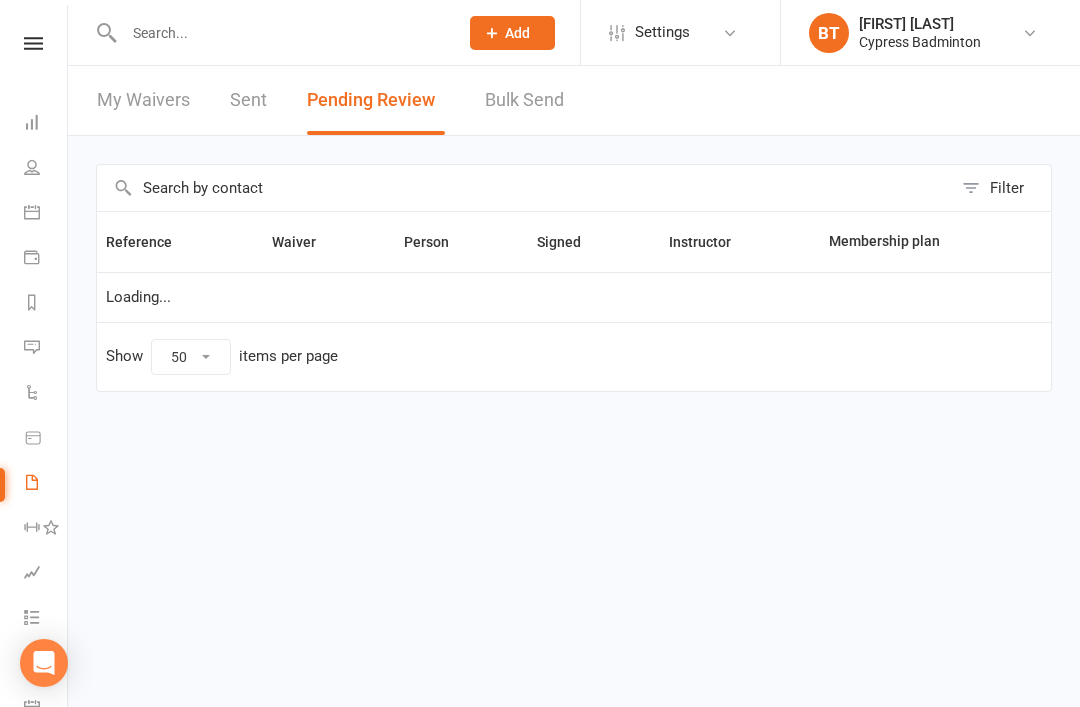 select on "50" 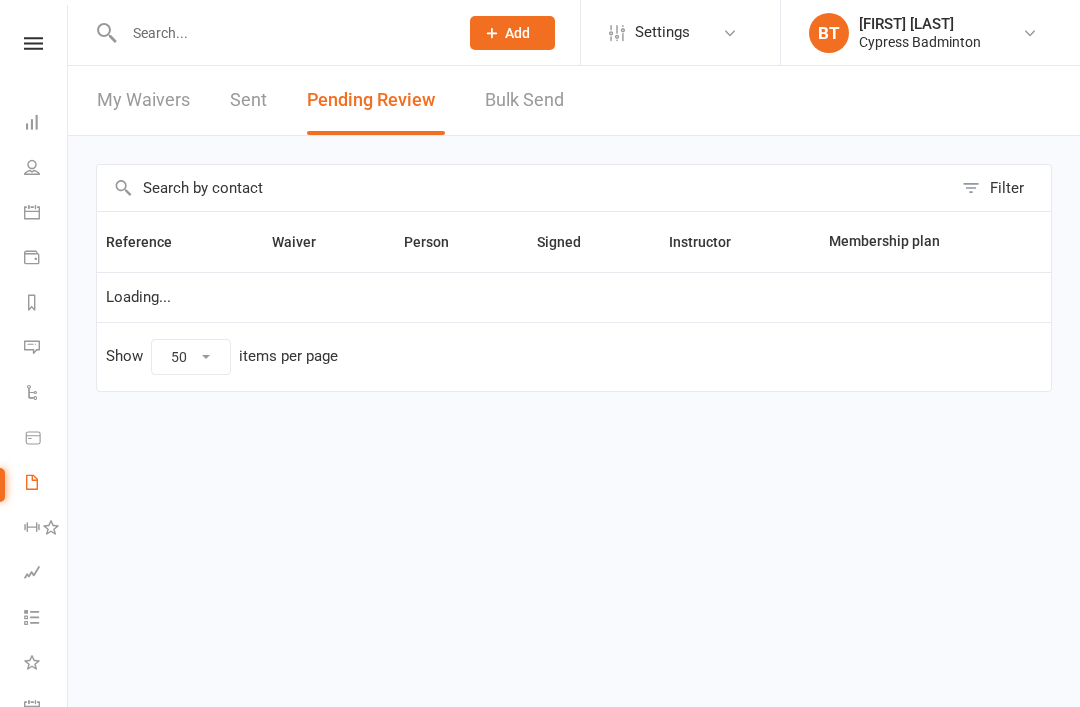 select on "50" 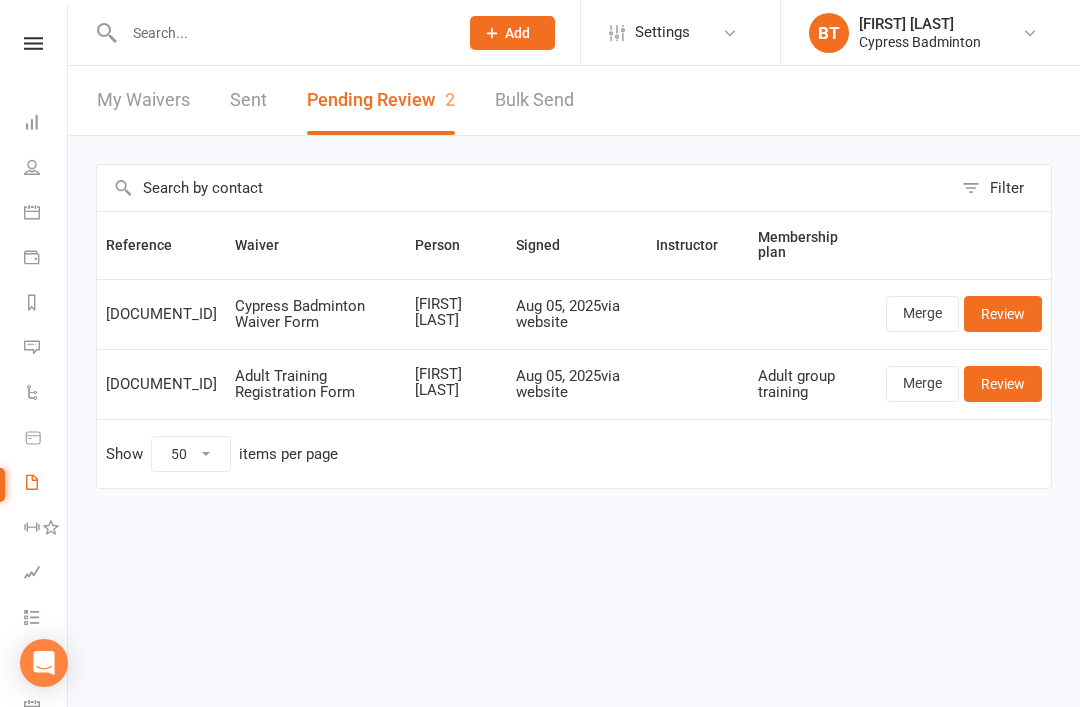 click on "Review" at bounding box center [1003, 314] 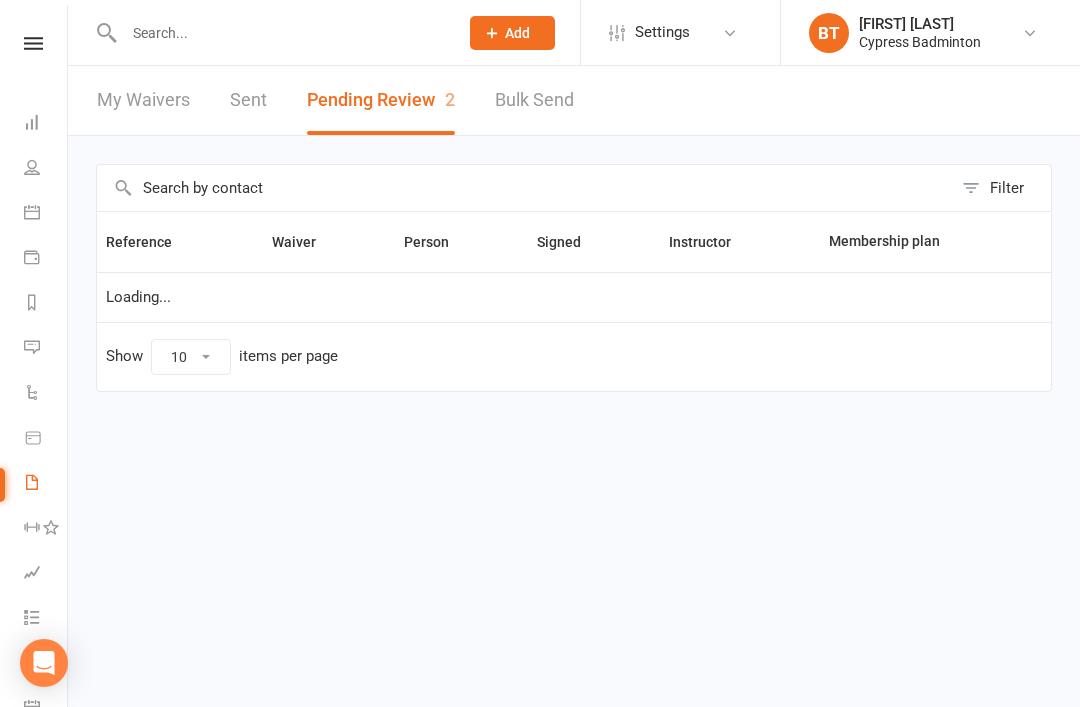 select on "50" 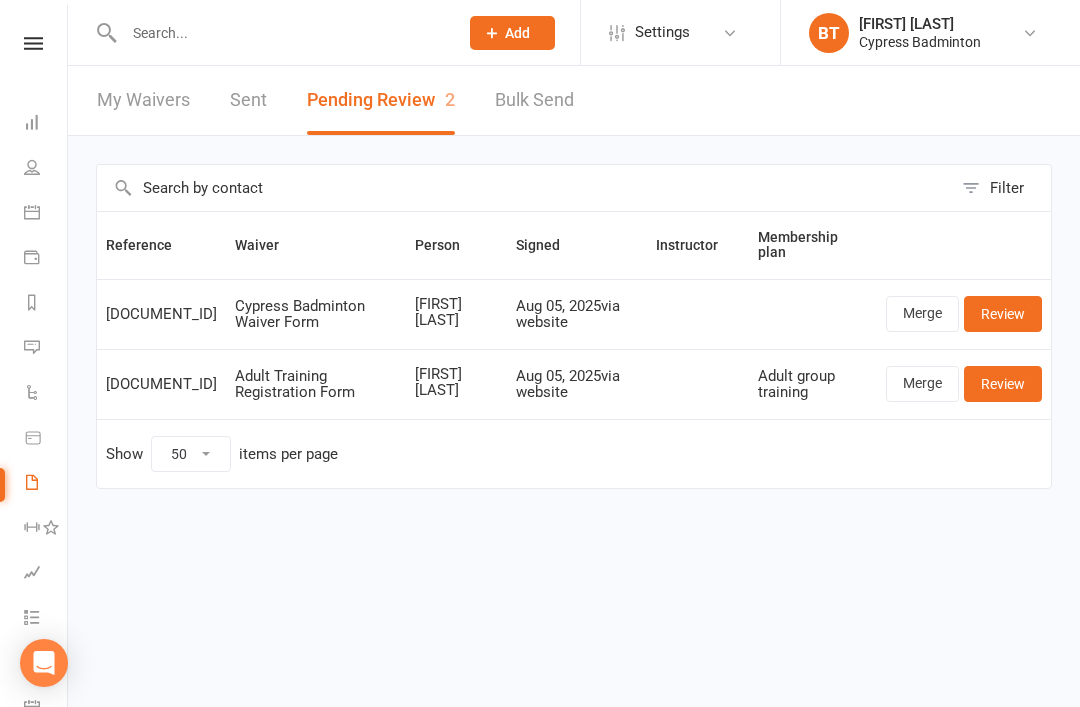 click on "Review" at bounding box center [1003, 314] 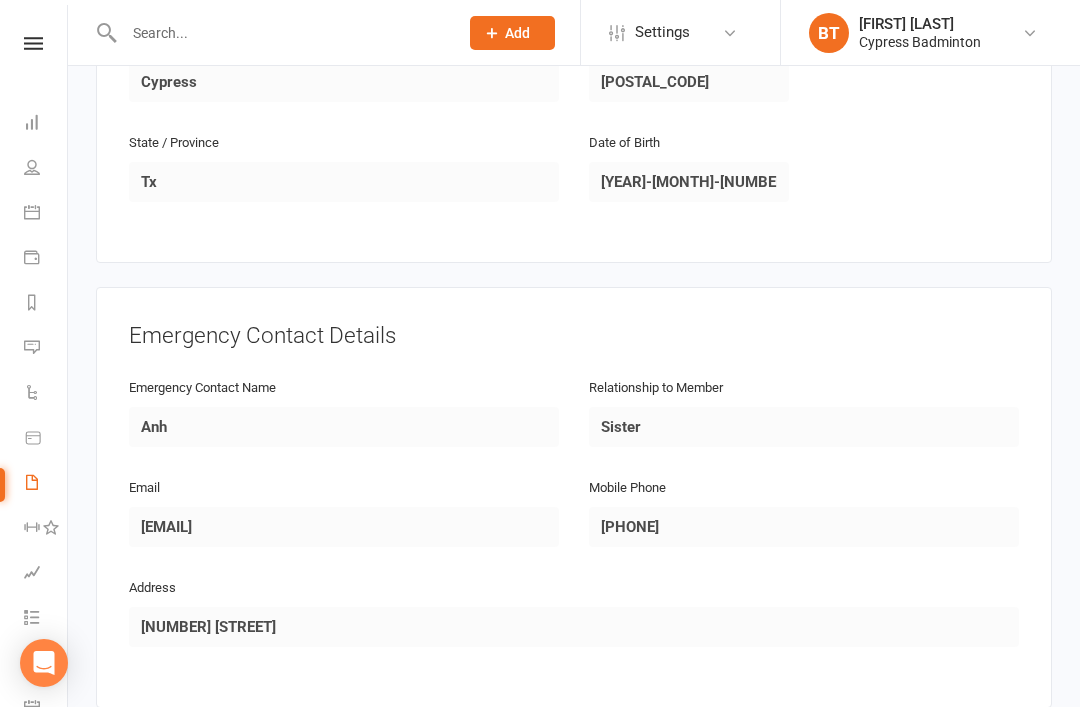scroll, scrollTop: 1167, scrollLeft: 0, axis: vertical 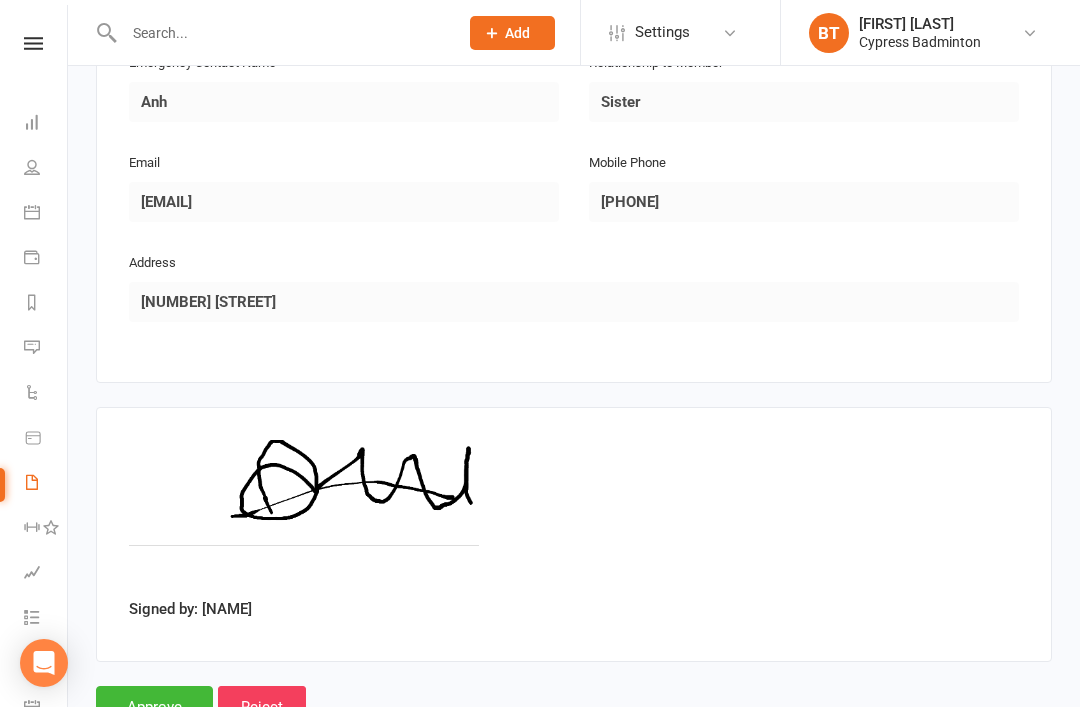 click on "Approve" at bounding box center (154, 707) 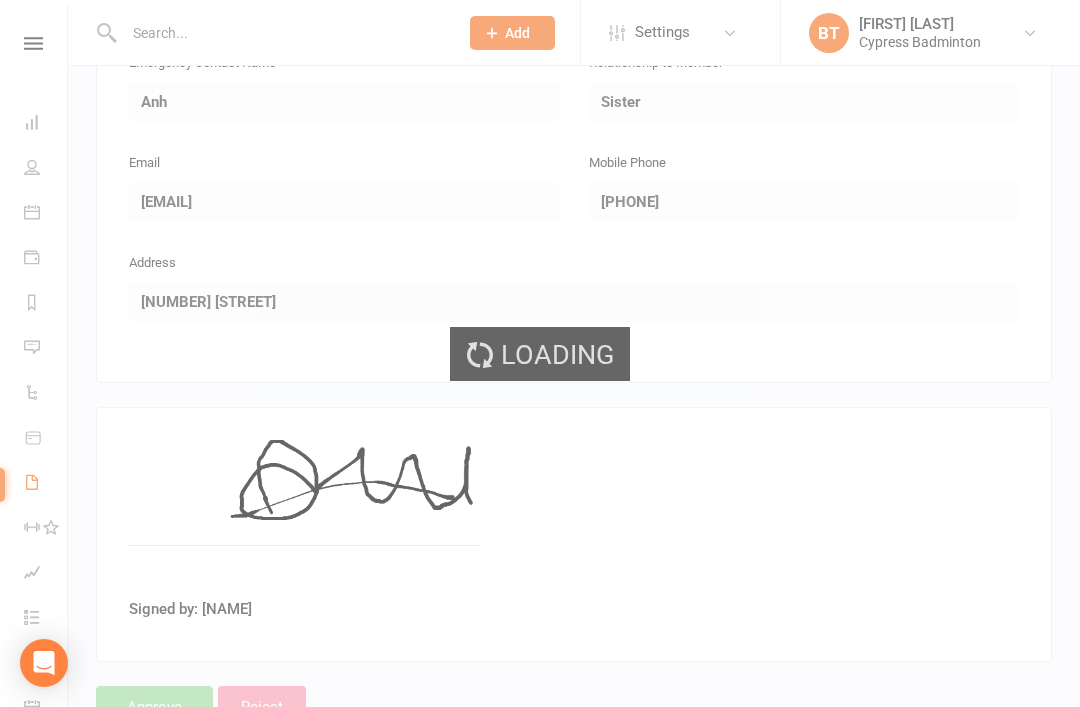 select on "50" 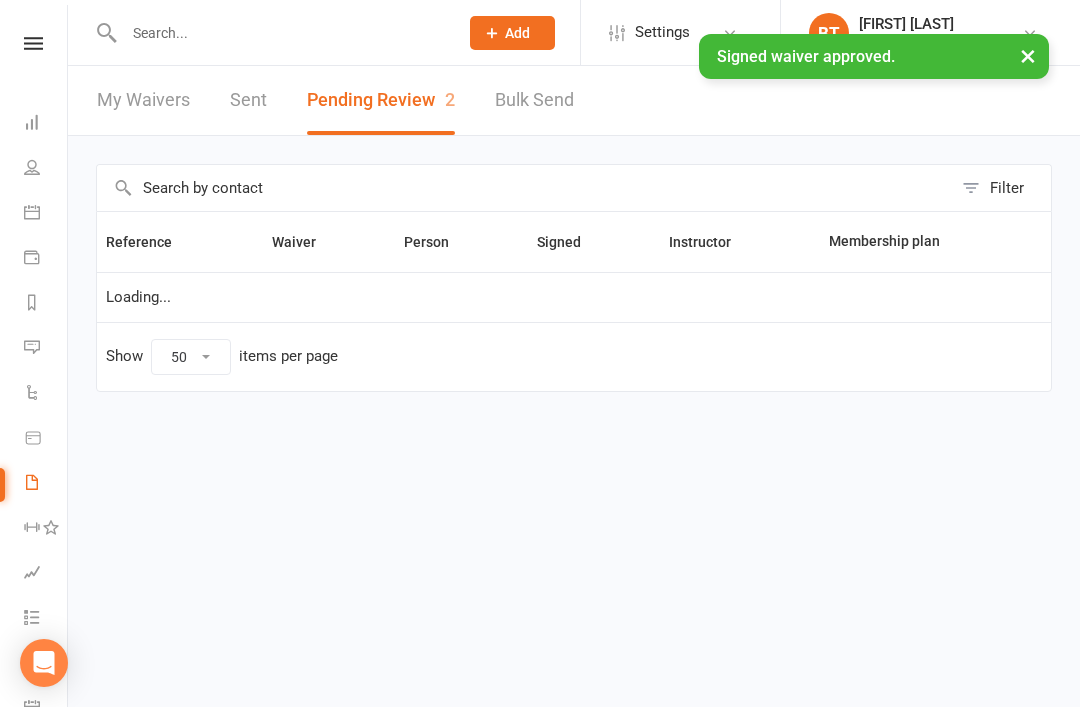scroll, scrollTop: 0, scrollLeft: 0, axis: both 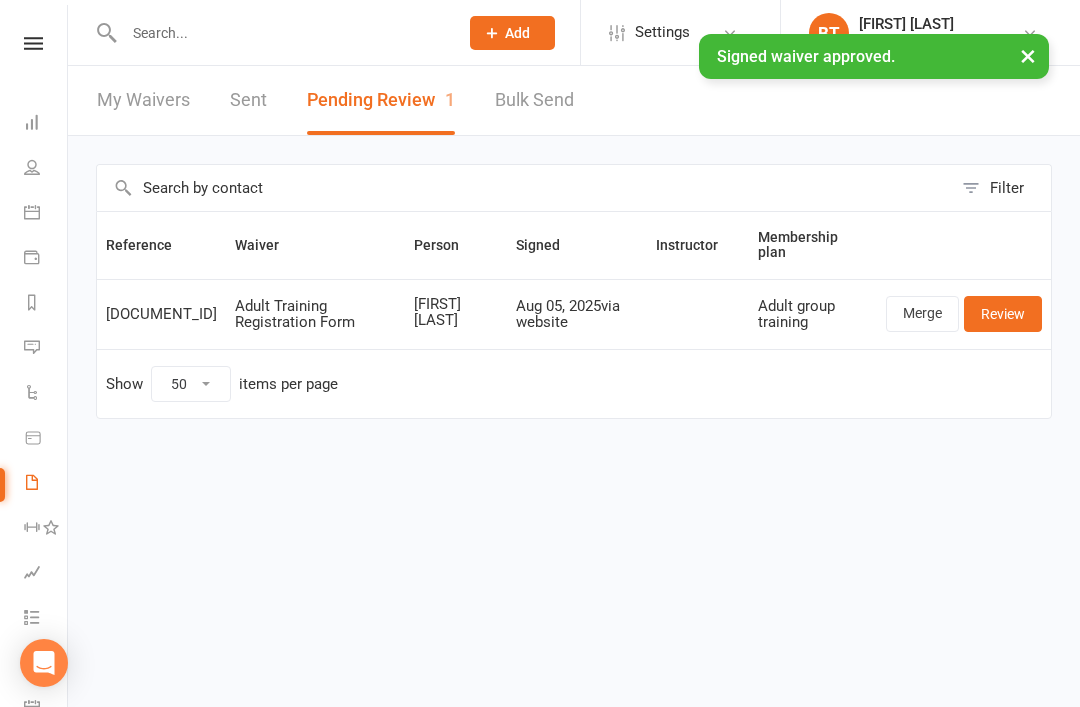 click at bounding box center (281, 33) 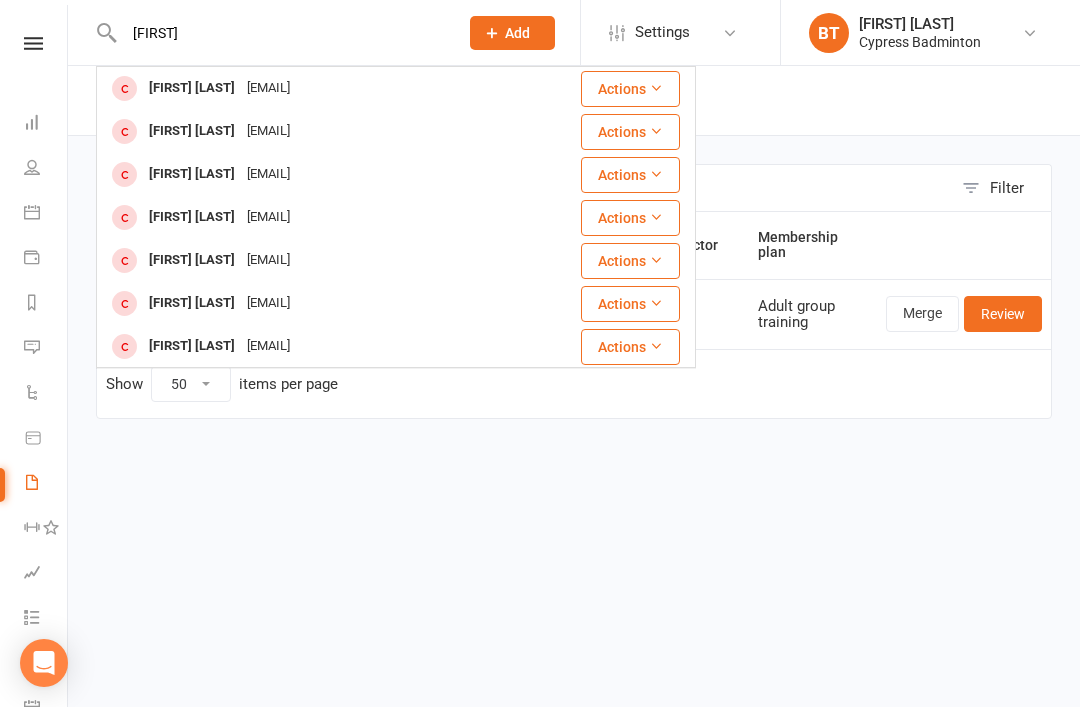type on "[FIRST]" 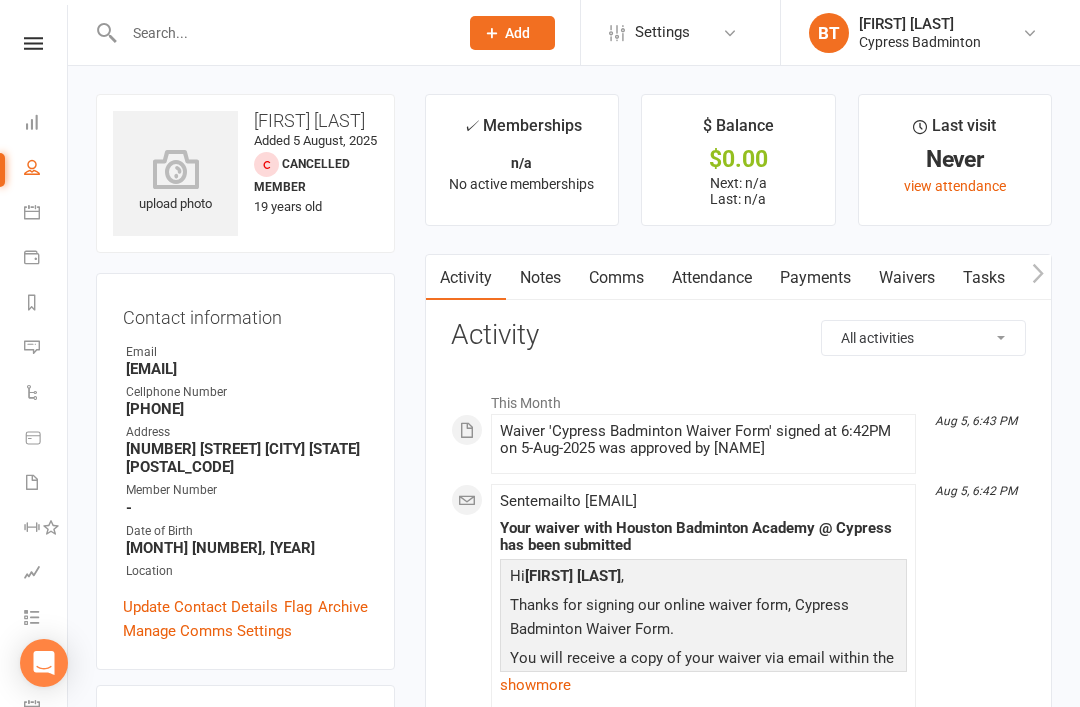 click at bounding box center (175, 169) 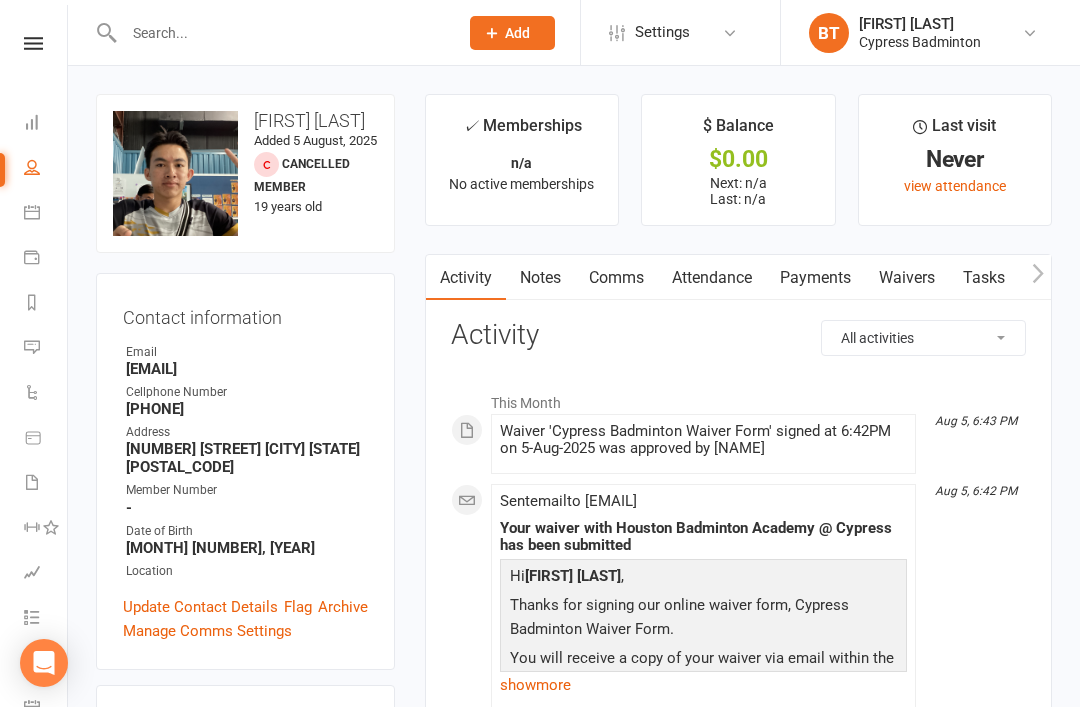 click at bounding box center (281, 33) 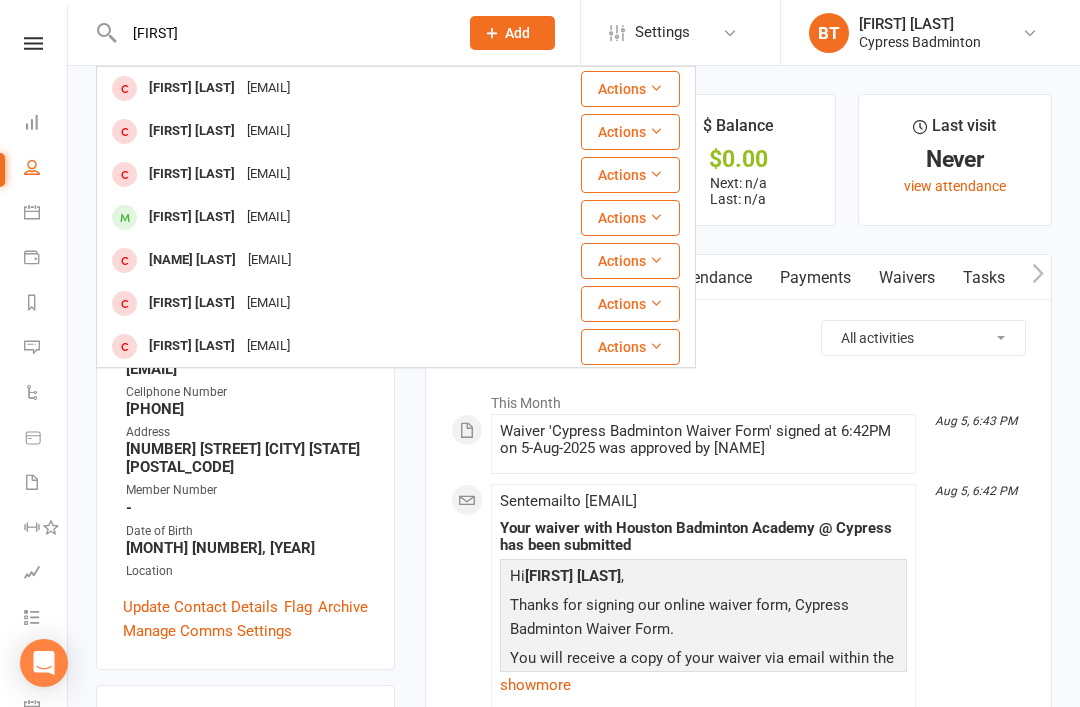 type on "[FIRST]" 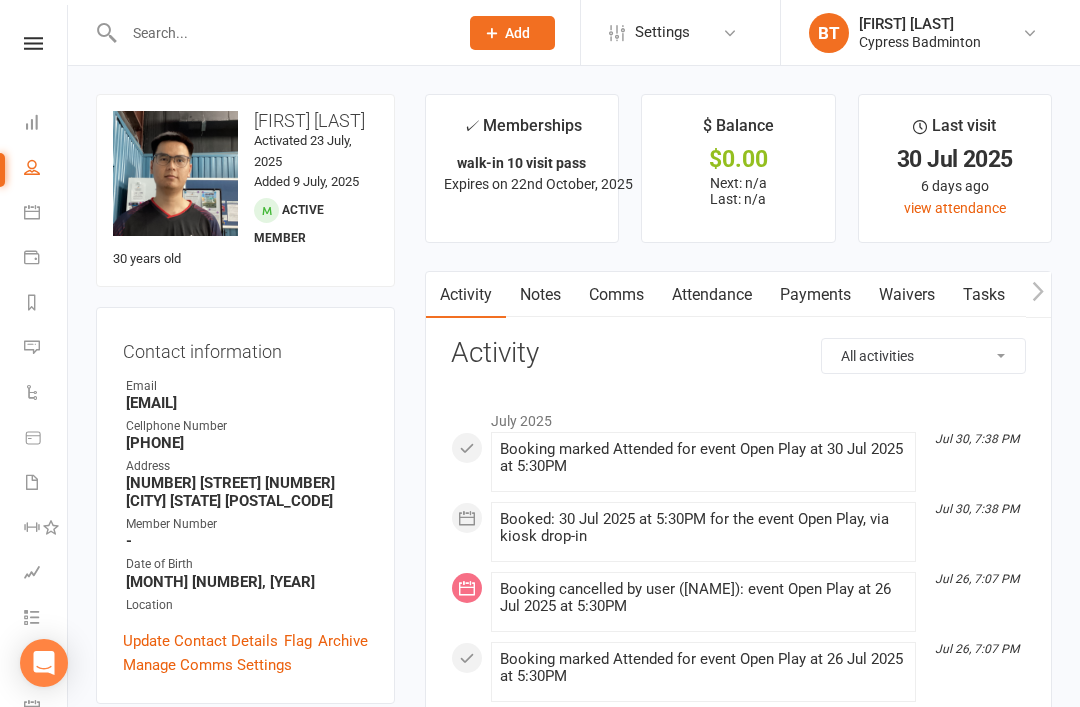 click at bounding box center [281, 33] 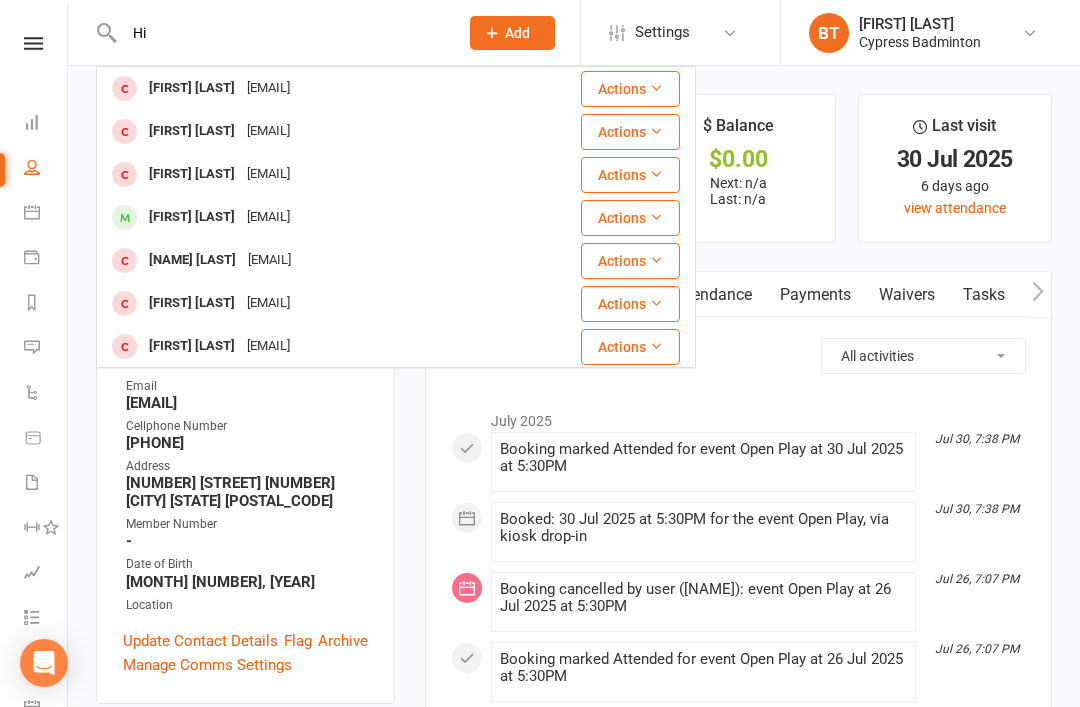 type on "H" 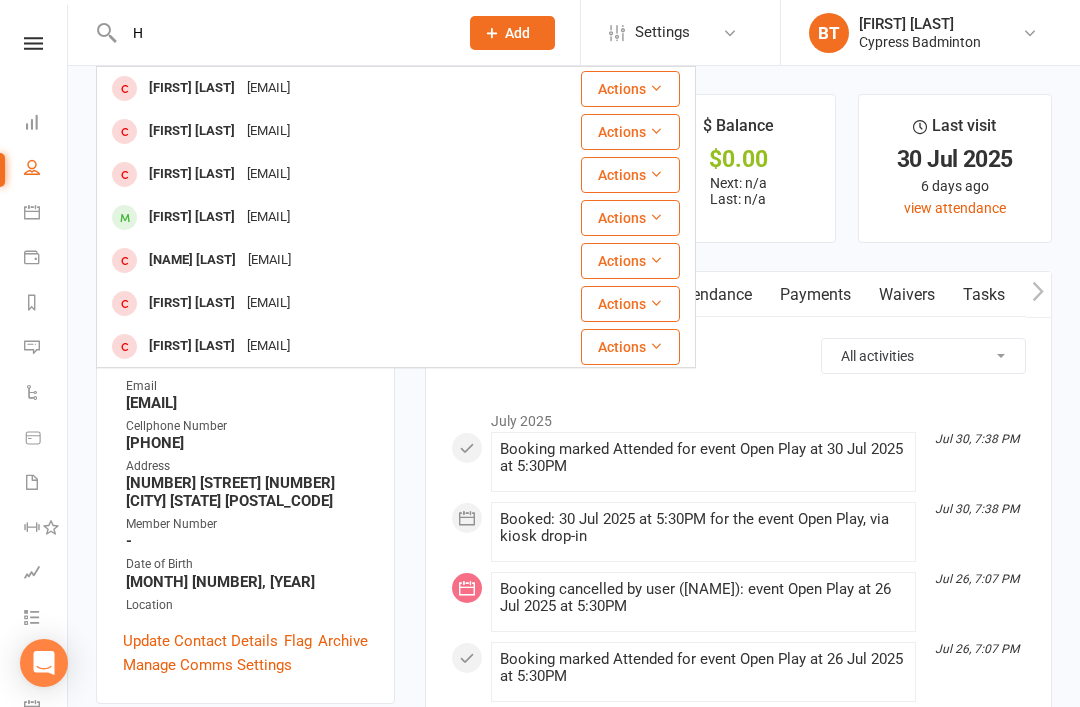 type 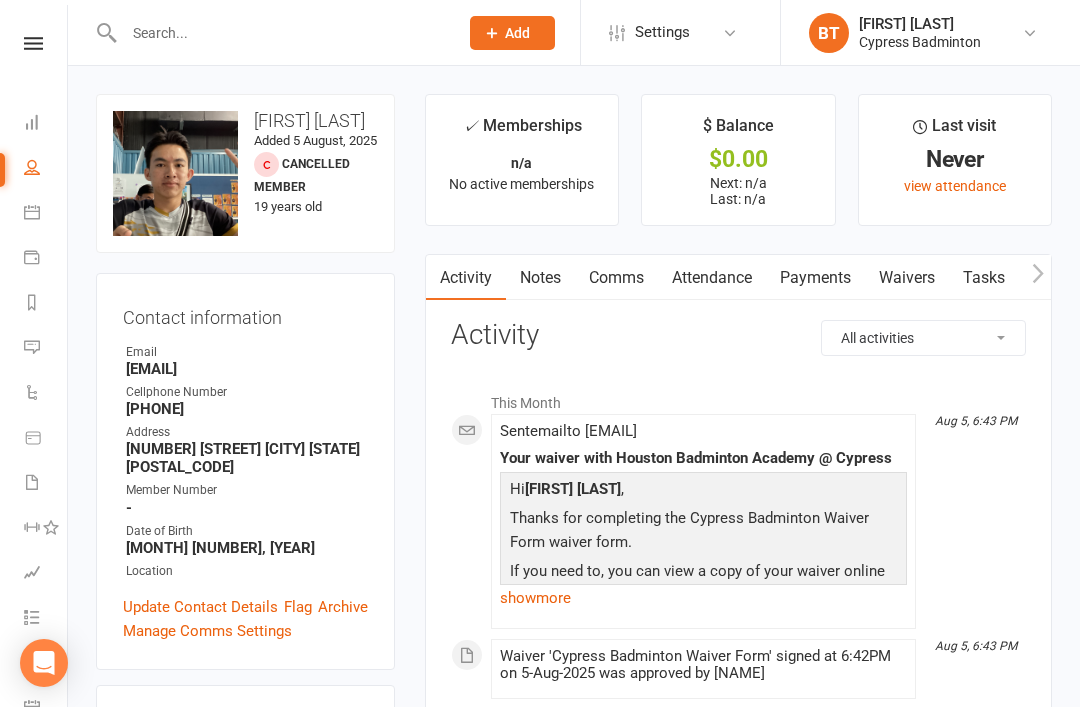 scroll, scrollTop: 297, scrollLeft: 0, axis: vertical 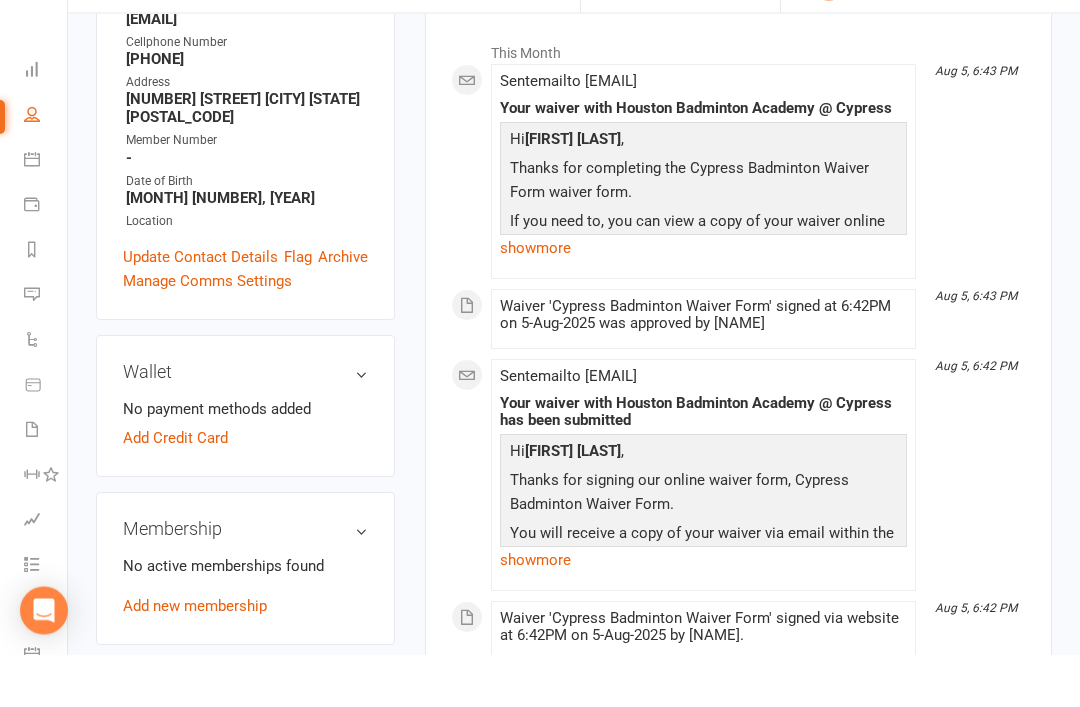 click on "Add new membership" at bounding box center (195, 659) 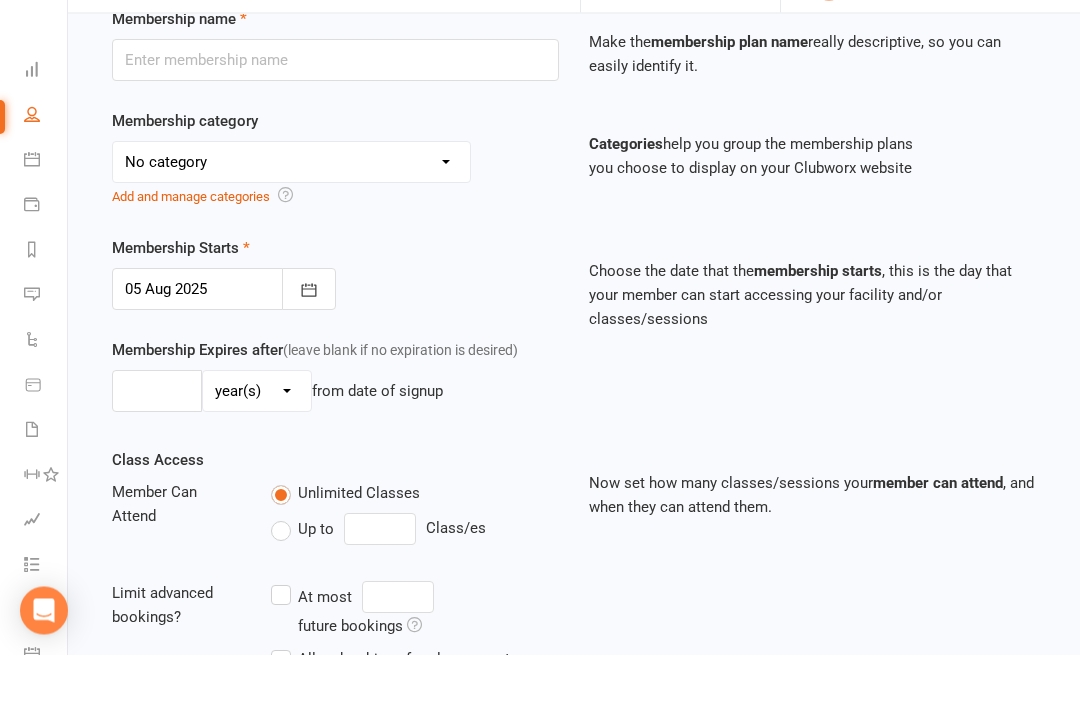 scroll, scrollTop: 0, scrollLeft: 0, axis: both 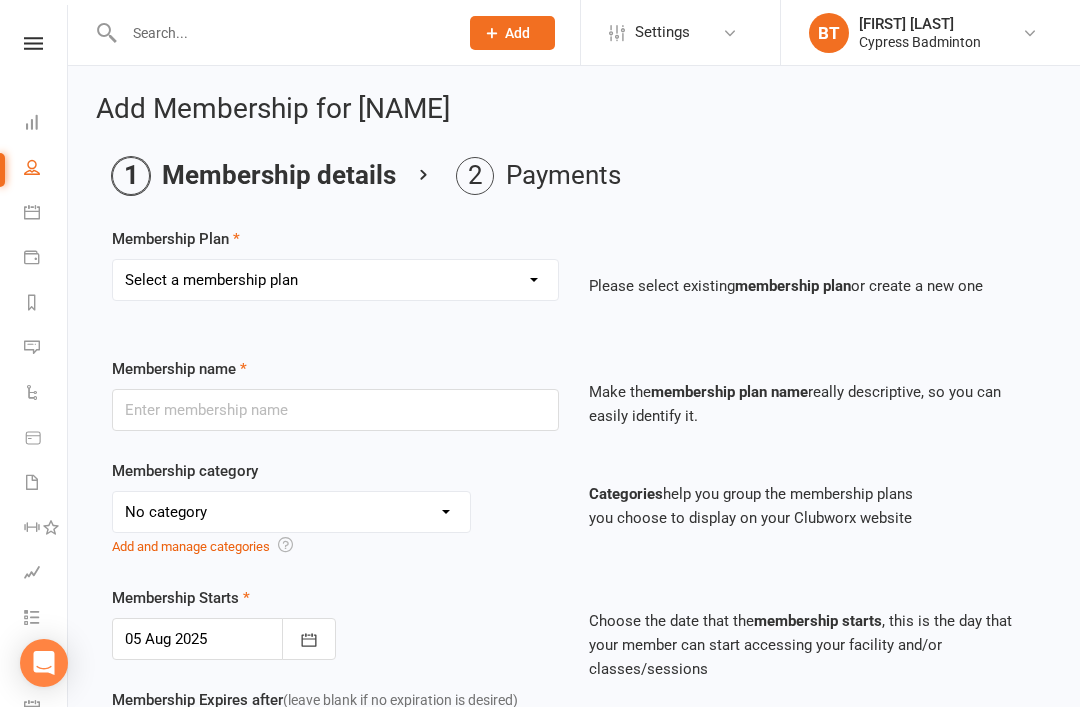 click on "Select a membership plan Create new Membership Plan walk-in 1 visit pass walk-in 5 visit pass walk-in 10 visit pass walk-in 25 visit pass walk-in 50 visit pass Unlimited 1 MONTH Walk-in Pass Unlimited 3 MONTHS Walk-in Pass Unlimited 6 MONTHS Walk-in Pass Unlimited 12 MONTHS Walk-in Pass 1 MONTH AUTOPAYMENT Walk-in Pass (Unlimited) 3 MONTHS AUTOPAYMENT Walk-in Pass (Unlimited) Junior Beginner Badminton Training Walk-in 1 trial session Junior Beginner Badminton Training Program 1x/ week Junior Beginner Badminton Training Program 2x/week Junior Beginner Badminton Training 4 session package Junior Beginner Badminton Training 8 session package JR Intermediate Badminton Training program 1X/week JR Intermediate Badminton Training 4 sessions package JR Intermediate Badminton Training 8 sessions package HP Badminton Training 2X/WEEK HP Badminton Training 3X/WEEK HP Badminton Training 4x/week Program Pre Tournament 2X/WEEK Pre Tournament 3X/WEEK Pre Tournament 4x/week Walk in Adult group training 1 session Grip" at bounding box center (335, 280) 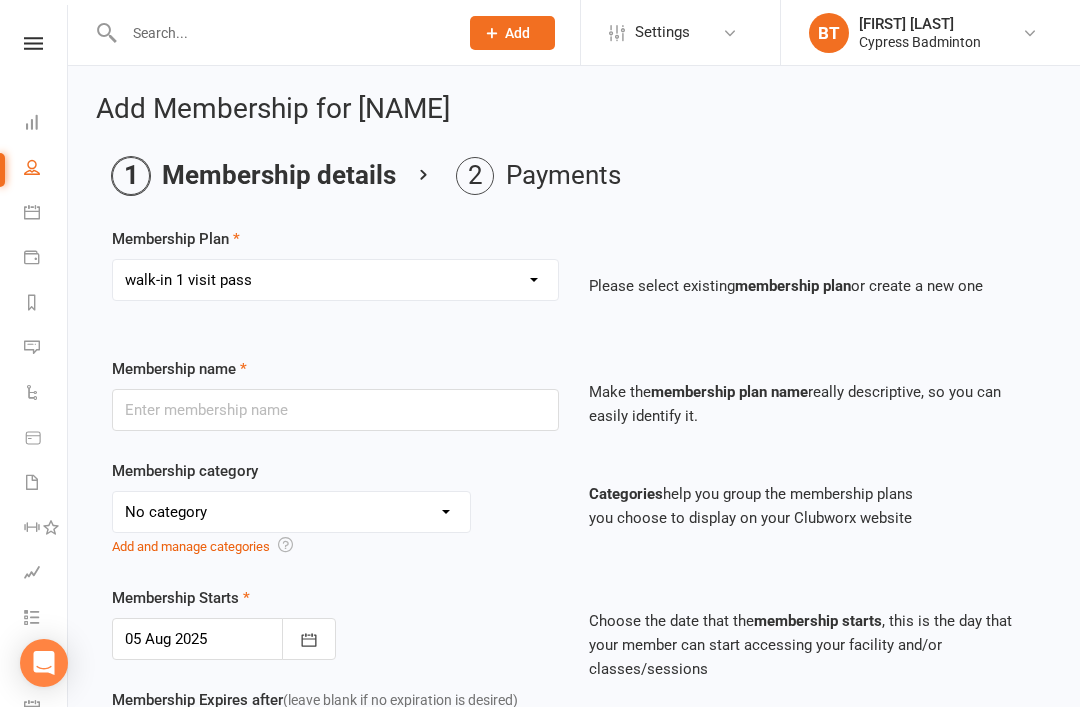 type on "walk-in 1 visit pass" 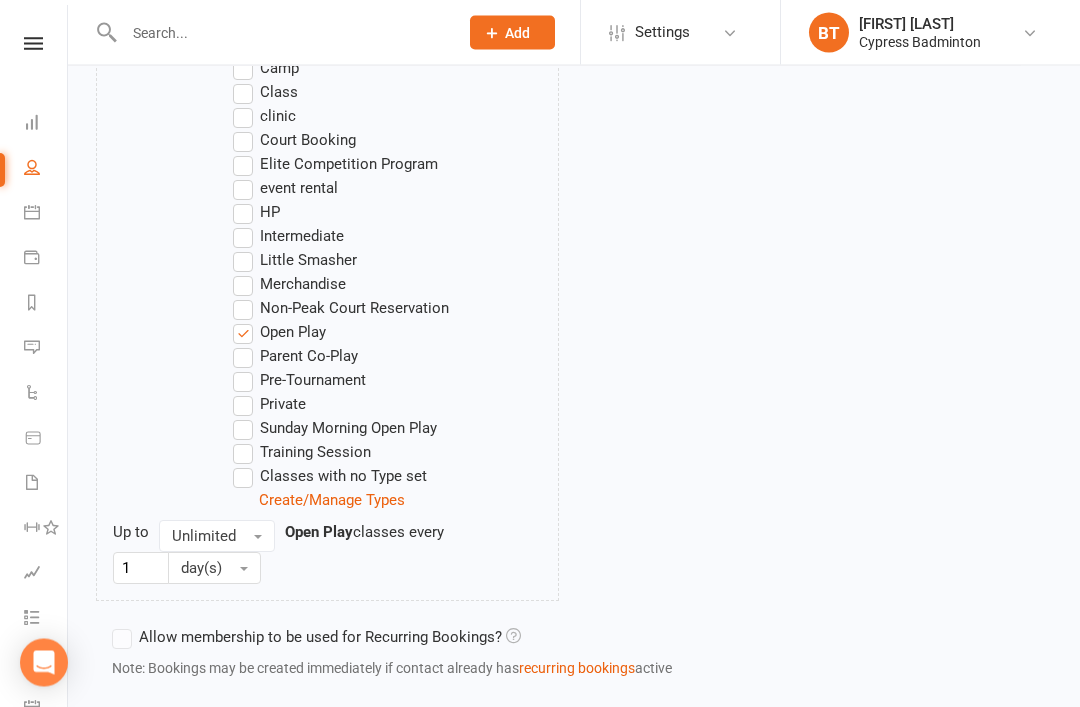 scroll, scrollTop: 1228, scrollLeft: 0, axis: vertical 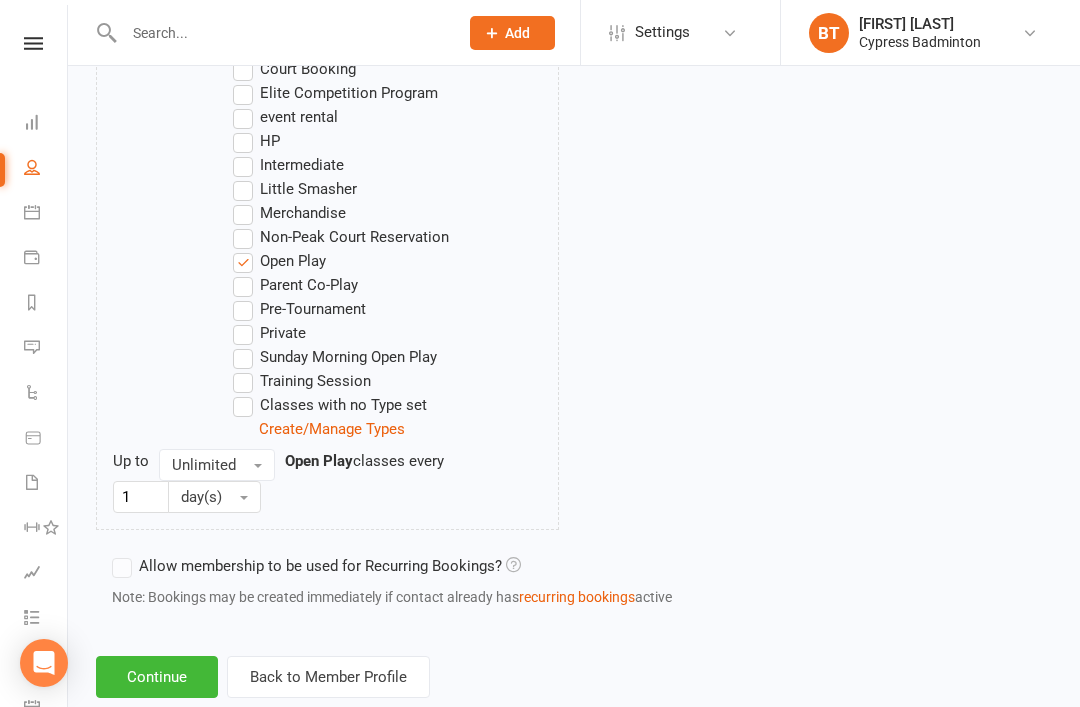 click on "Continue" at bounding box center [157, 677] 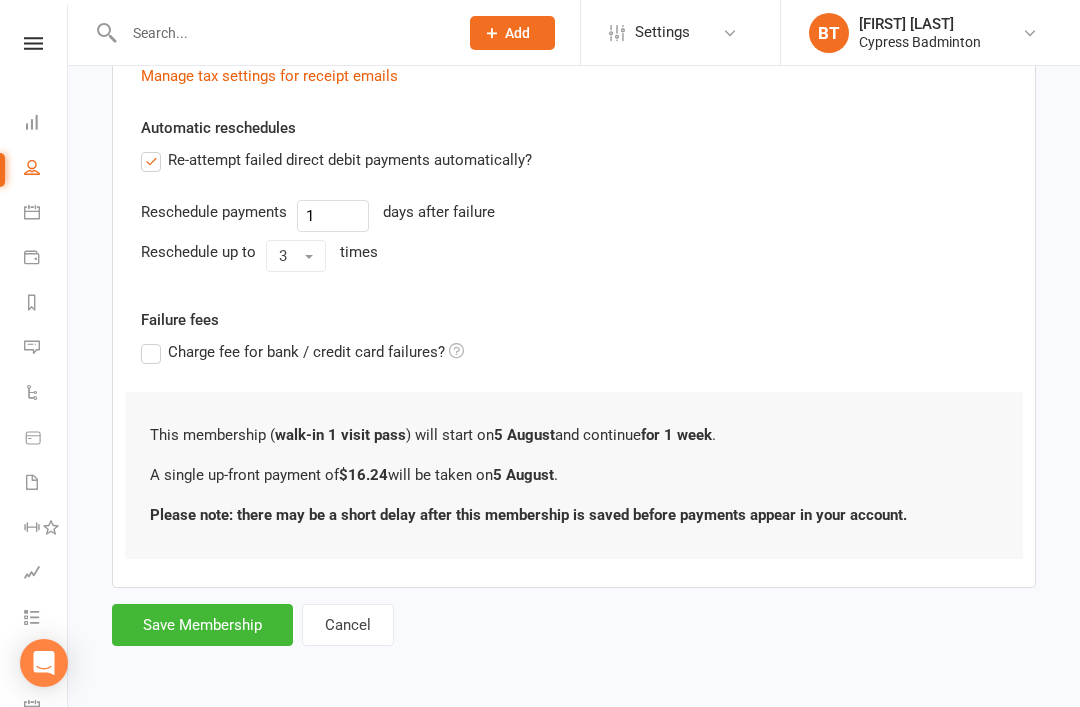 scroll, scrollTop: 0, scrollLeft: 0, axis: both 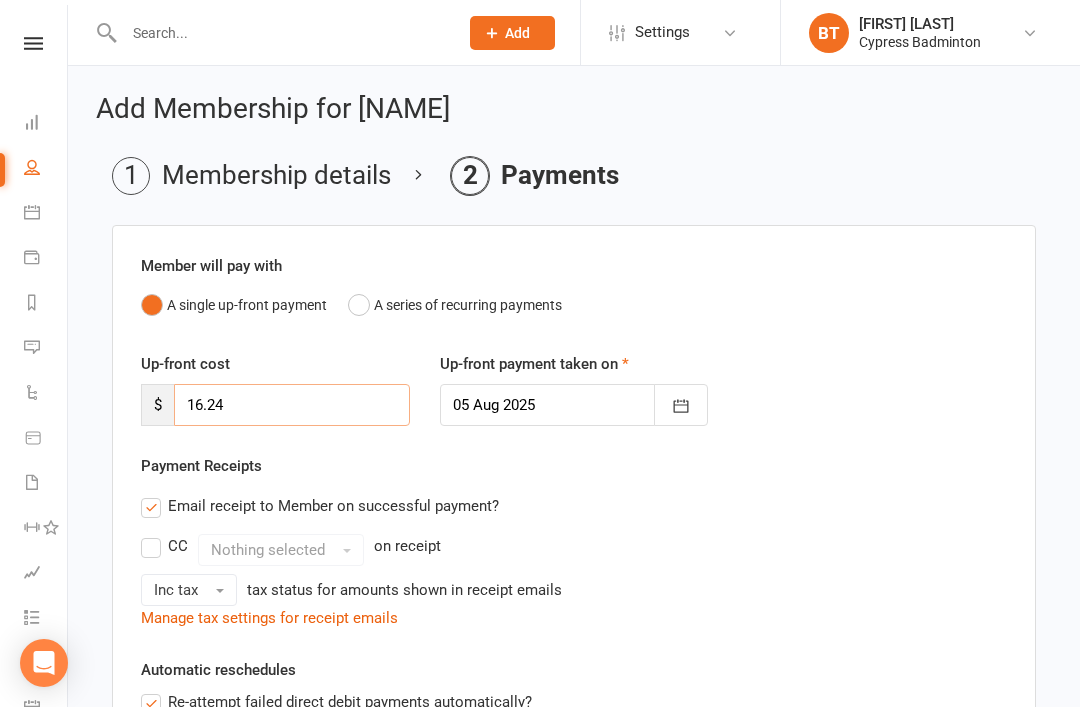 click on "16.24" at bounding box center [292, 405] 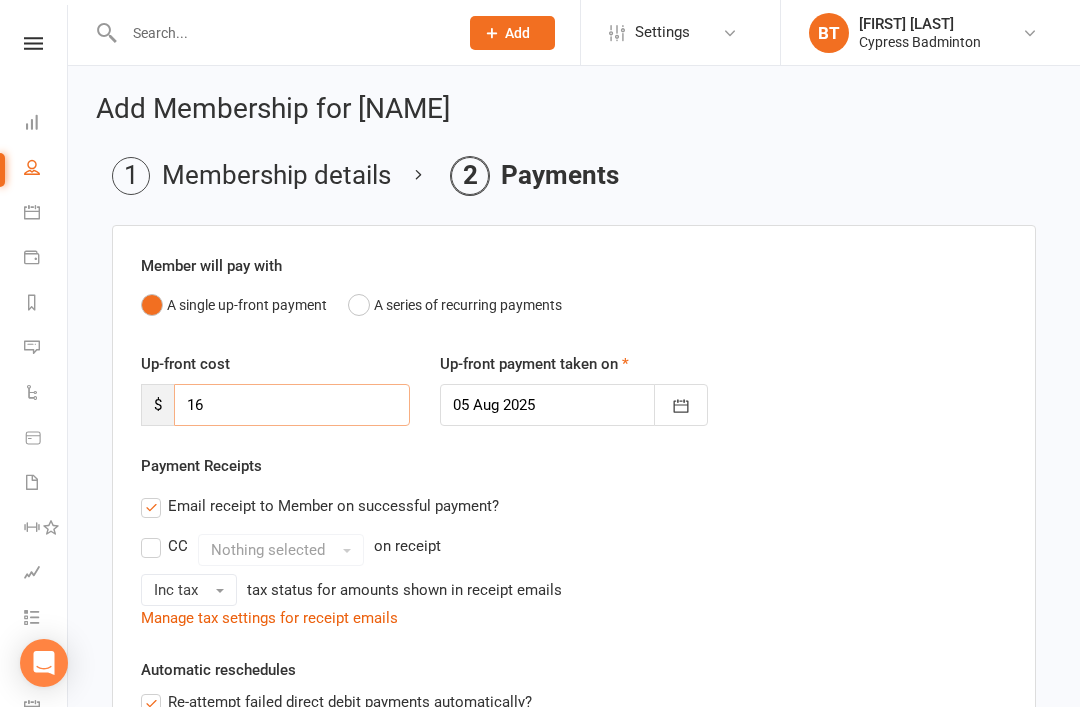 type on "1" 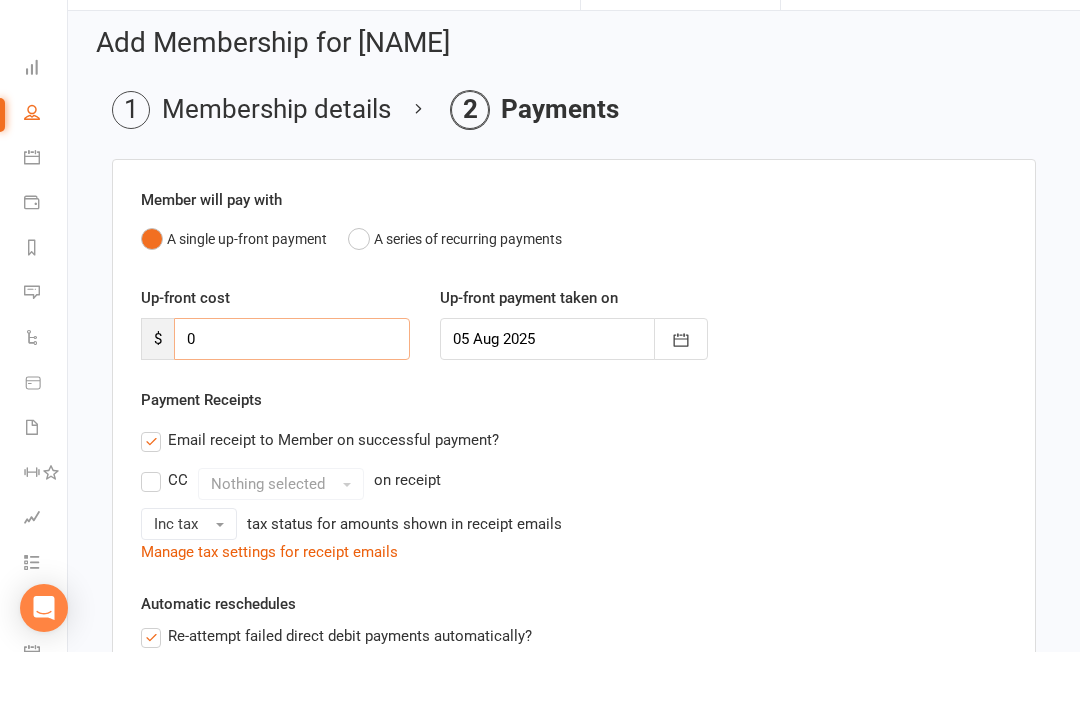 scroll, scrollTop: 469, scrollLeft: 0, axis: vertical 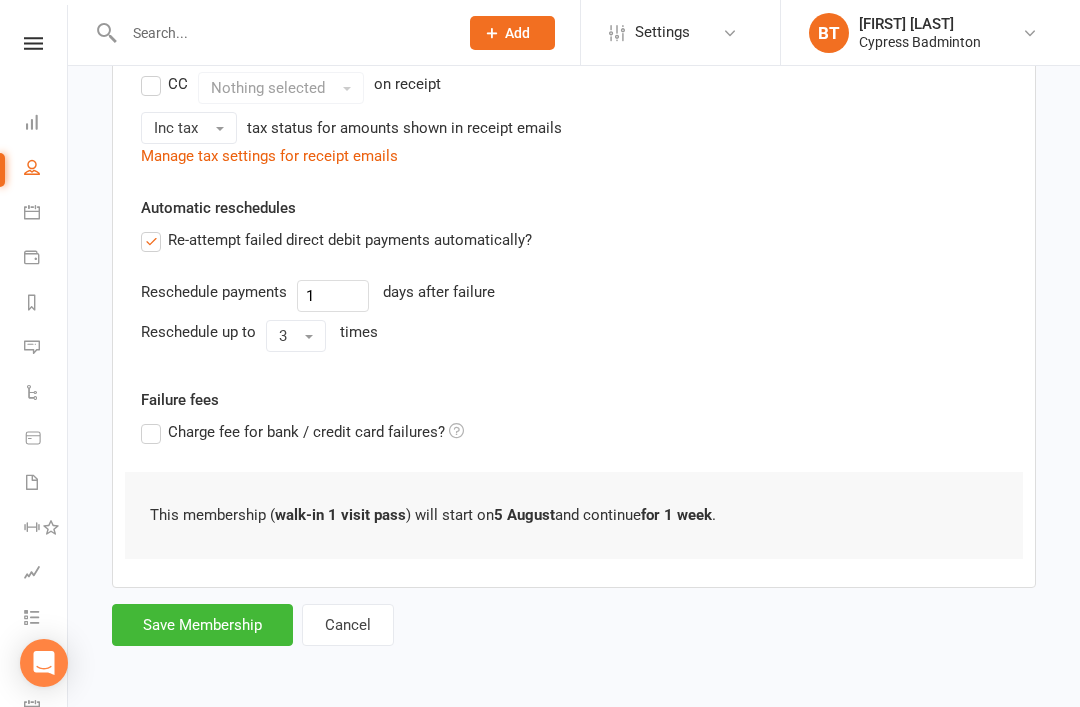 type on "0" 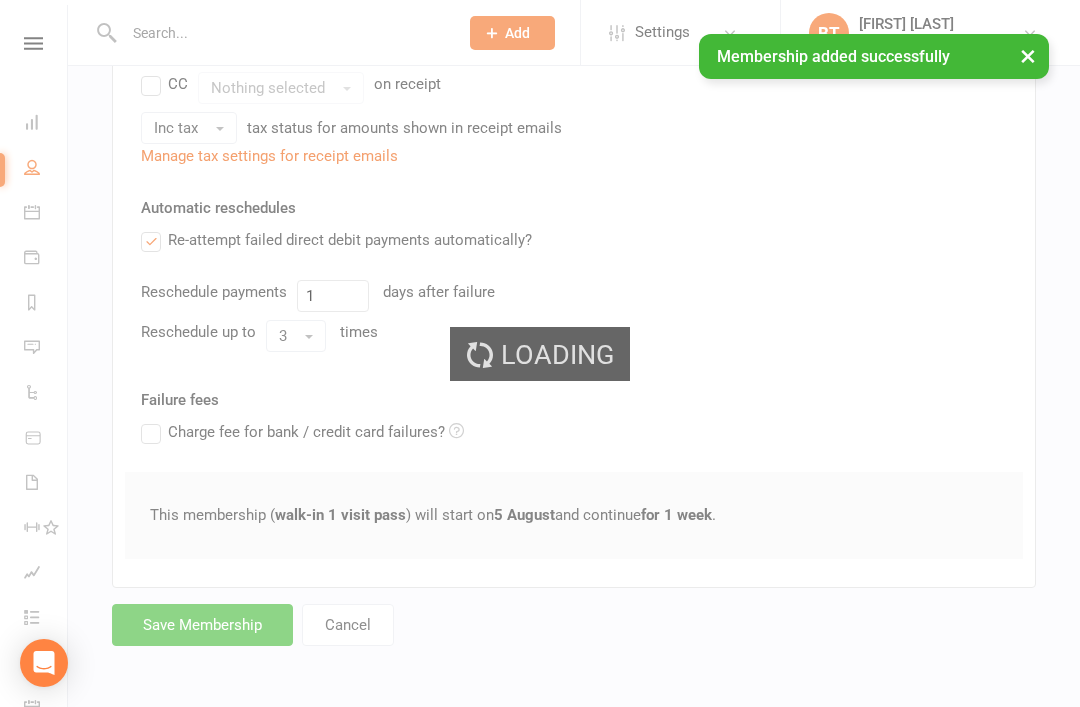 scroll, scrollTop: 414, scrollLeft: 0, axis: vertical 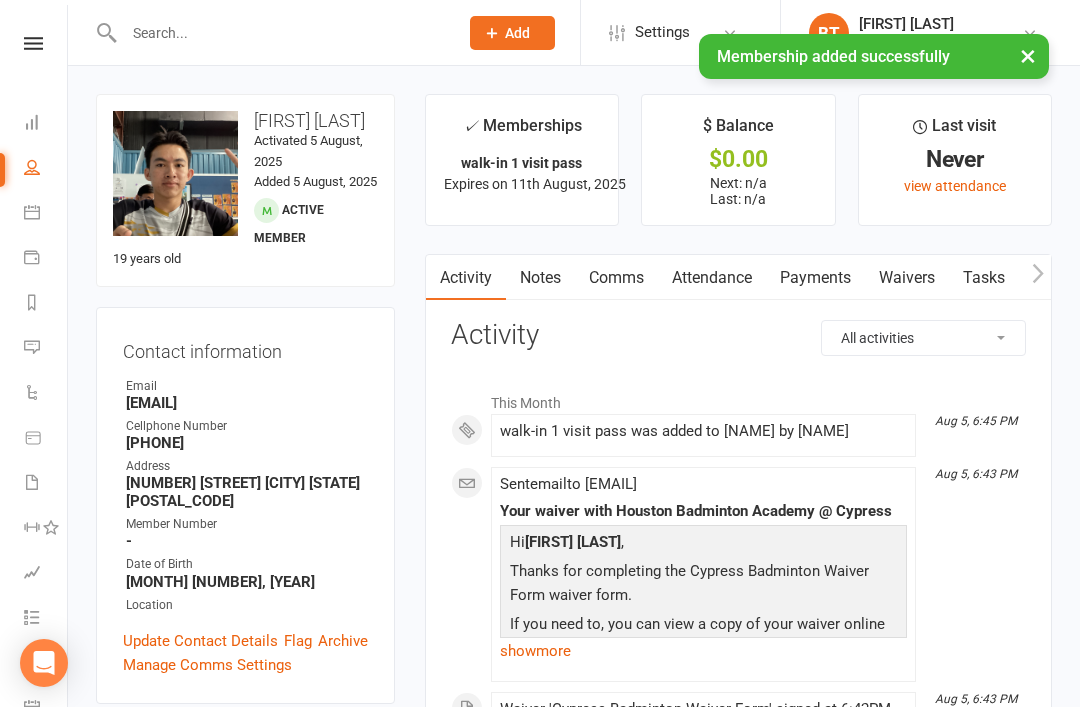 click at bounding box center [33, 43] 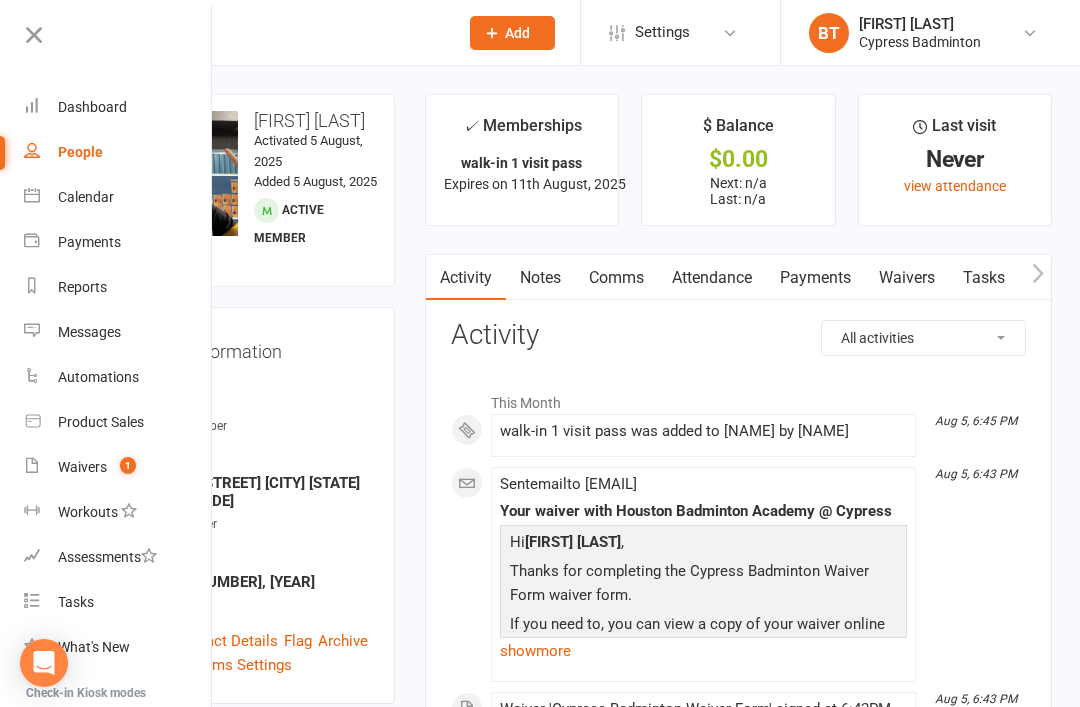 click on "Product Sales" at bounding box center (101, 422) 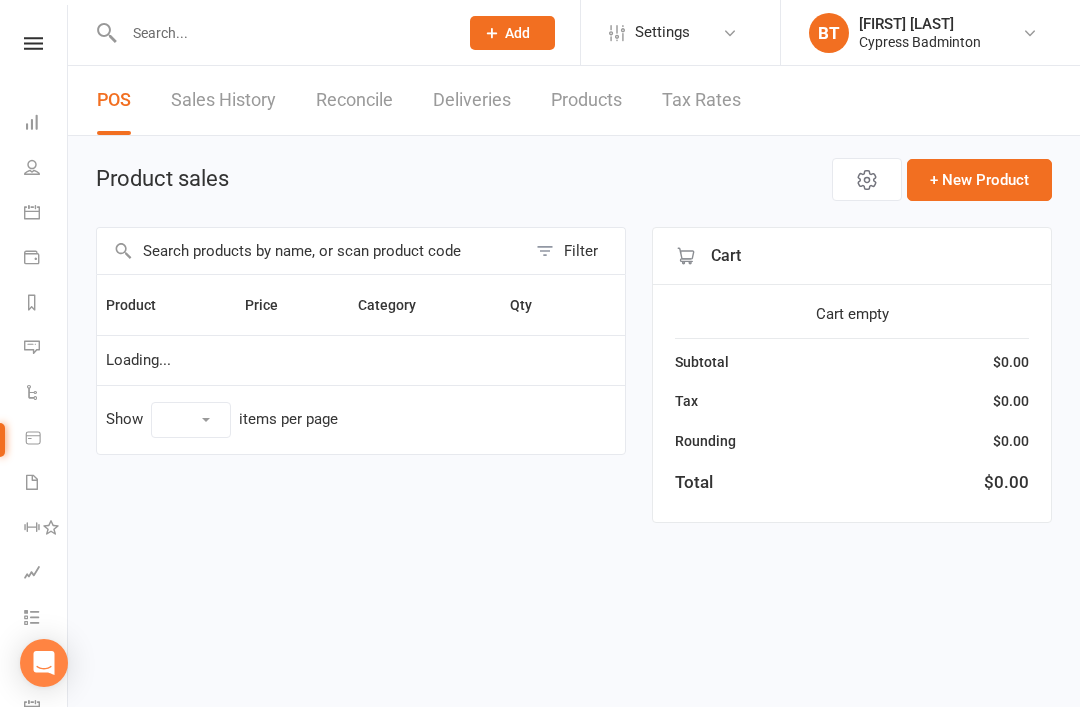 select on "100" 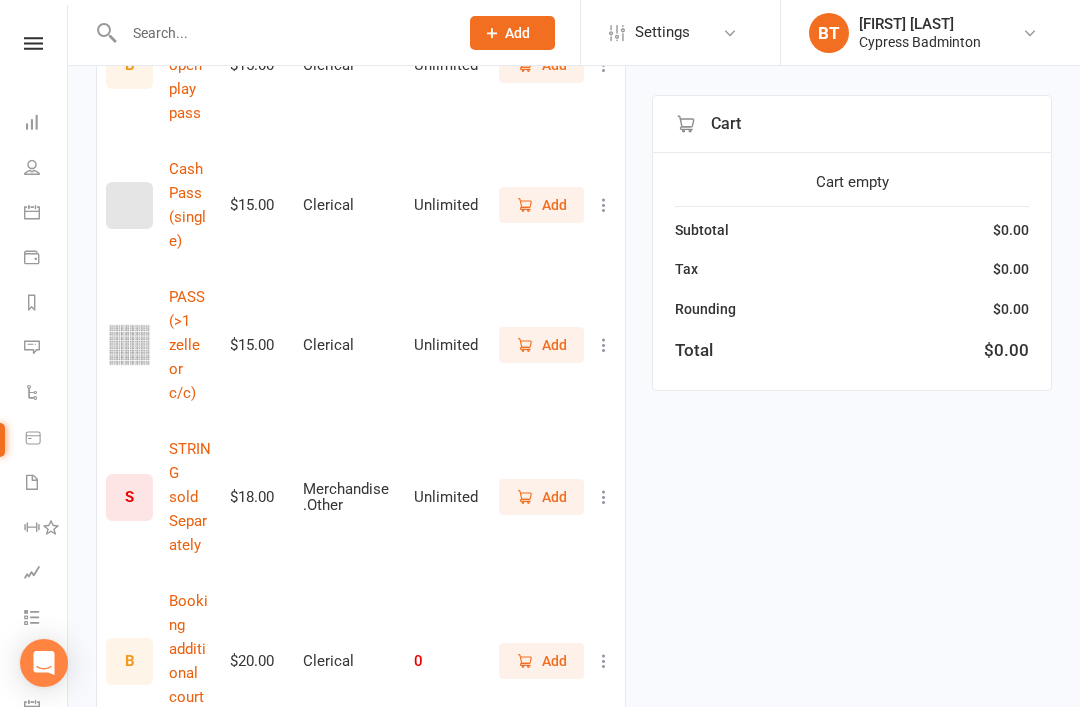 scroll, scrollTop: 1253, scrollLeft: 0, axis: vertical 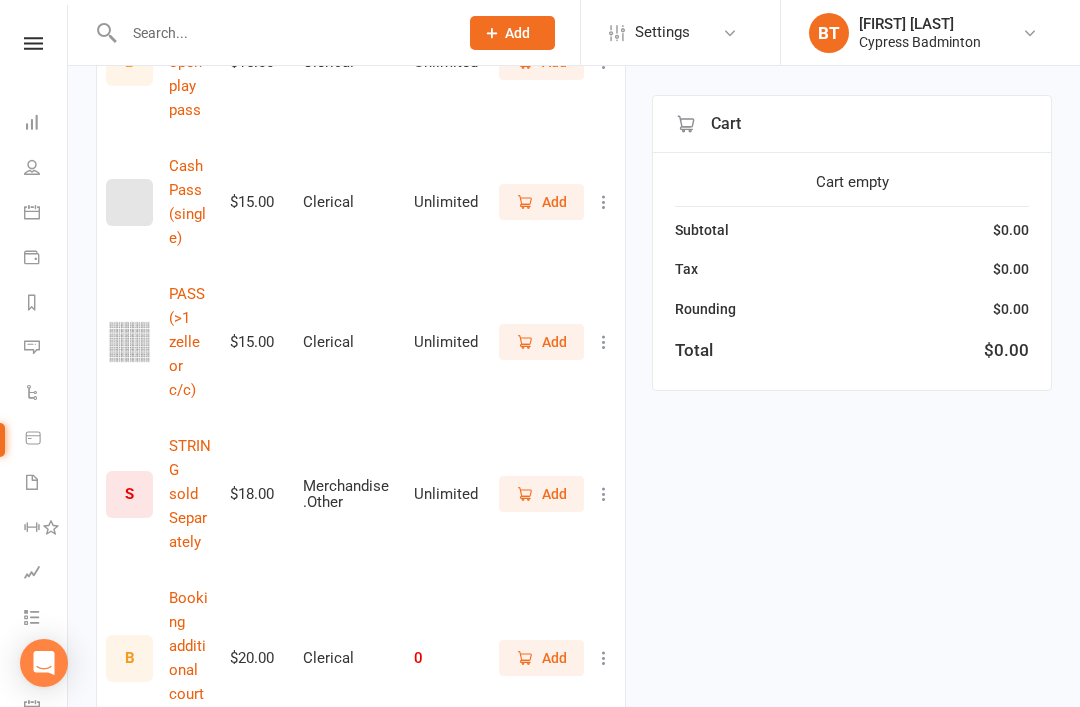 click on "Add" at bounding box center [554, 342] 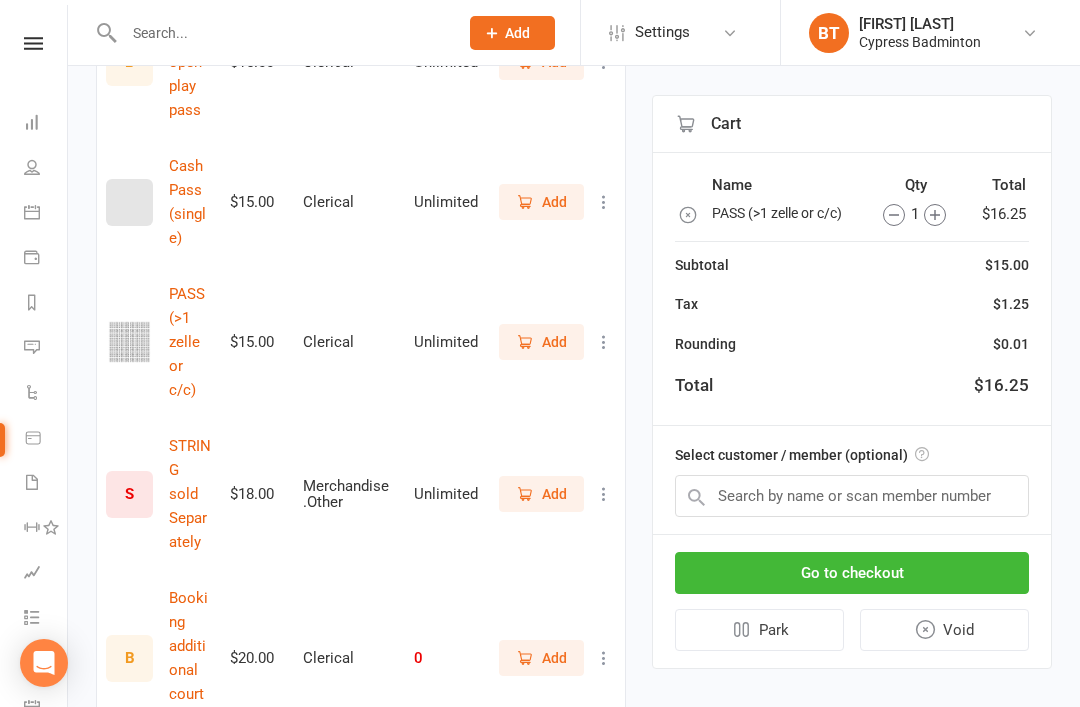 click 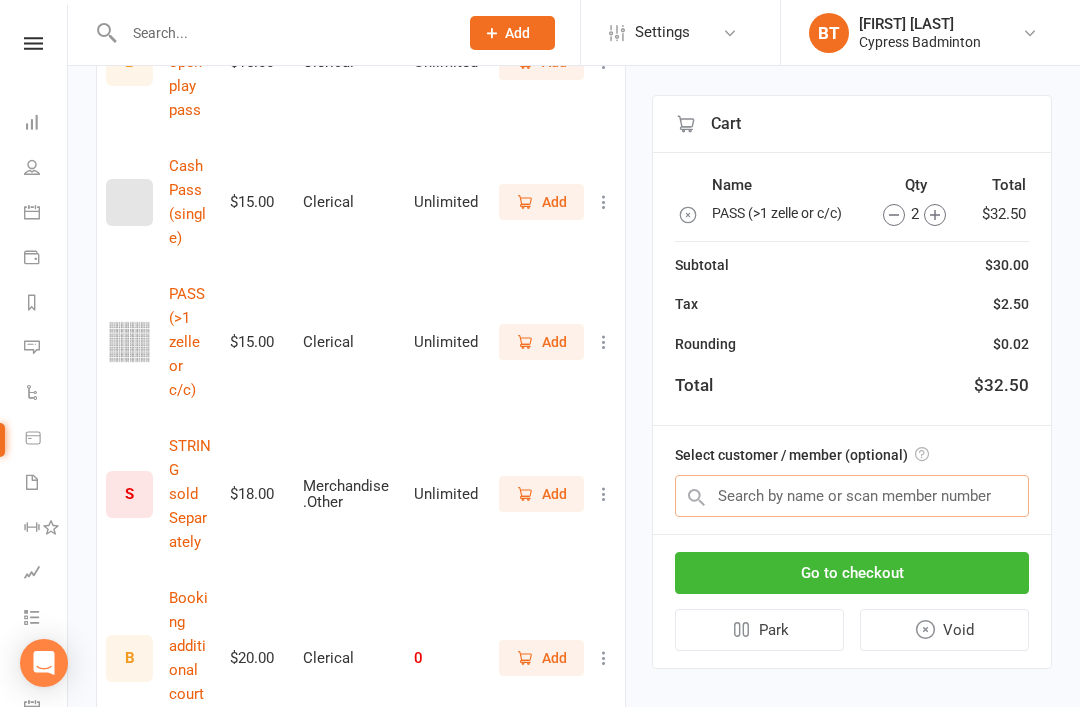 click at bounding box center (852, 496) 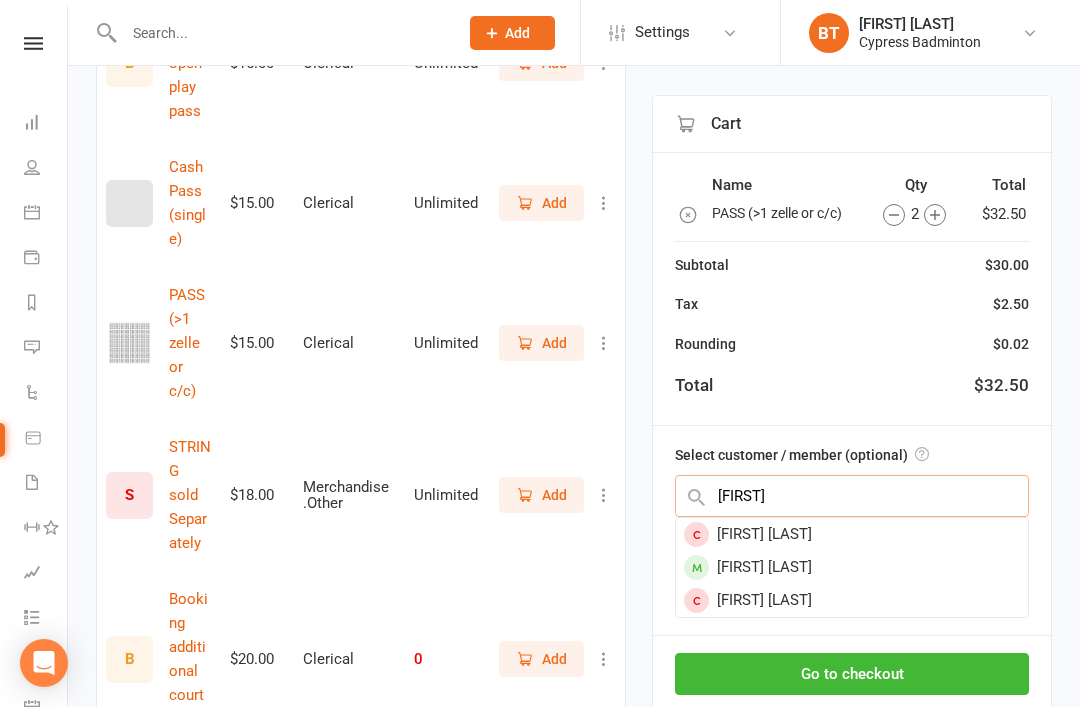type on "Duc" 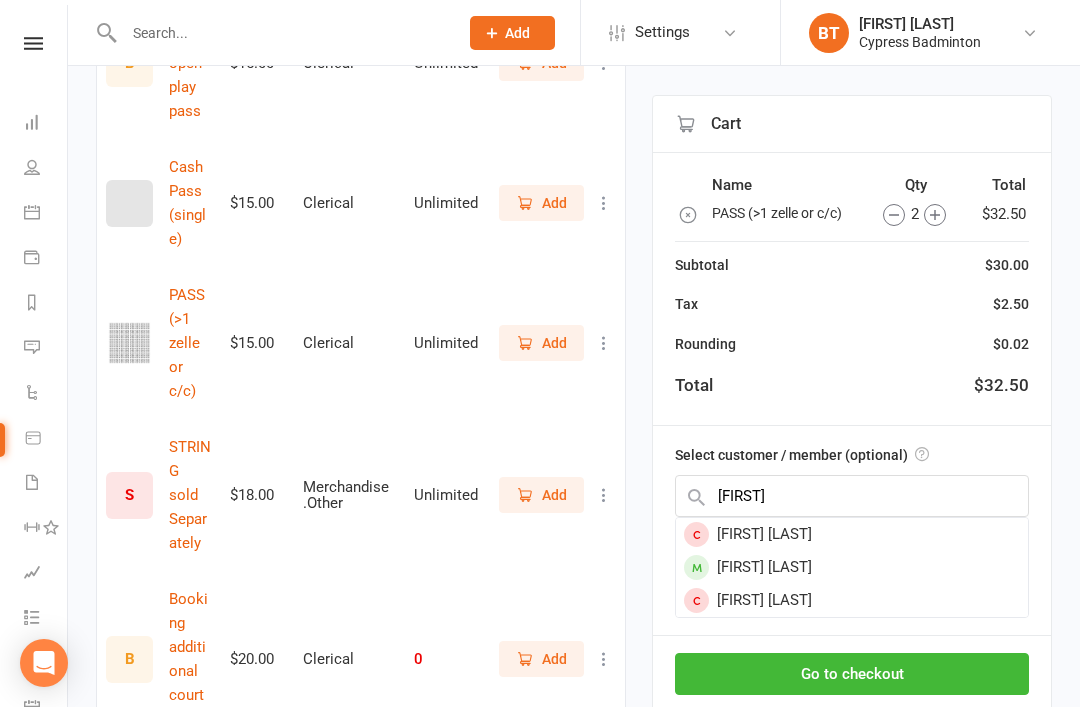 click on "Duc Nguyen" at bounding box center (852, 567) 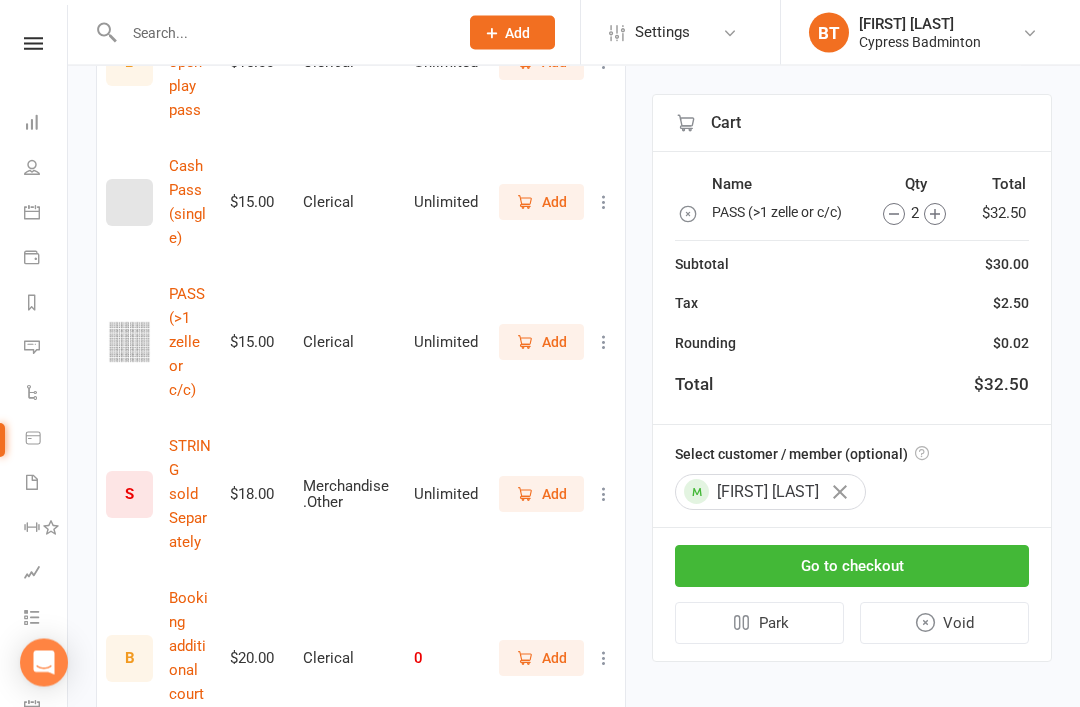 click on "Go to checkout" at bounding box center (852, 567) 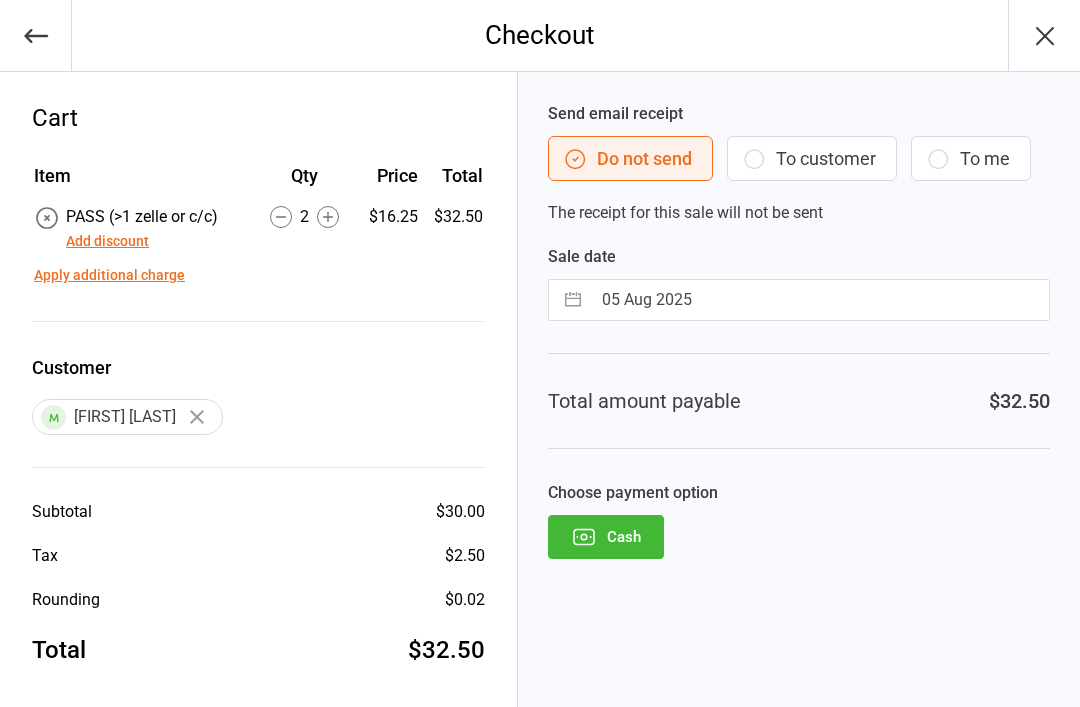 scroll, scrollTop: 0, scrollLeft: 0, axis: both 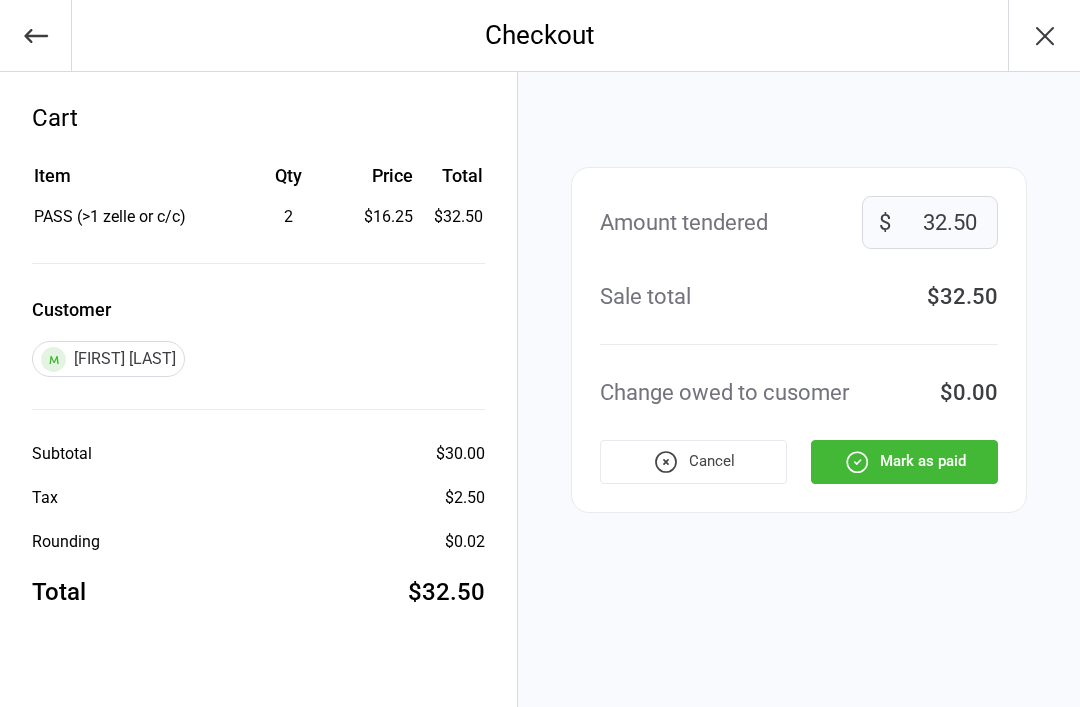 click on "Mark as paid" at bounding box center (904, 462) 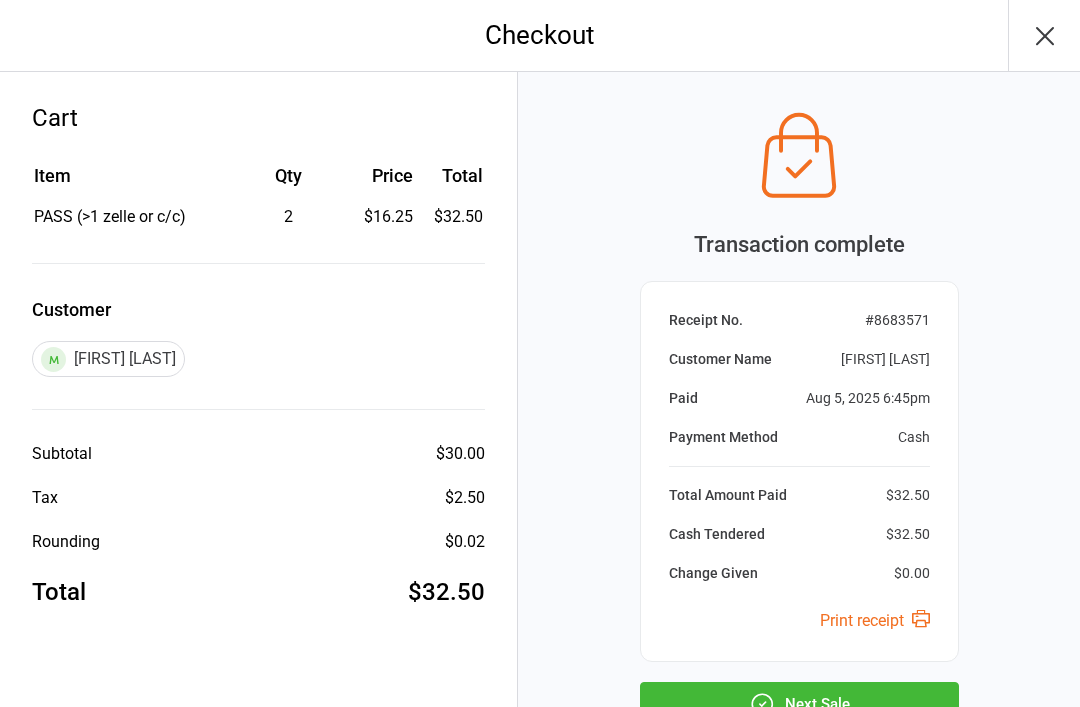 click on "Next Sale" at bounding box center (799, 704) 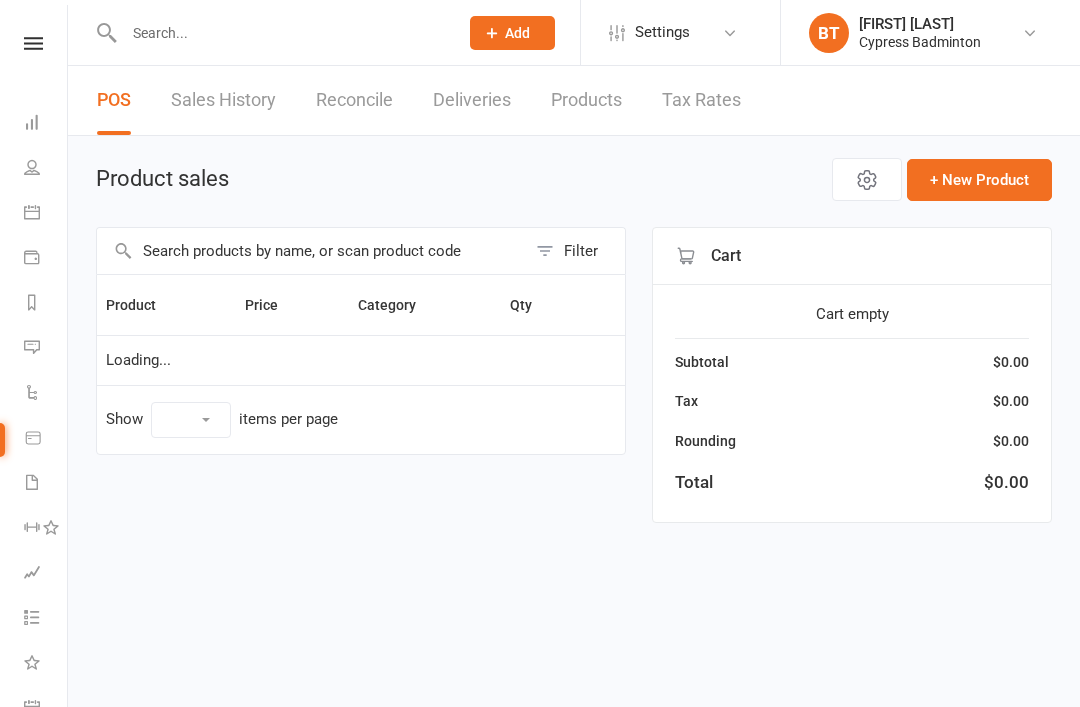 select on "100" 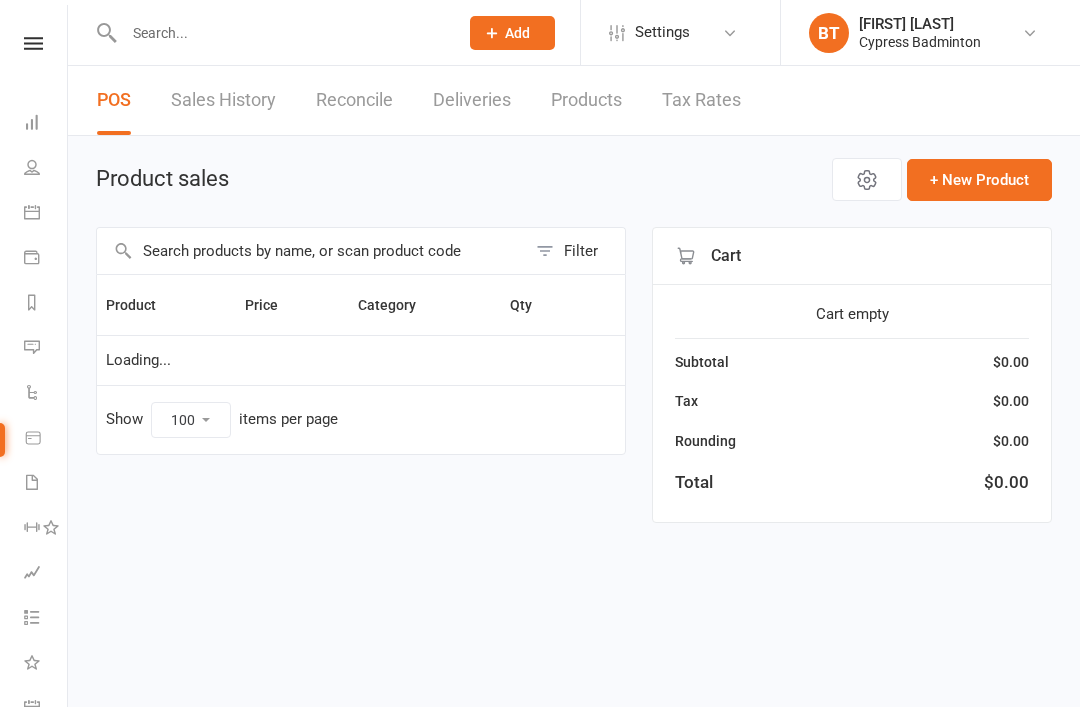 scroll, scrollTop: 0, scrollLeft: 0, axis: both 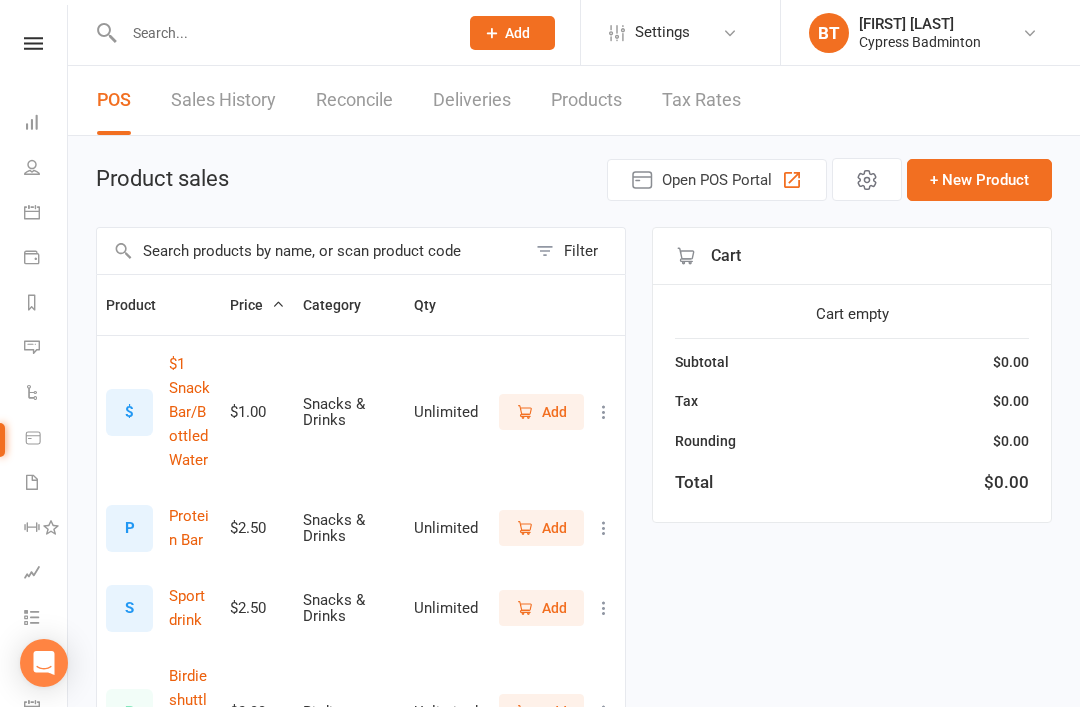 click on "Clubworx" at bounding box center (33, 69) 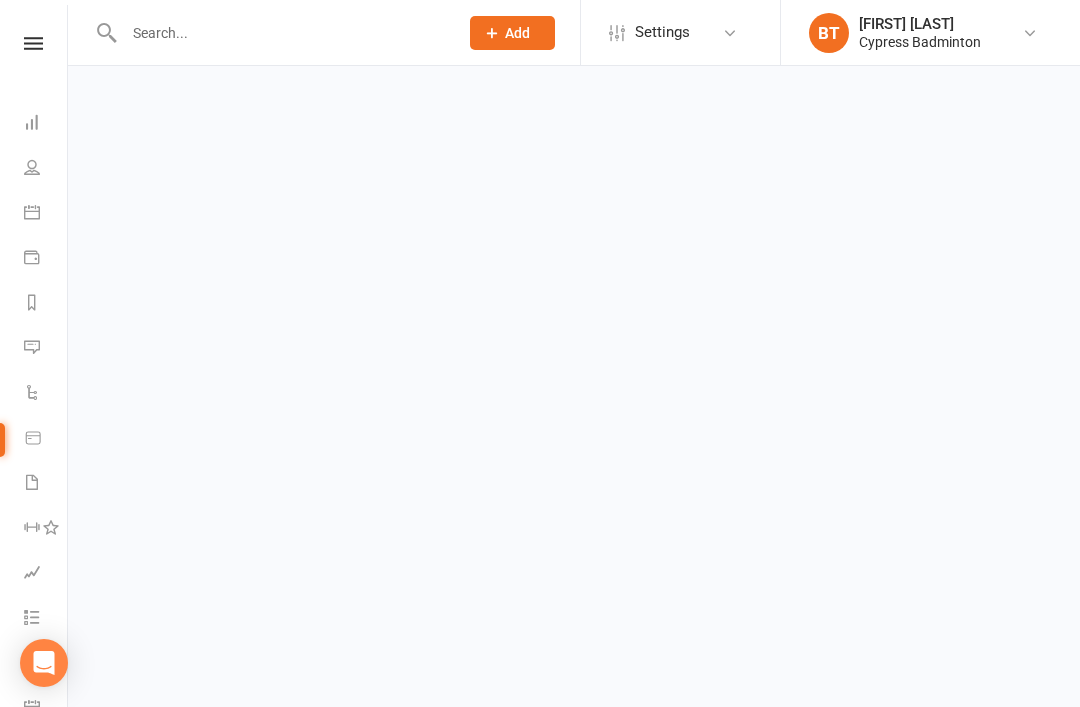 select on "100" 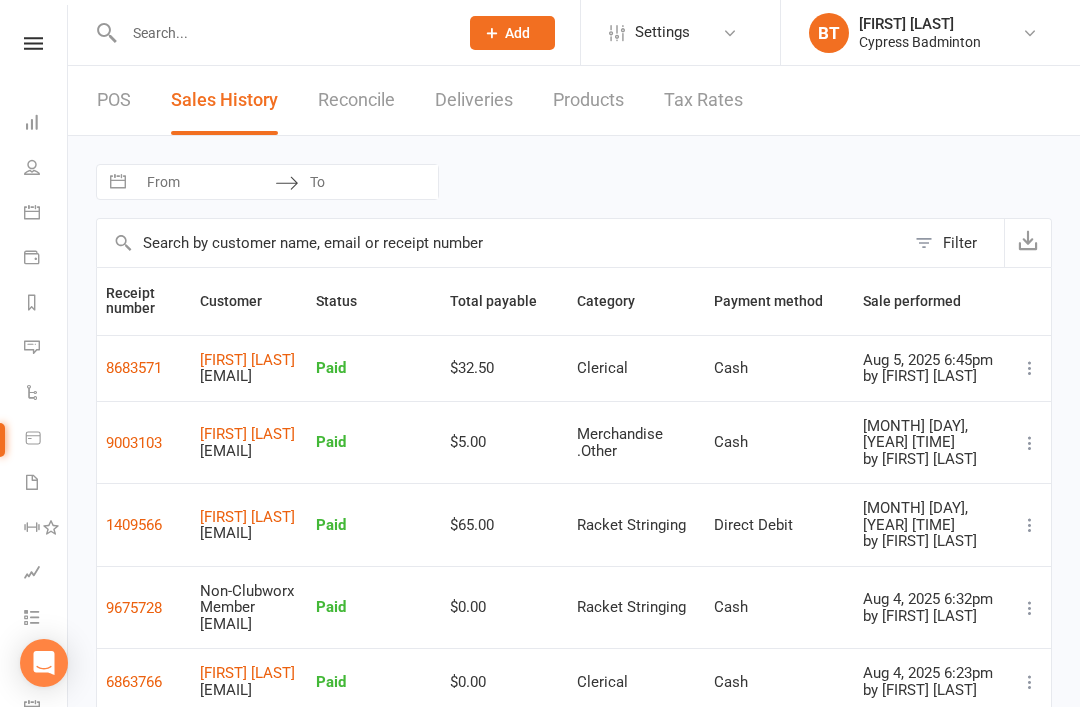 click at bounding box center (1030, 368) 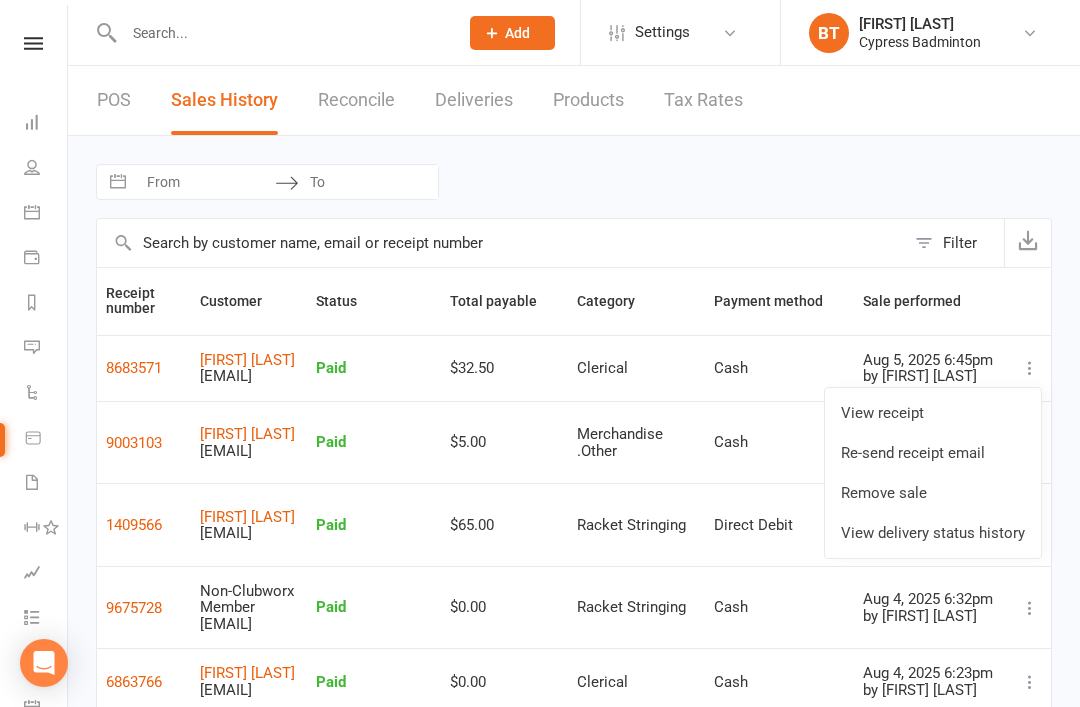 click on "Remove sale" at bounding box center [933, 493] 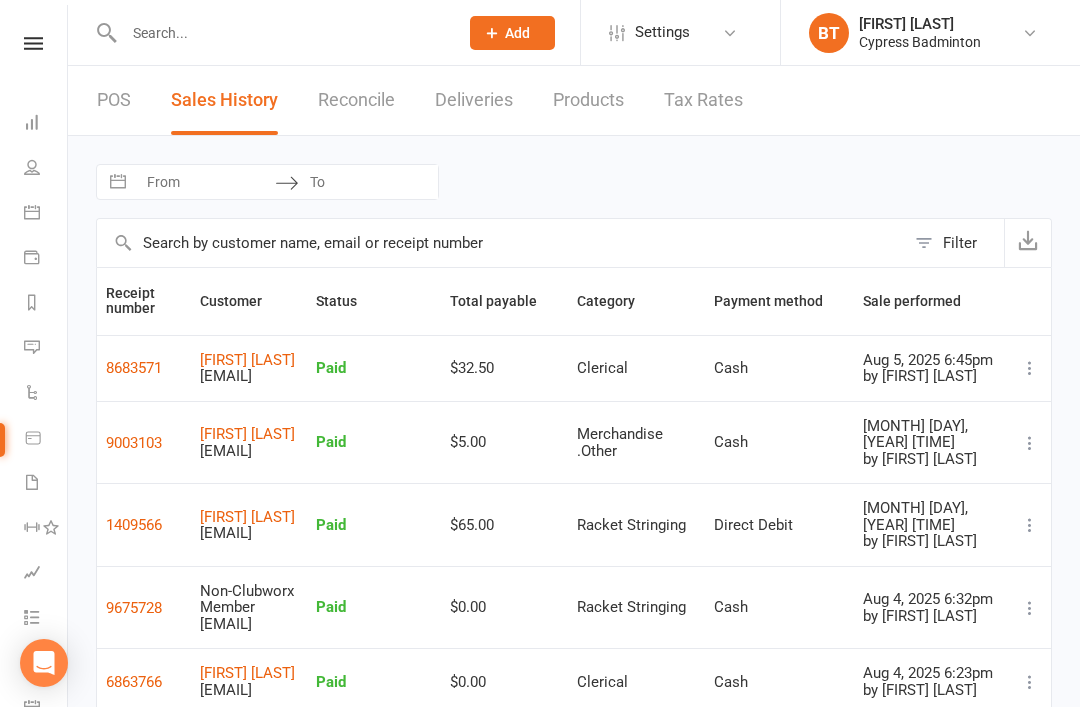click at bounding box center [1030, 368] 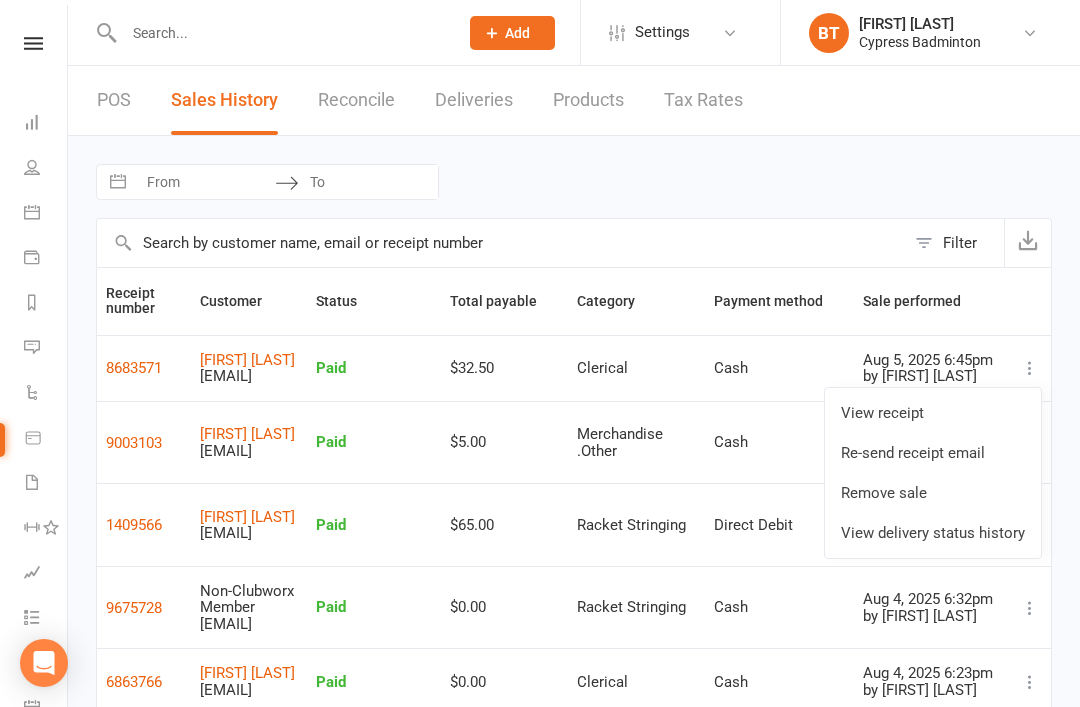 click on "Remove sale" at bounding box center [933, 493] 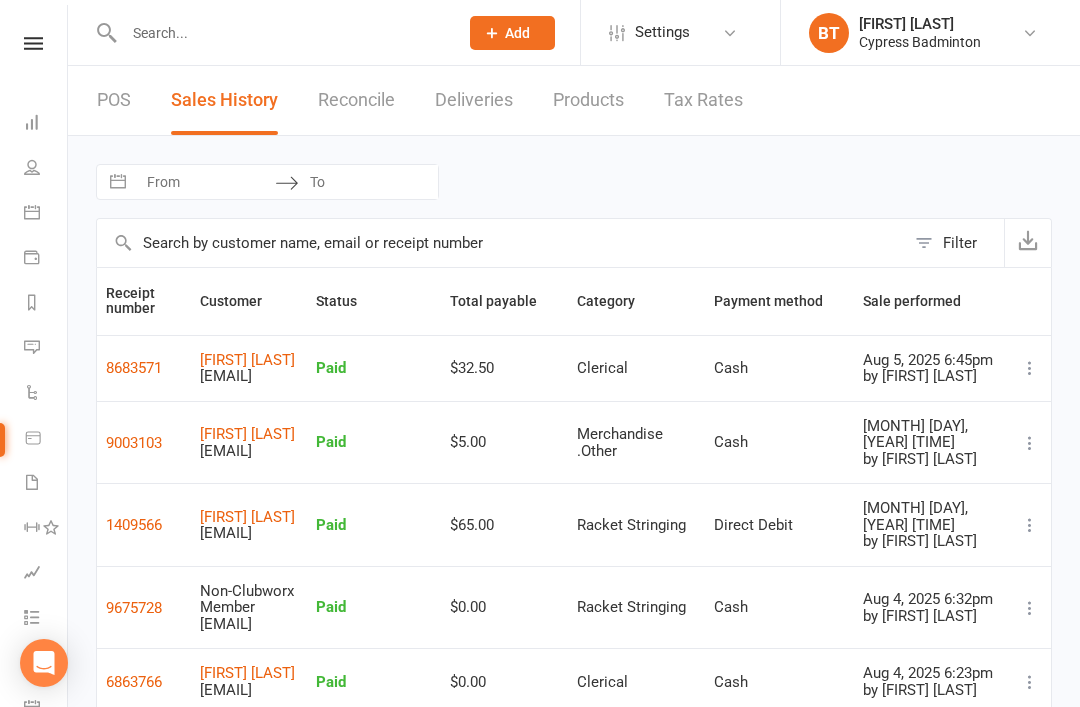 click at bounding box center [1030, 368] 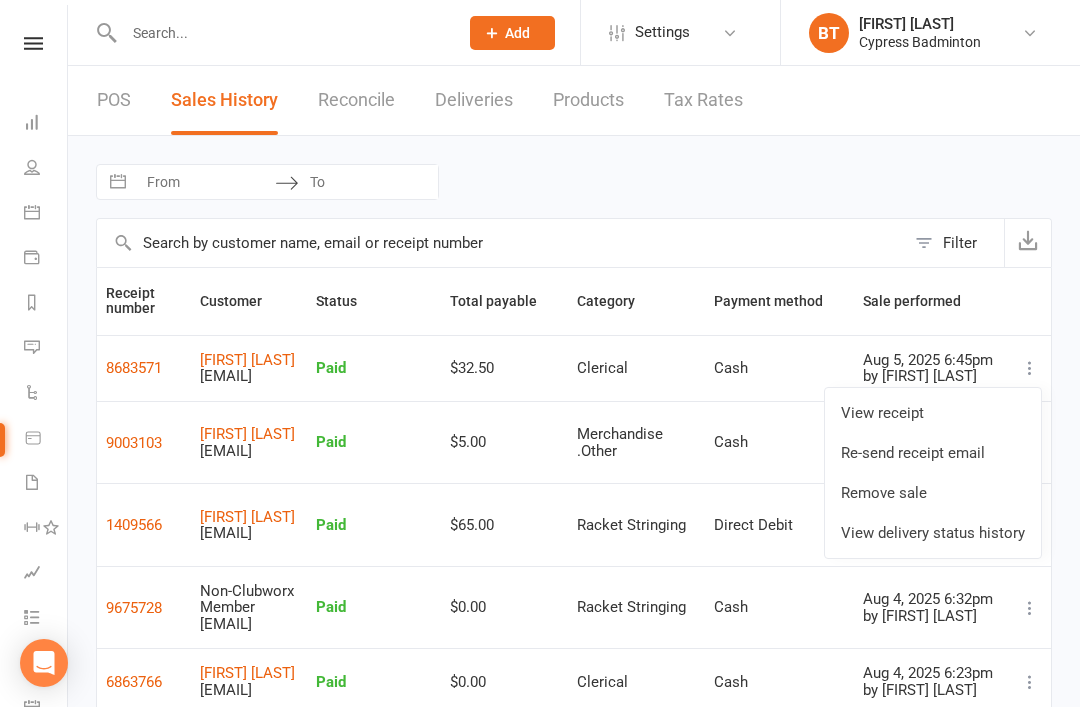 click on "Remove sale" at bounding box center [933, 493] 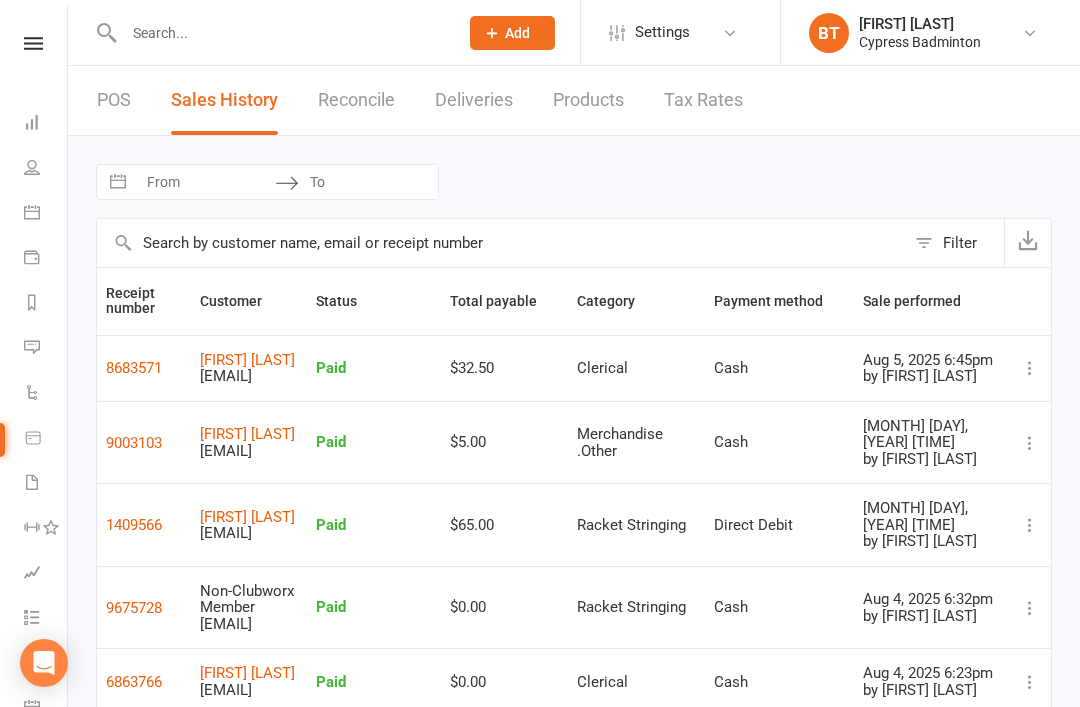 click at bounding box center (281, 33) 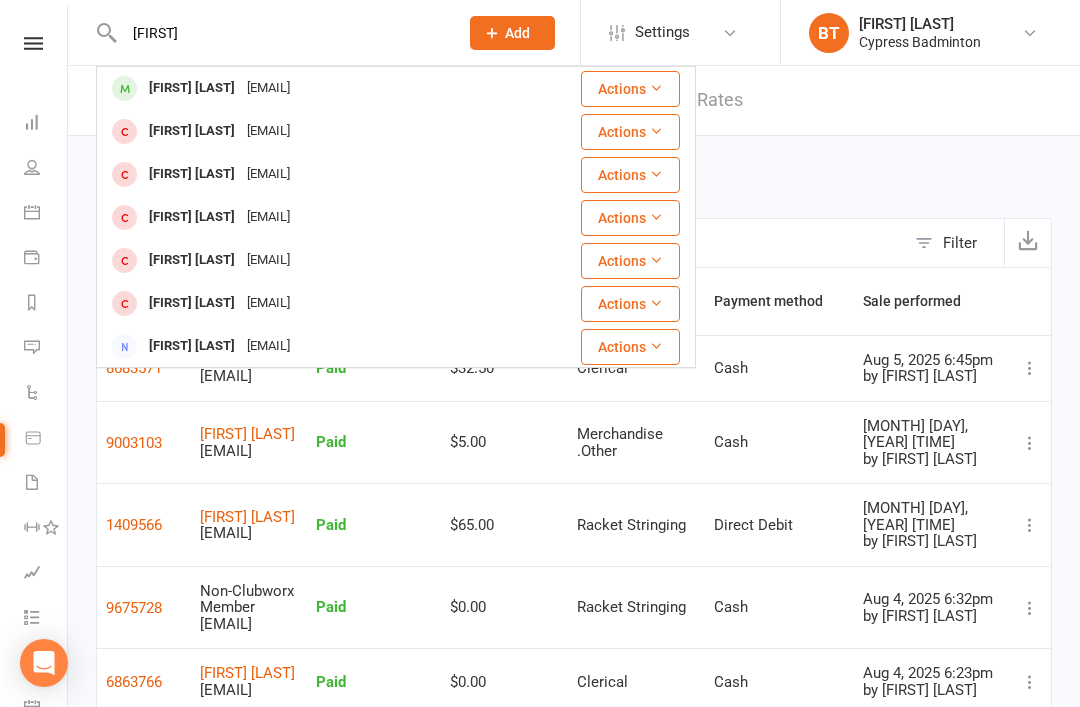 type on "Sunitha" 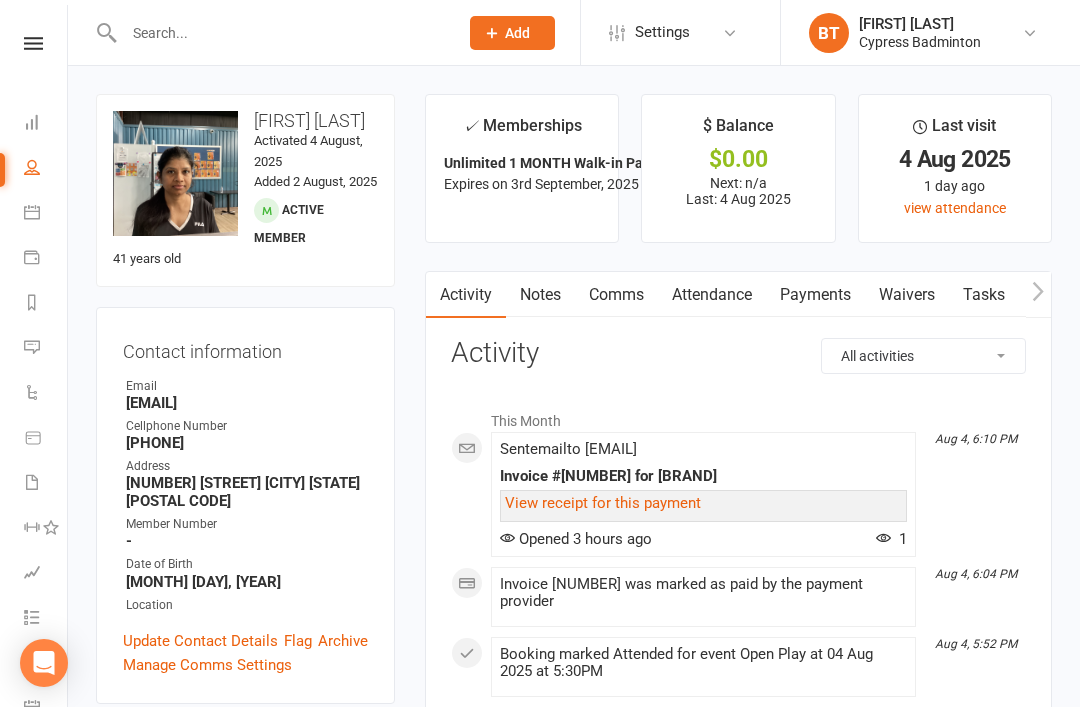click at bounding box center [281, 33] 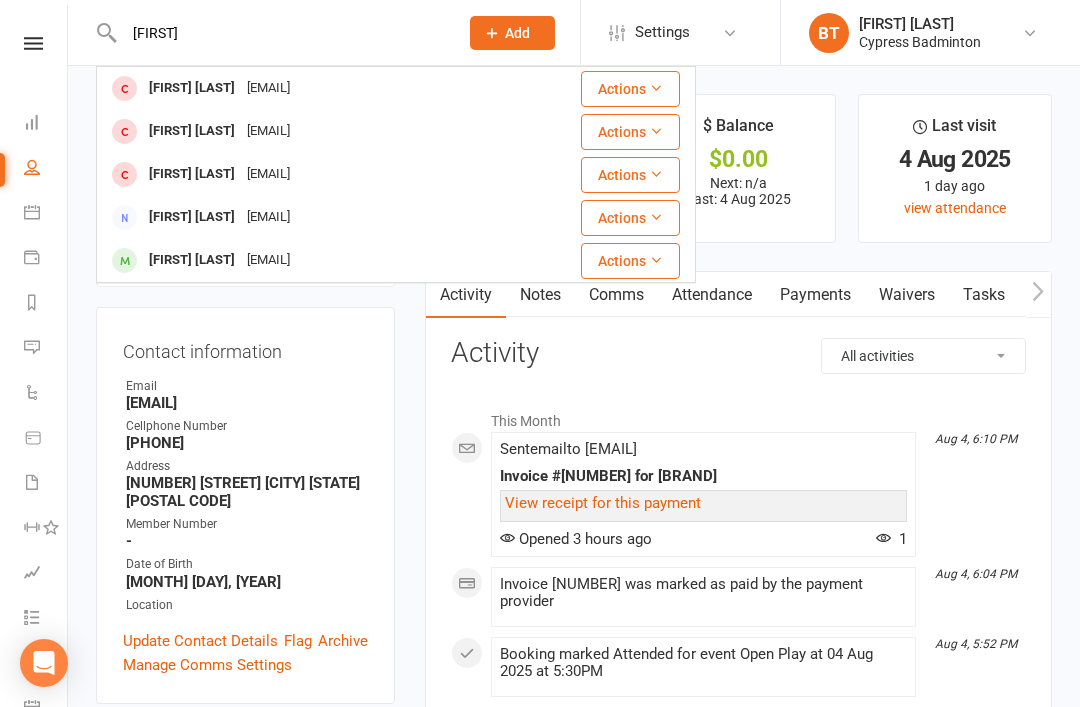type on "Nevelle" 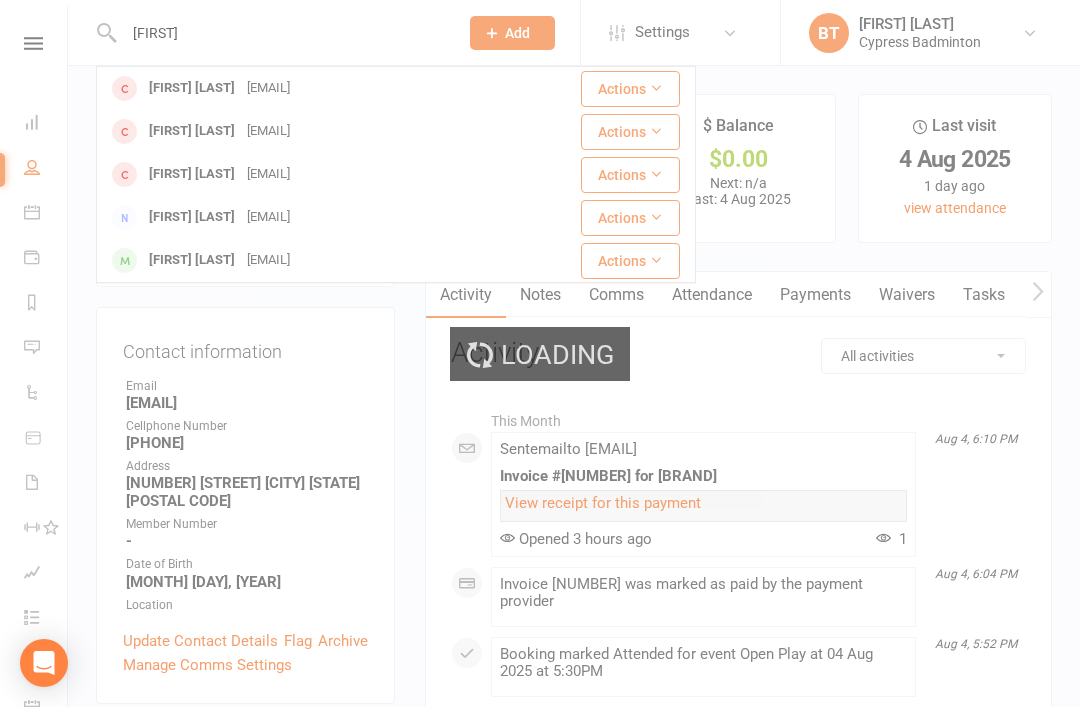 type 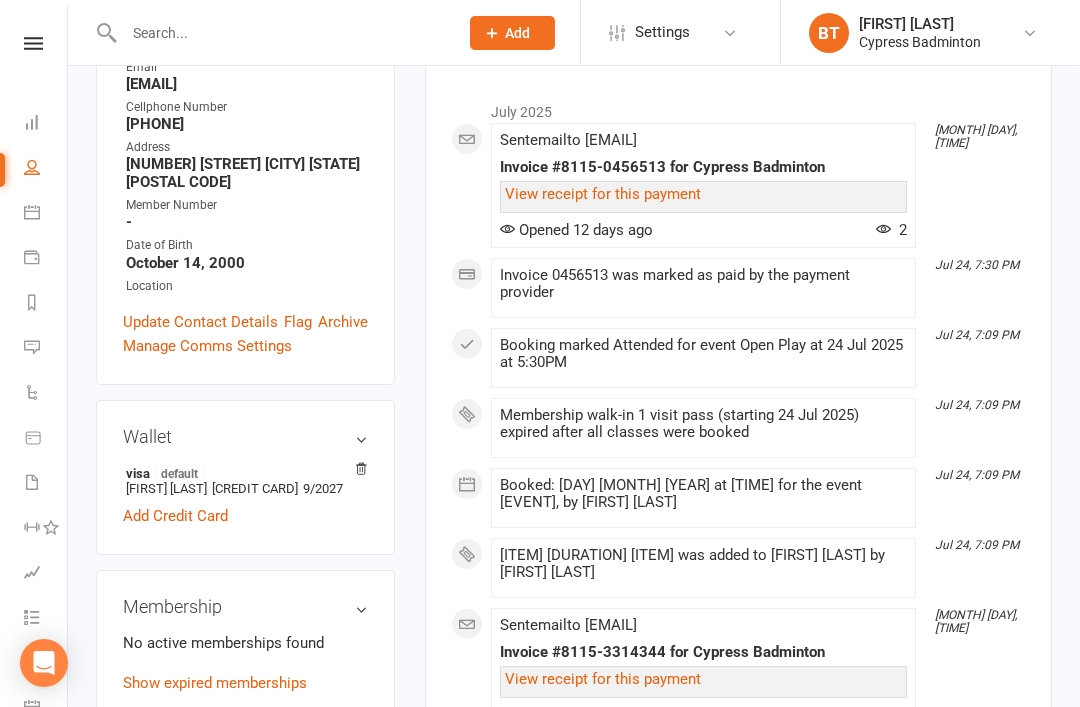 scroll, scrollTop: 309, scrollLeft: 0, axis: vertical 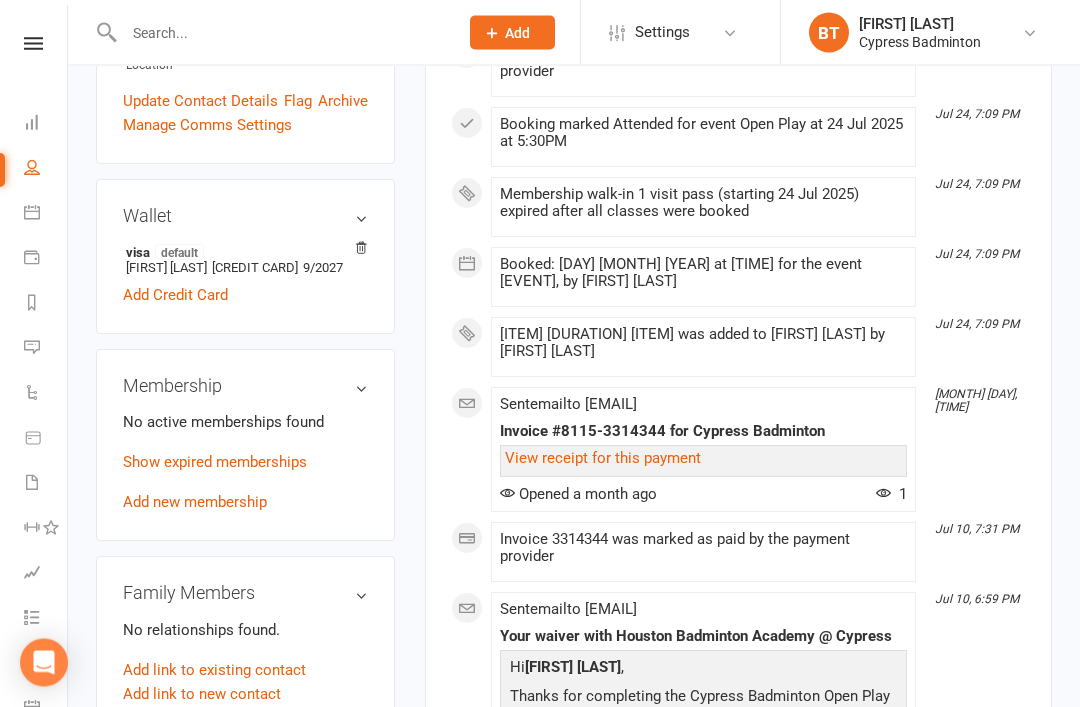 click on "Add new membership" at bounding box center [195, 503] 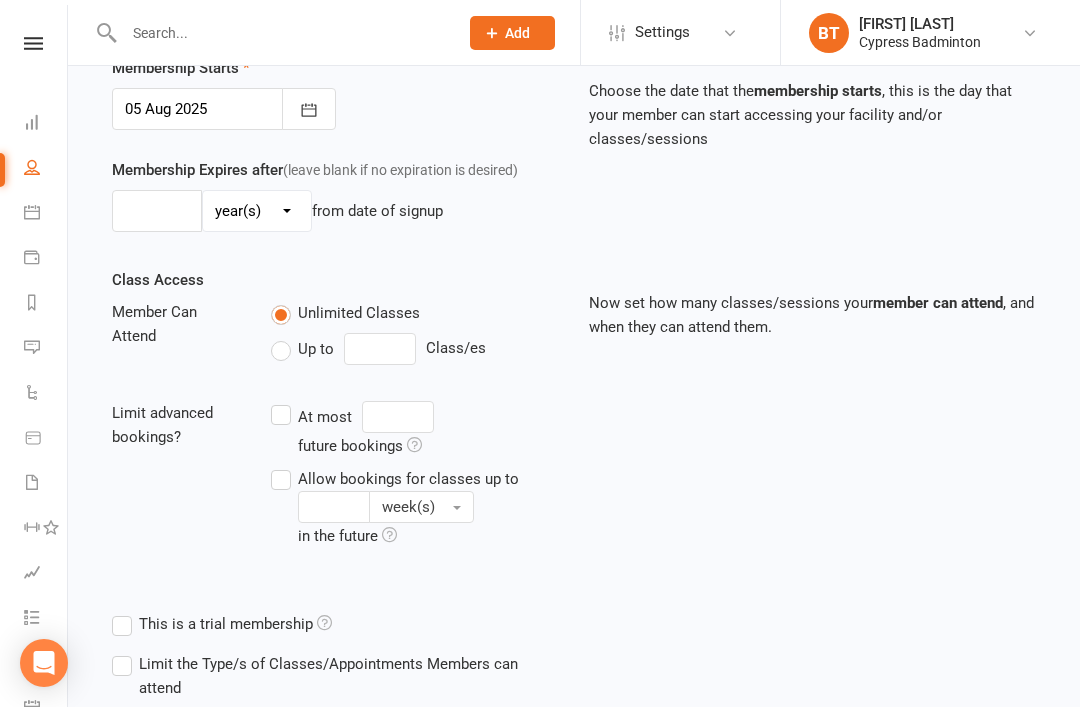 scroll, scrollTop: 0, scrollLeft: 0, axis: both 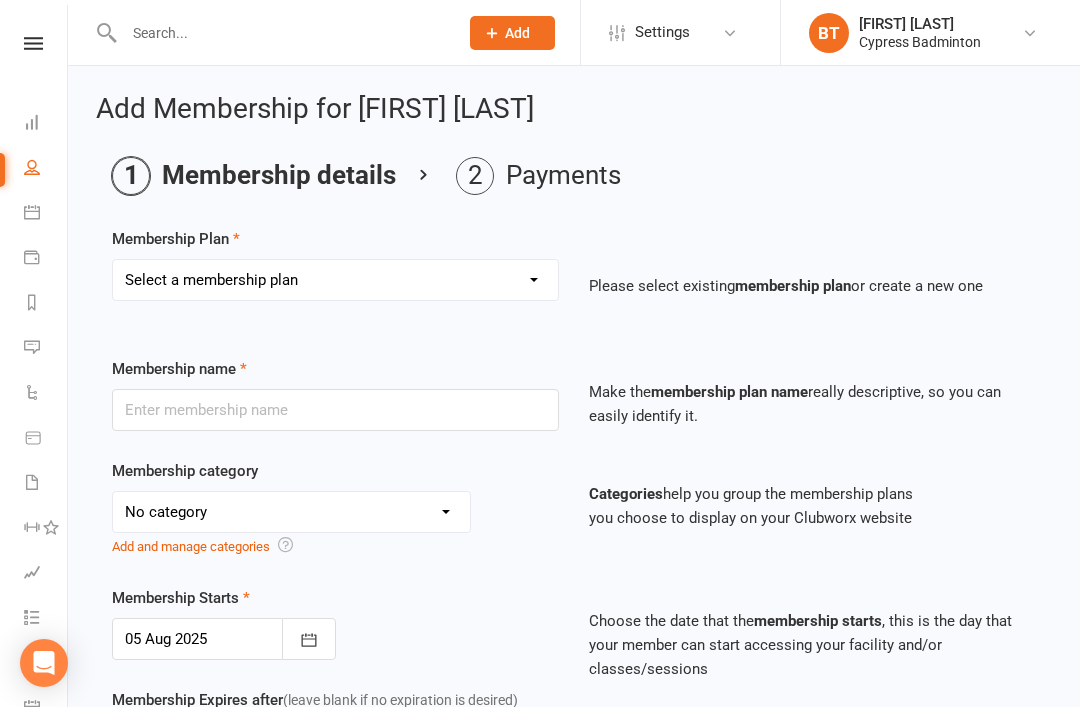 click on "Select a membership plan Create new Membership Plan walk-in 1 visit pass walk-in 5 visit pass walk-in 10 visit pass walk-in 25 visit pass walk-in 50 visit pass Unlimited 1 MONTH Walk-in Pass Unlimited 3 MONTHS Walk-in Pass Unlimited 6 MONTHS Walk-in Pass Unlimited 12 MONTHS Walk-in Pass 1 MONTH AUTOPAYMENT Walk-in Pass (Unlimited) 3 MONTHS AUTOPAYMENT Walk-in Pass (Unlimited) Junior Beginner Badminton Training Walk-in 1 trial session Junior Beginner Badminton Training Program 1x/ week Junior Beginner Badminton Training Program 2x/week Junior Beginner Badminton Training 4 session package Junior Beginner Badminton Training 8 session package JR Intermediate Badminton Training program 1X/week JR Intermediate Badminton Training 4 sessions package JR Intermediate Badminton Training 8 sessions package HP Badminton Training 2X/WEEK HP Badminton Training 3X/WEEK HP Badminton Training 4x/week Program Pre Tournament 2X/WEEK Pre Tournament 3X/WEEK Pre Tournament 4x/week Walk in Adult group training 1 session Grip" at bounding box center (335, 280) 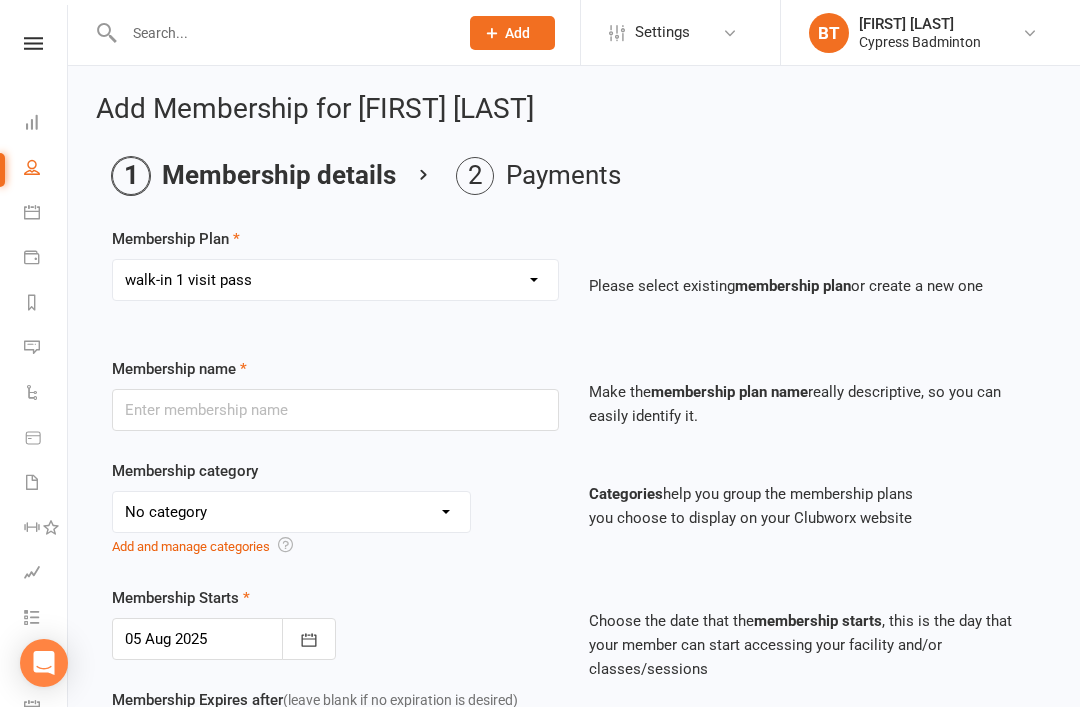 type on "walk-in 1 visit pass" 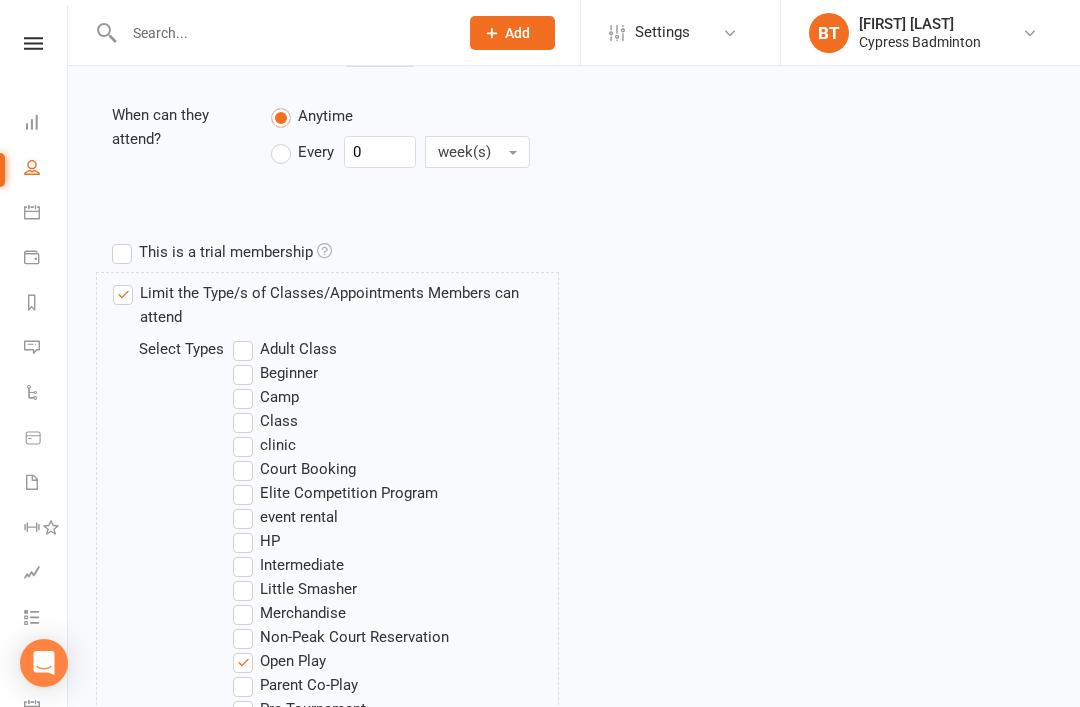 scroll, scrollTop: 1228, scrollLeft: 0, axis: vertical 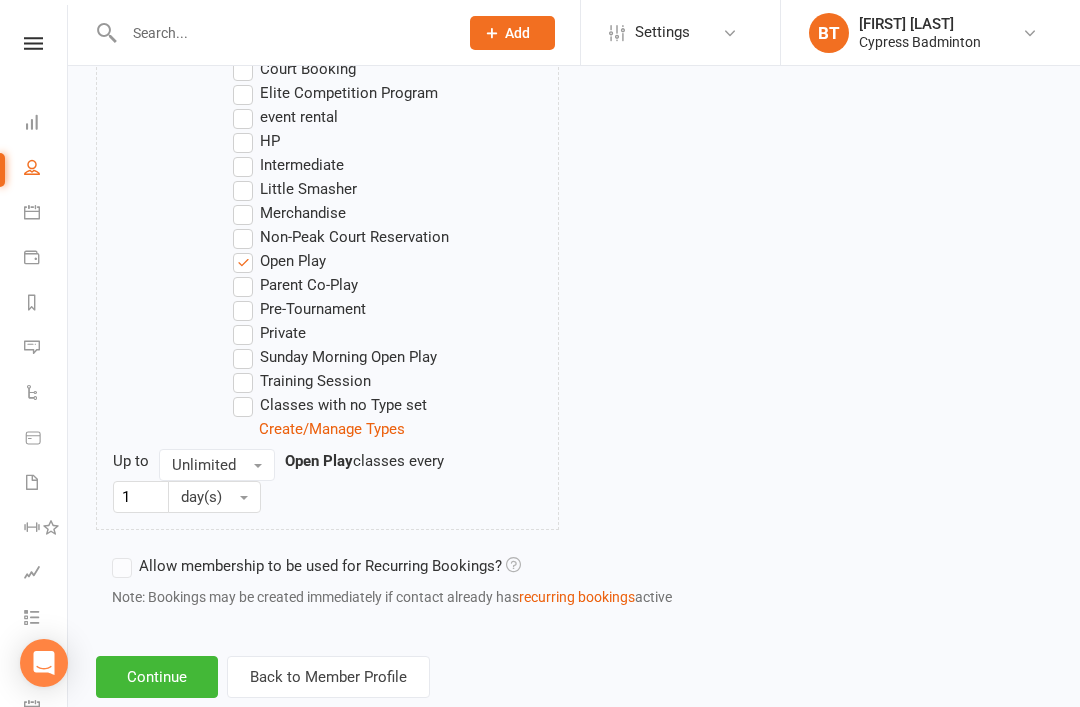 click on "Continue" at bounding box center [157, 677] 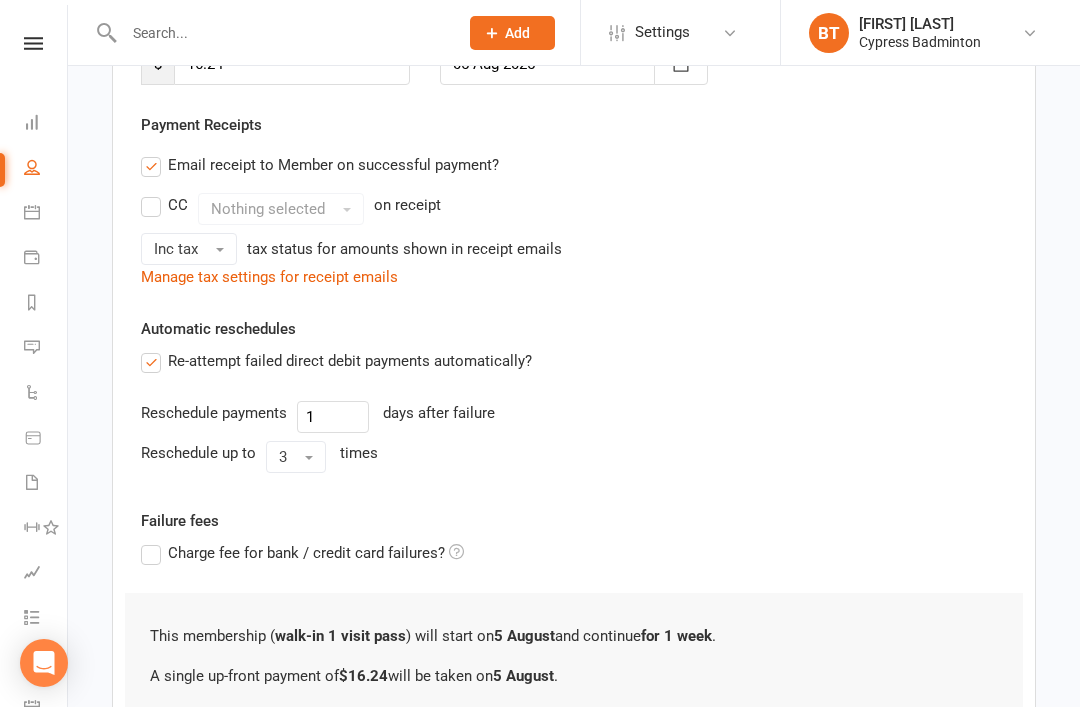 scroll, scrollTop: 494, scrollLeft: 0, axis: vertical 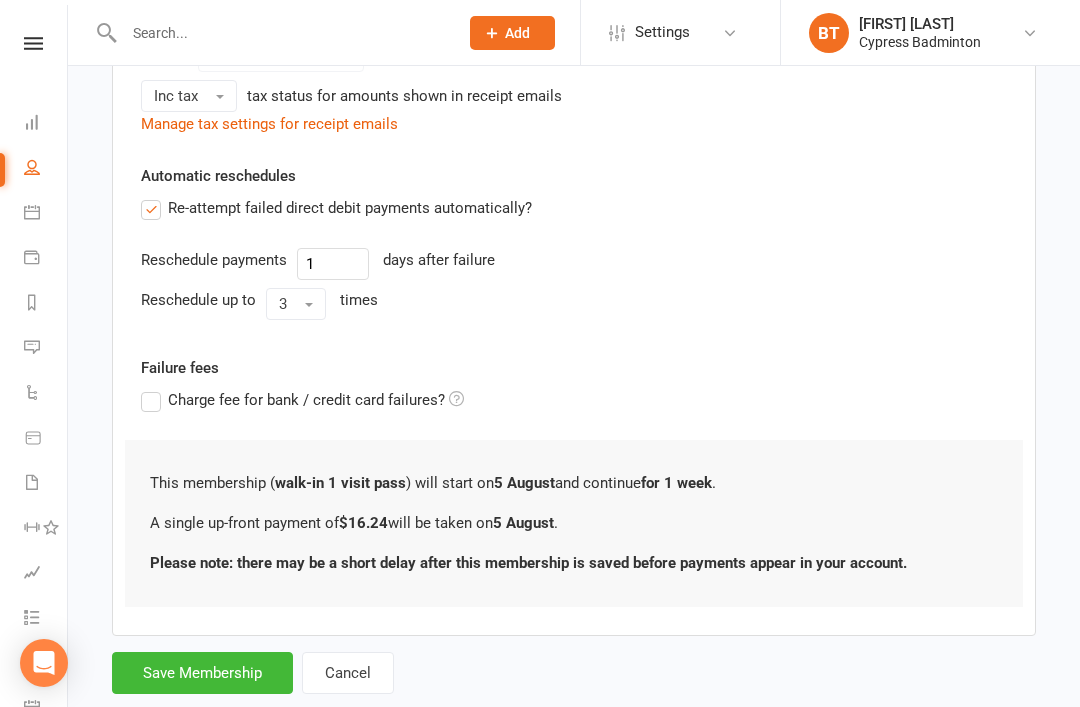 click on "Save Membership" at bounding box center [202, 673] 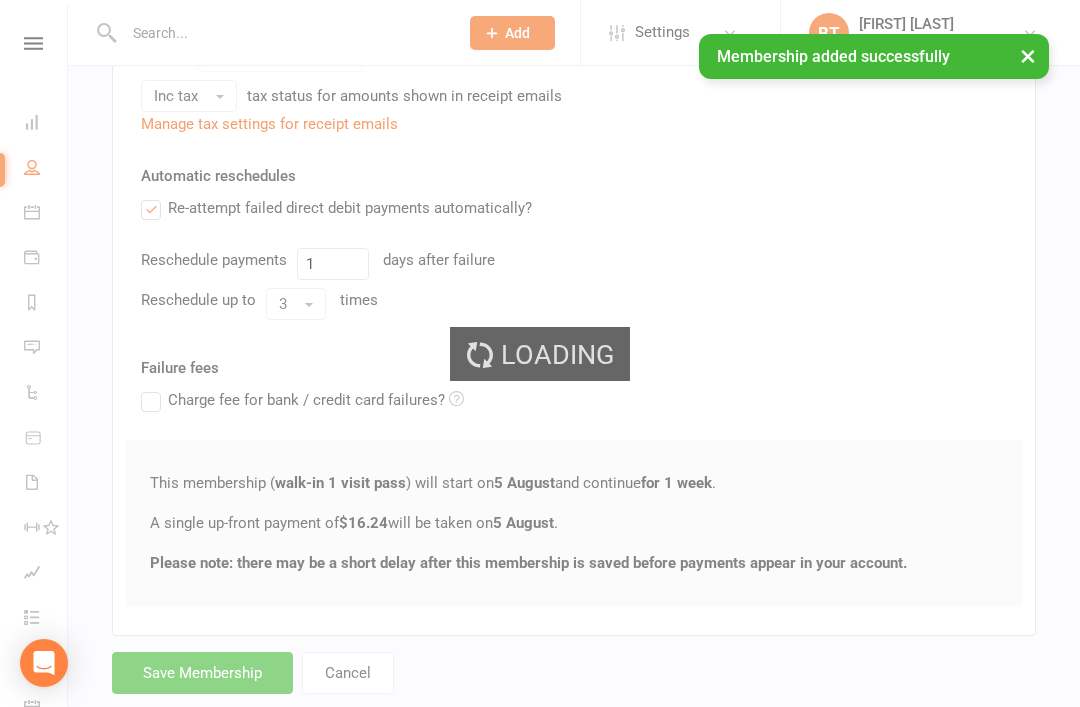 scroll, scrollTop: 0, scrollLeft: 0, axis: both 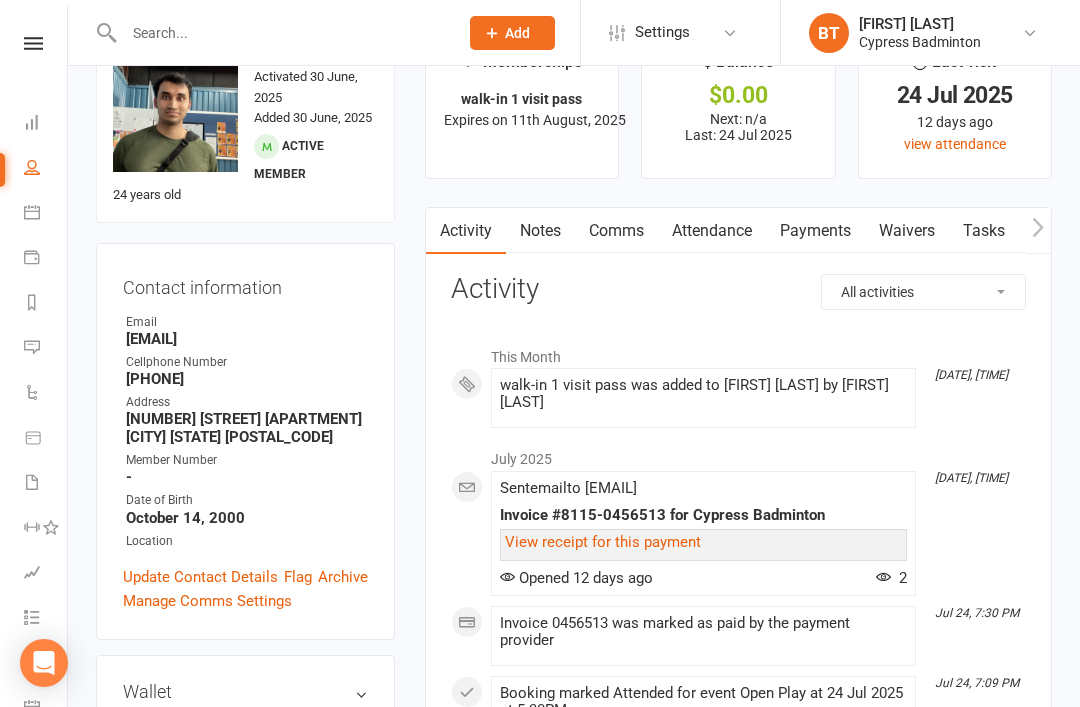 click on "Settings Membership Plans Event Templates Appointment Types Website Image Library Customize Contacts Bulk Imports Access Control Users Account Profile Clubworx API" at bounding box center [680, 32] 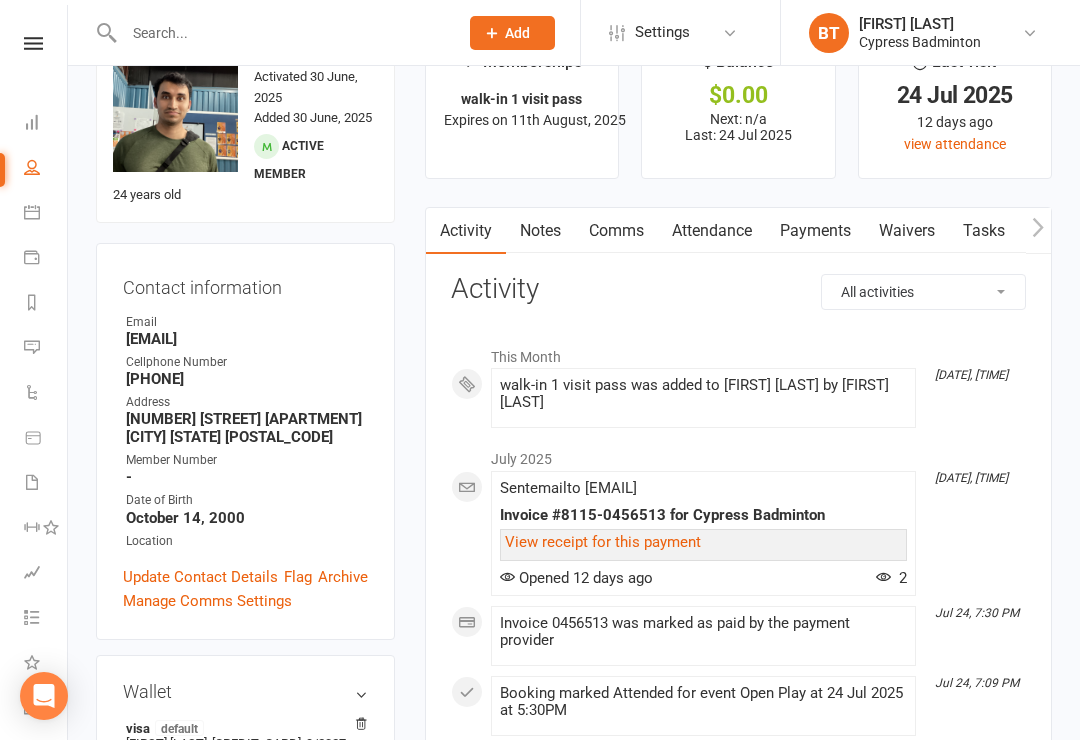 click at bounding box center (281, 33) 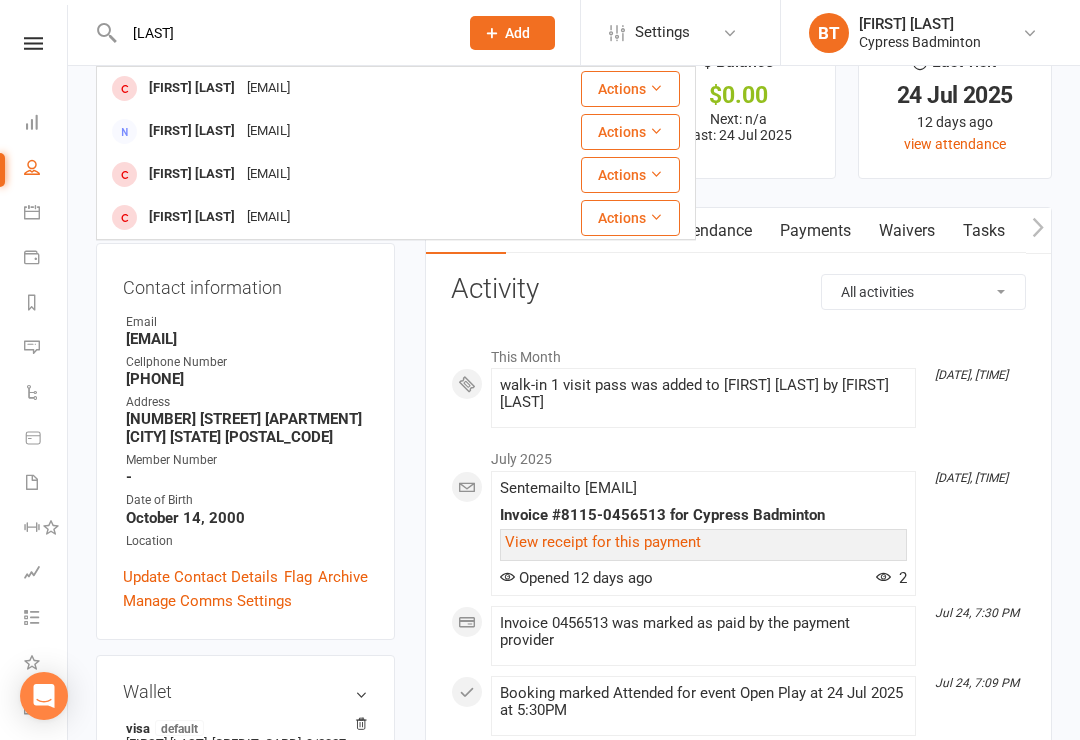 type on "[LAST]" 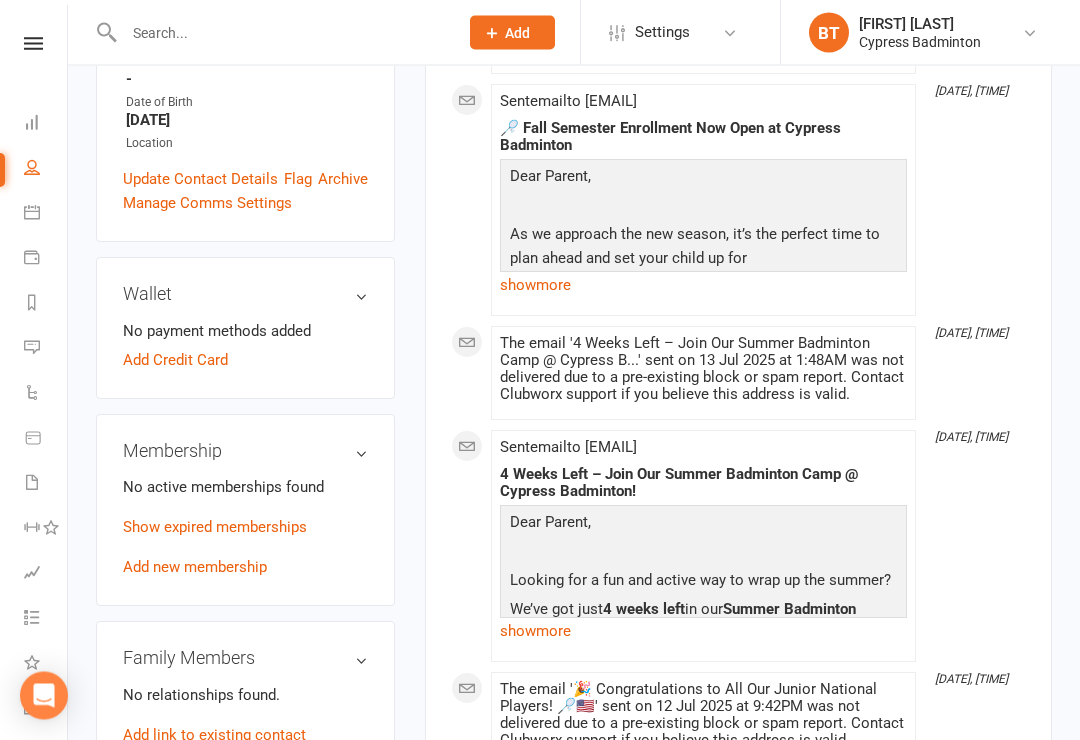 scroll, scrollTop: 454, scrollLeft: 0, axis: vertical 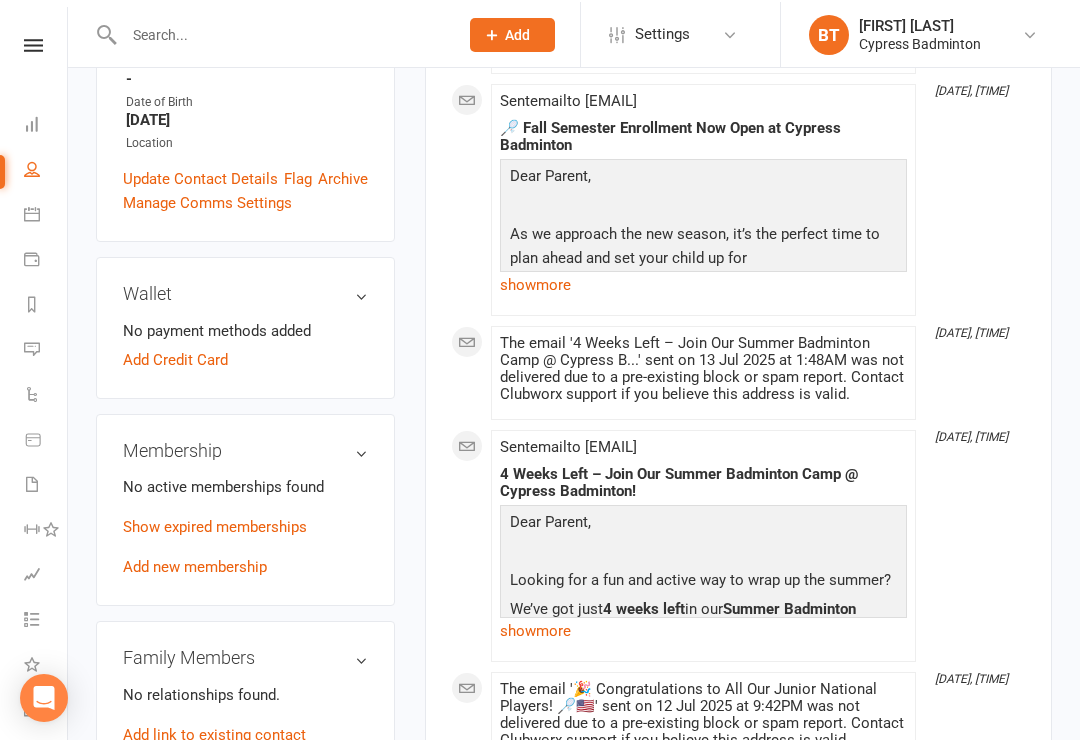click on "Show expired memberships" at bounding box center [215, 525] 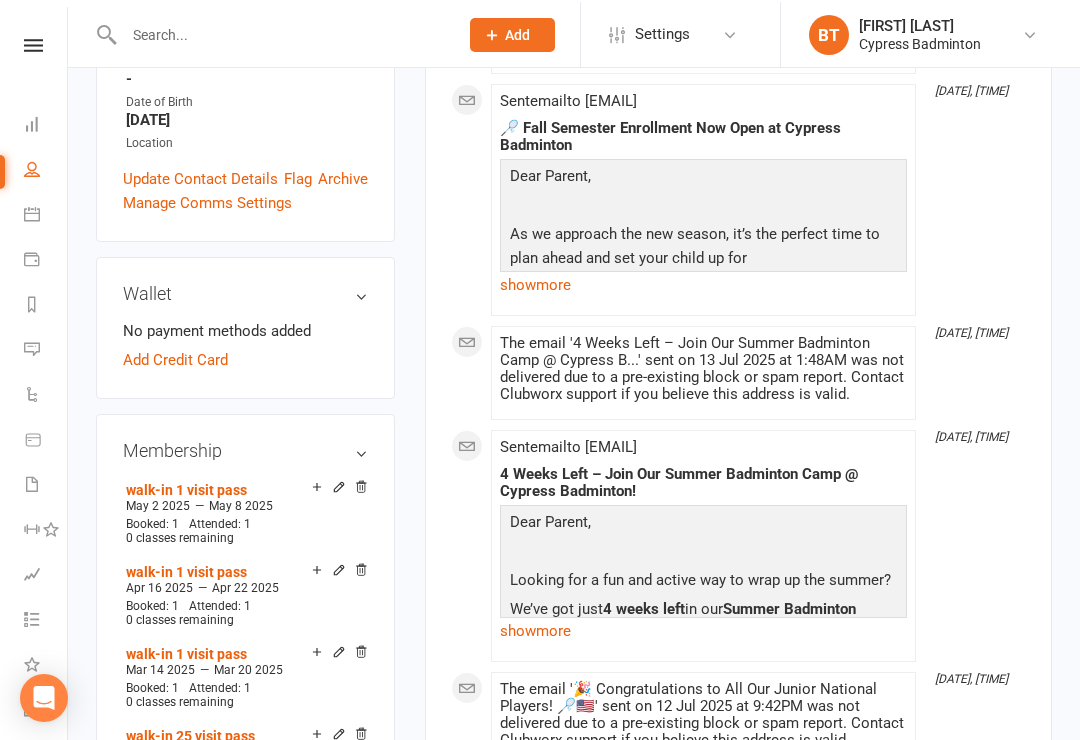 scroll, scrollTop: 452, scrollLeft: 0, axis: vertical 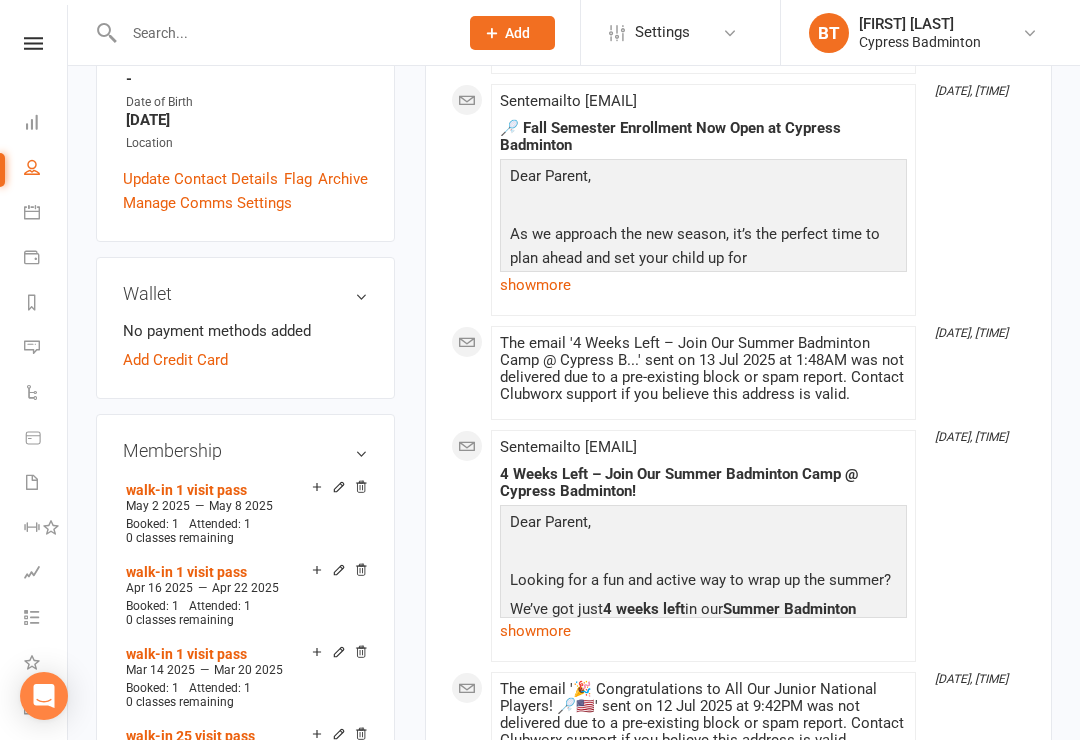 click on "Membership" at bounding box center [245, 451] 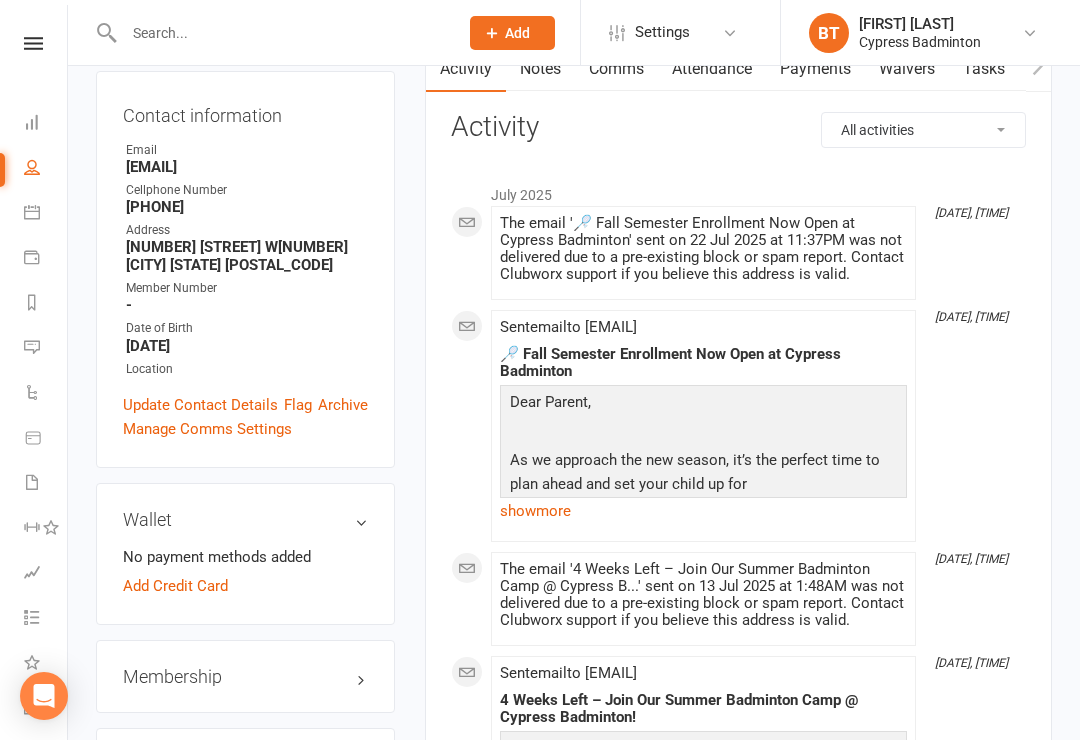scroll, scrollTop: 223, scrollLeft: 0, axis: vertical 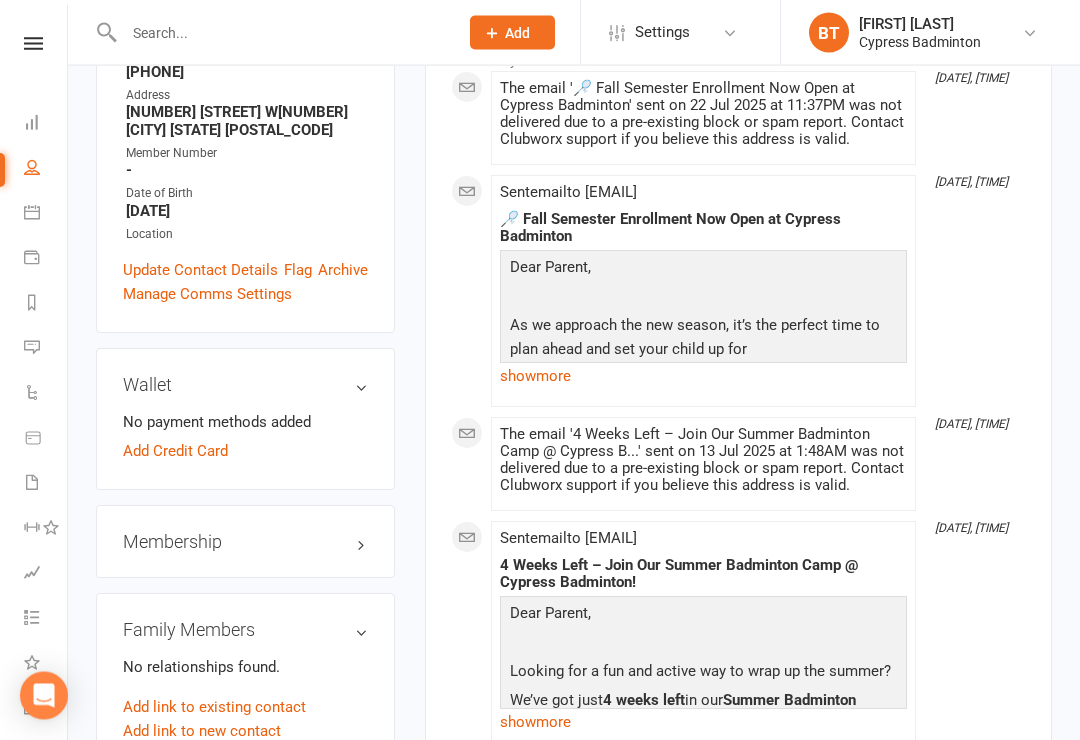click on "Membership" at bounding box center [245, 543] 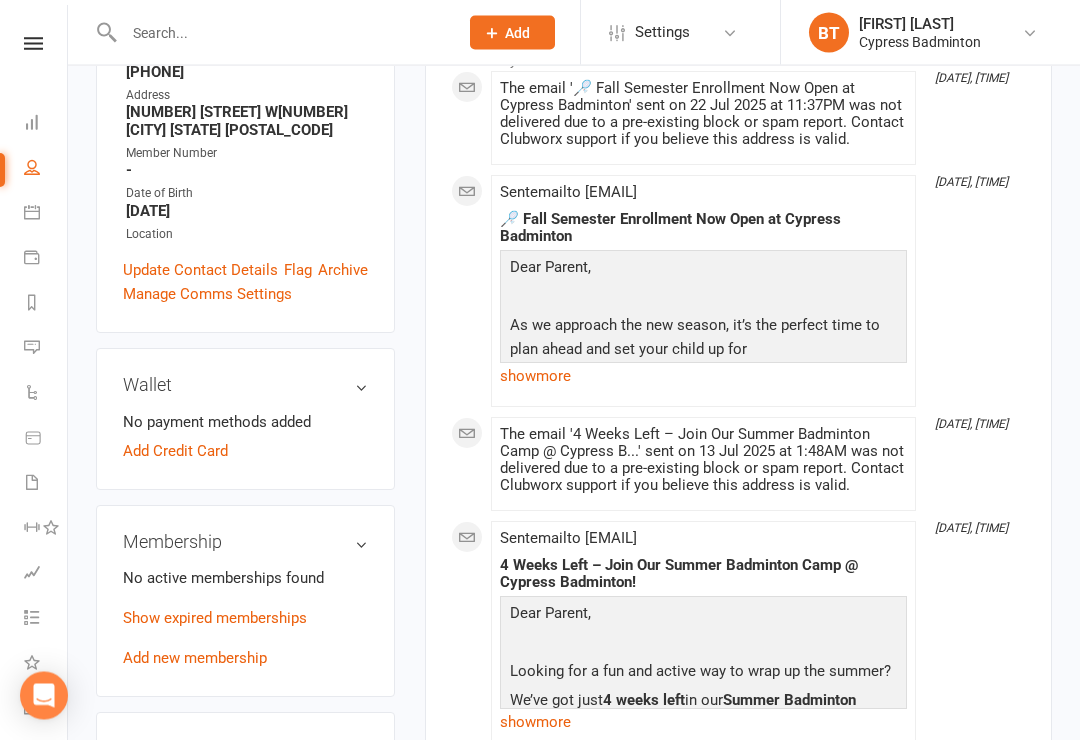 scroll, scrollTop: 361, scrollLeft: 0, axis: vertical 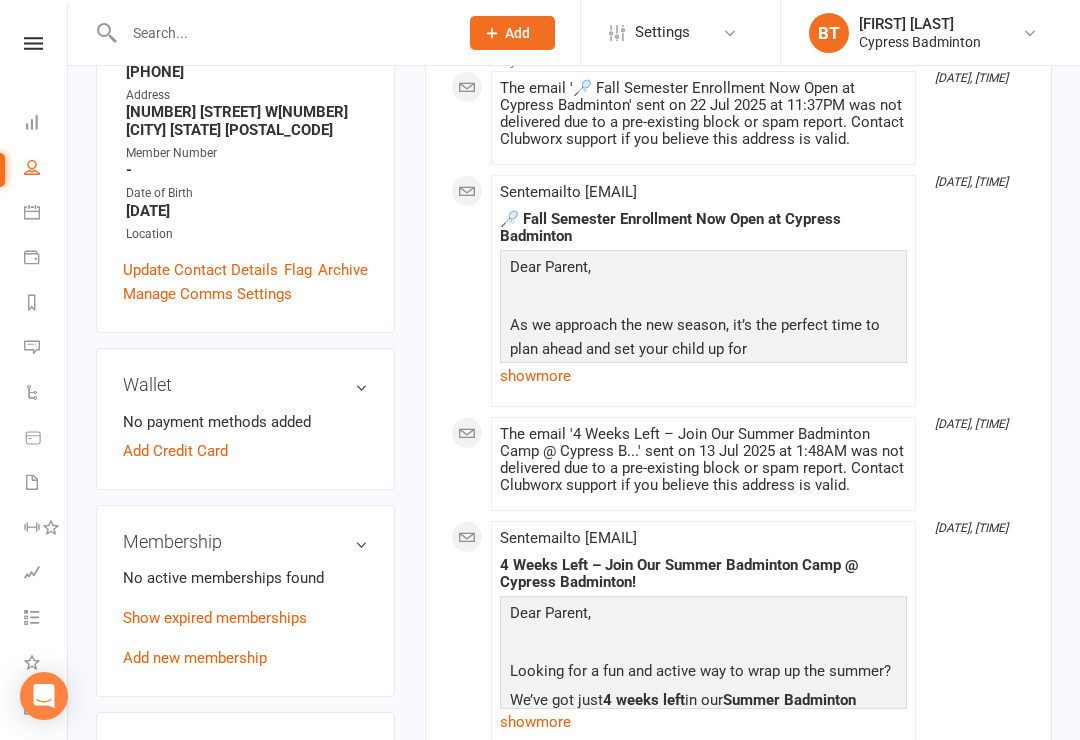 click on "Add new membership" at bounding box center (195, 658) 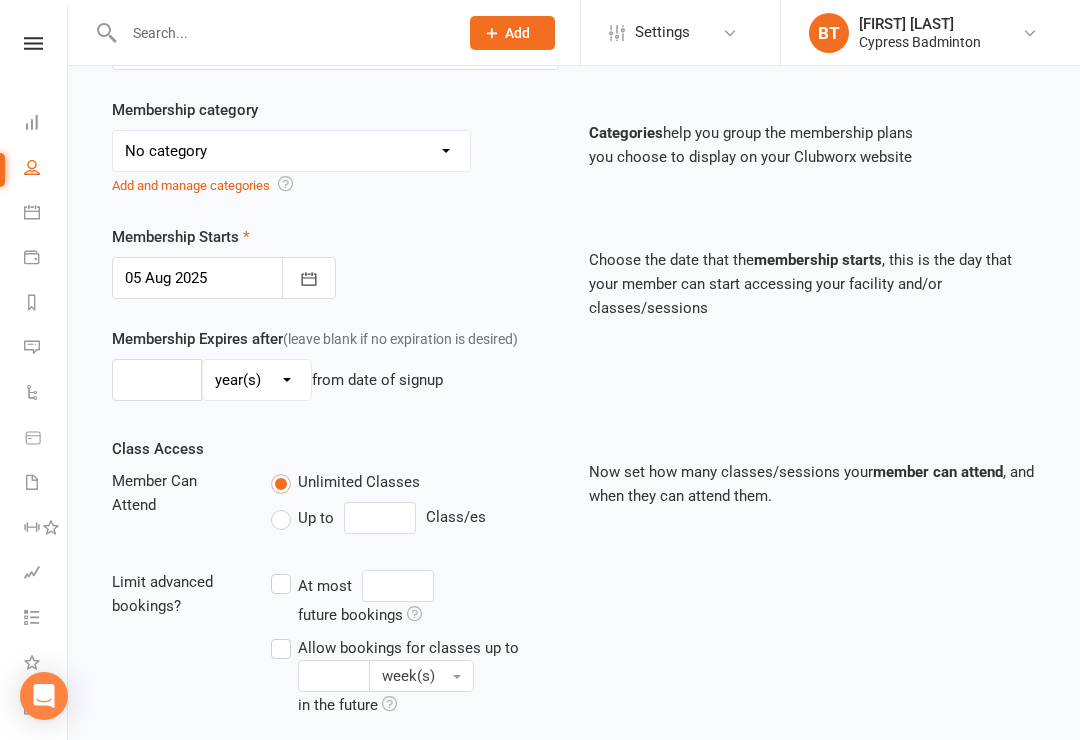 scroll, scrollTop: 0, scrollLeft: 0, axis: both 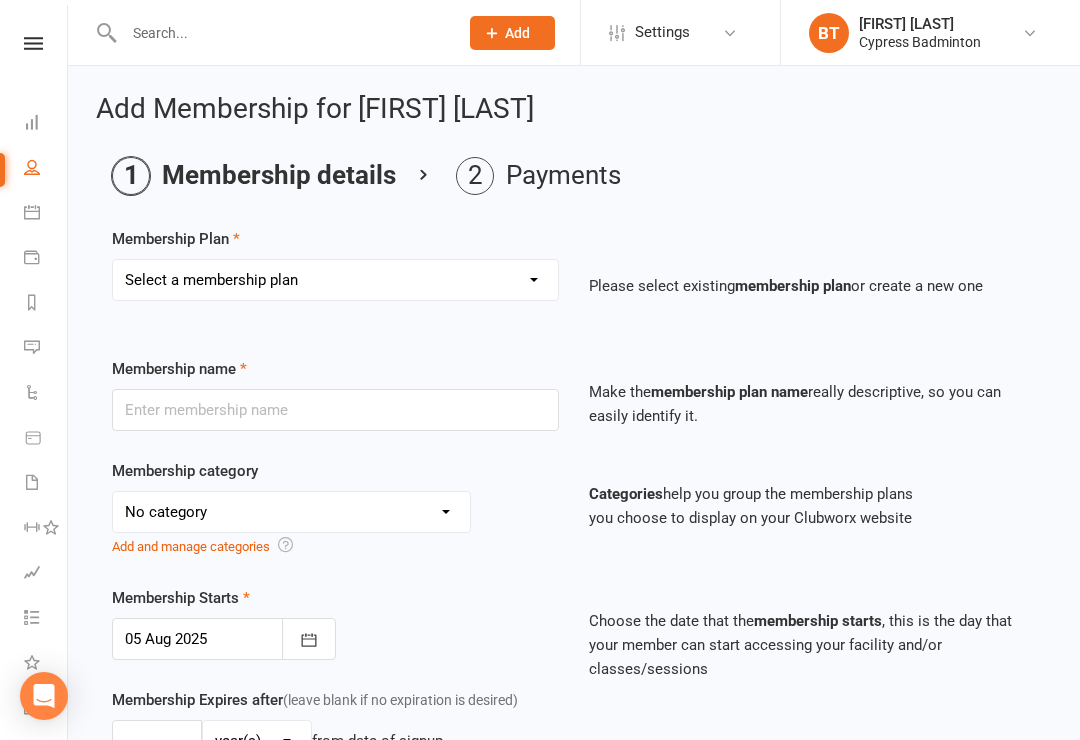 click on "Select a membership plan Create new Membership Plan walk-in 1 visit pass walk-in 5 visit pass walk-in 10 visit pass walk-in 25 visit pass walk-in 50 visit pass Unlimited 1 MONTH Walk-in Pass Unlimited 3 MONTHS Walk-in Pass Unlimited 6 MONTHS Walk-in Pass Unlimited 12 MONTHS Walk-in Pass 1 MONTH AUTOPAYMENT Walk-in Pass (Unlimited) 3 MONTHS AUTOPAYMENT Walk-in Pass (Unlimited) Junior Beginner Badminton Training Walk-in 1 trial session Junior Beginner Badminton Training Program 1x/ week Junior Beginner Badminton Training Program 2x/week Junior Beginner Badminton Training 4 session package Junior Beginner Badminton Training 8 session package JR Intermediate Badminton Training program 1X/week JR Intermediate Badminton Training 4 sessions package JR Intermediate Badminton Training 8 sessions package HP Badminton Training 2X/WEEK HP Badminton Training 3X/WEEK HP Badminton Training 4x/week Program Pre Tournament 2X/WEEK Pre Tournament 3X/WEEK Pre Tournament 4x/week Walk in Adult group training 1 session Grip" at bounding box center [335, 280] 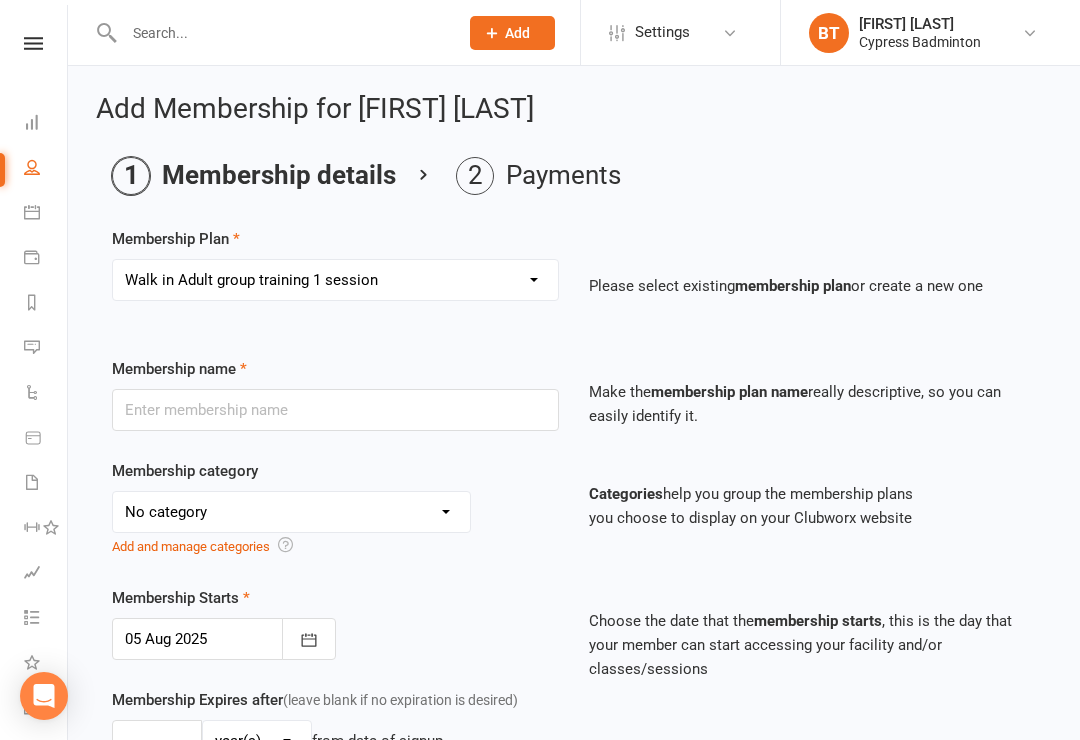 type on "Walk in Adult group training 1 session" 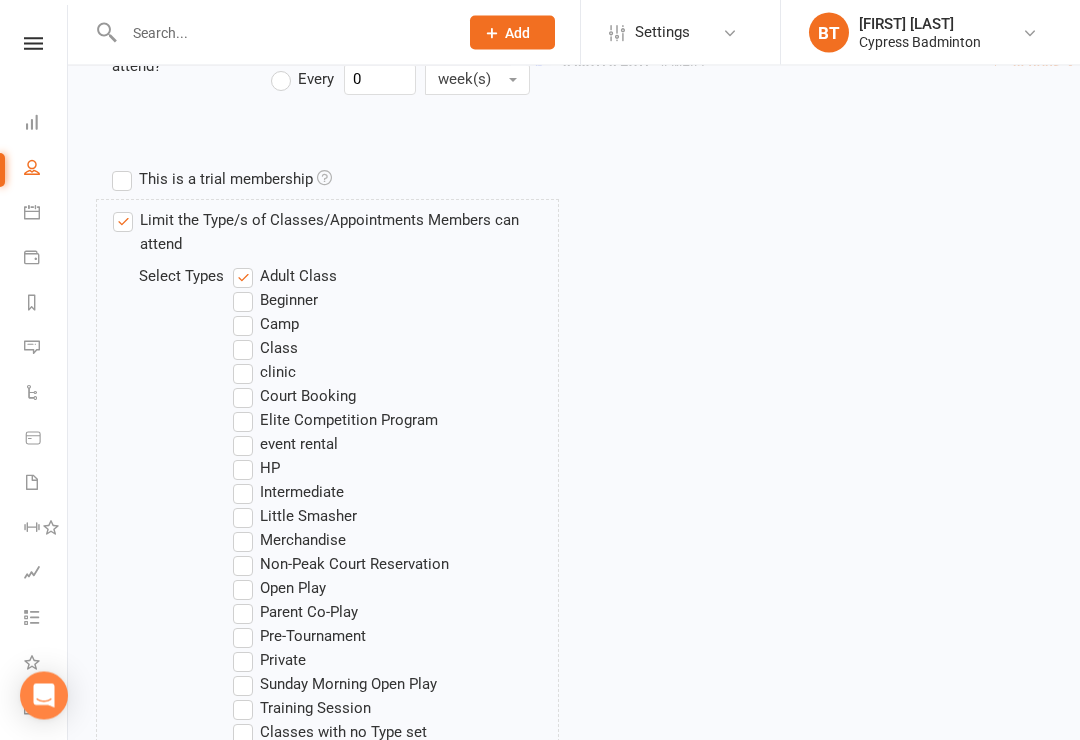 scroll, scrollTop: 1228, scrollLeft: 0, axis: vertical 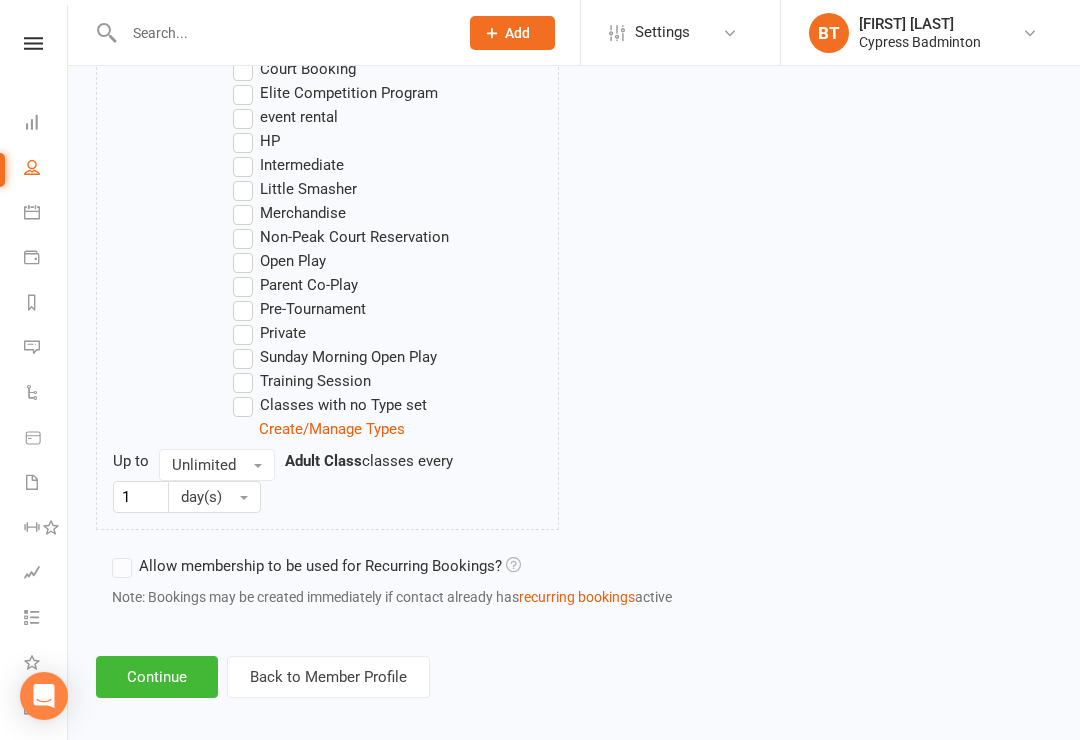 click on "Continue" at bounding box center (157, 677) 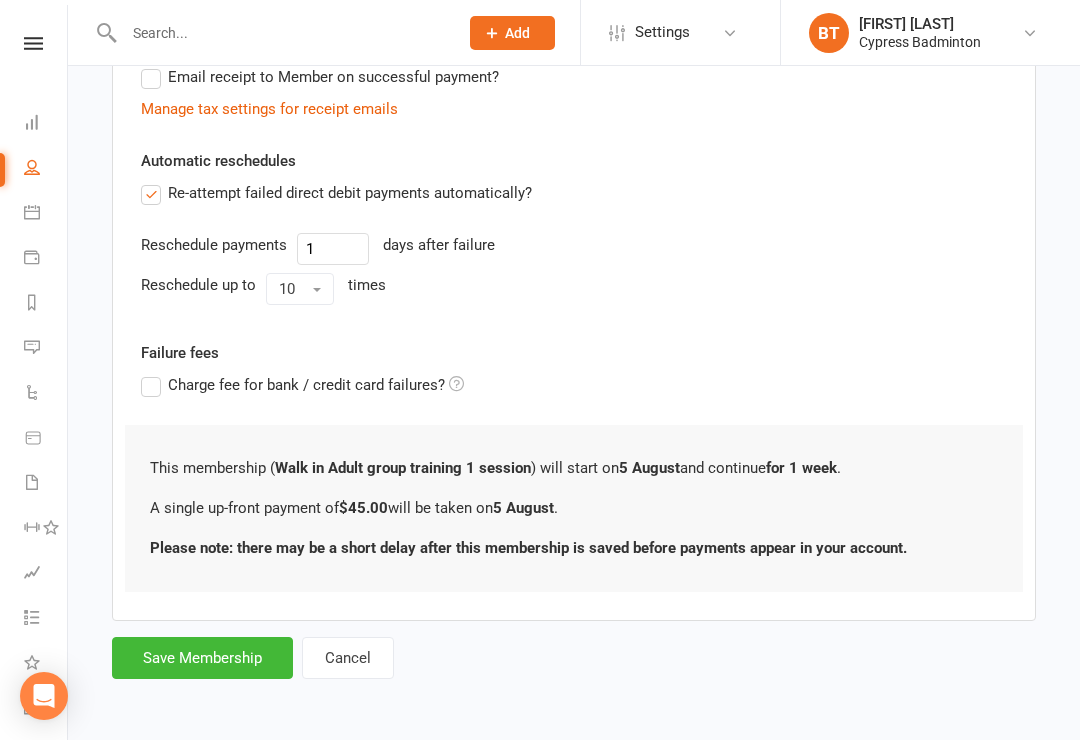 scroll, scrollTop: 0, scrollLeft: 0, axis: both 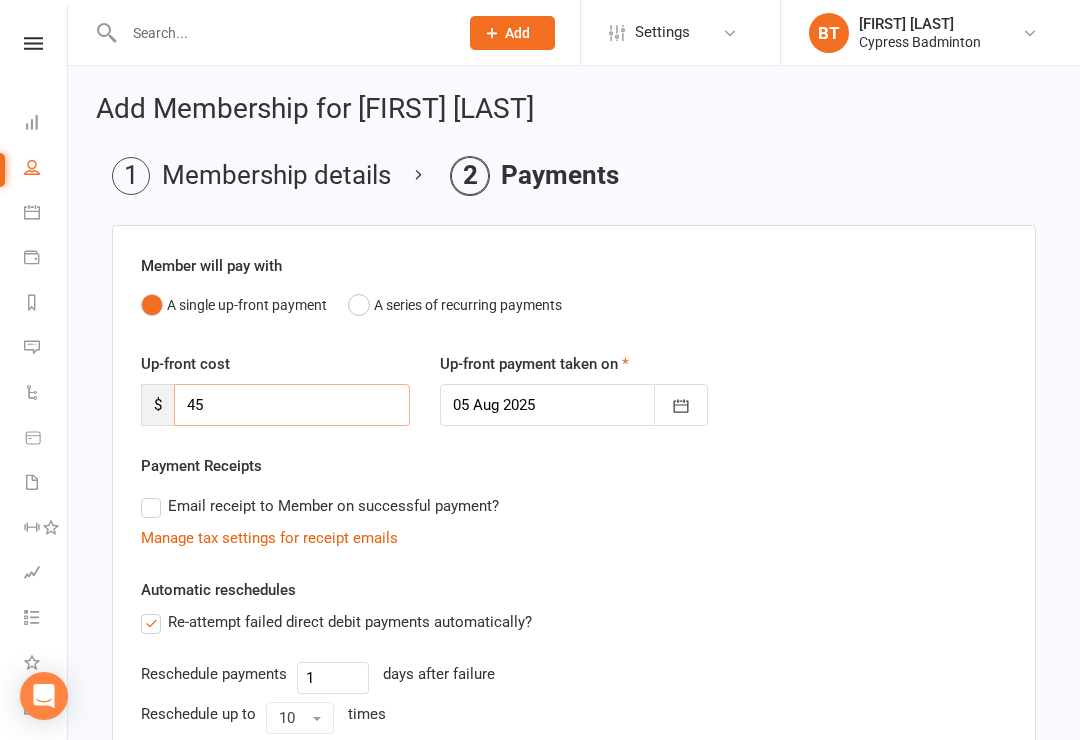 click on "45" at bounding box center [292, 405] 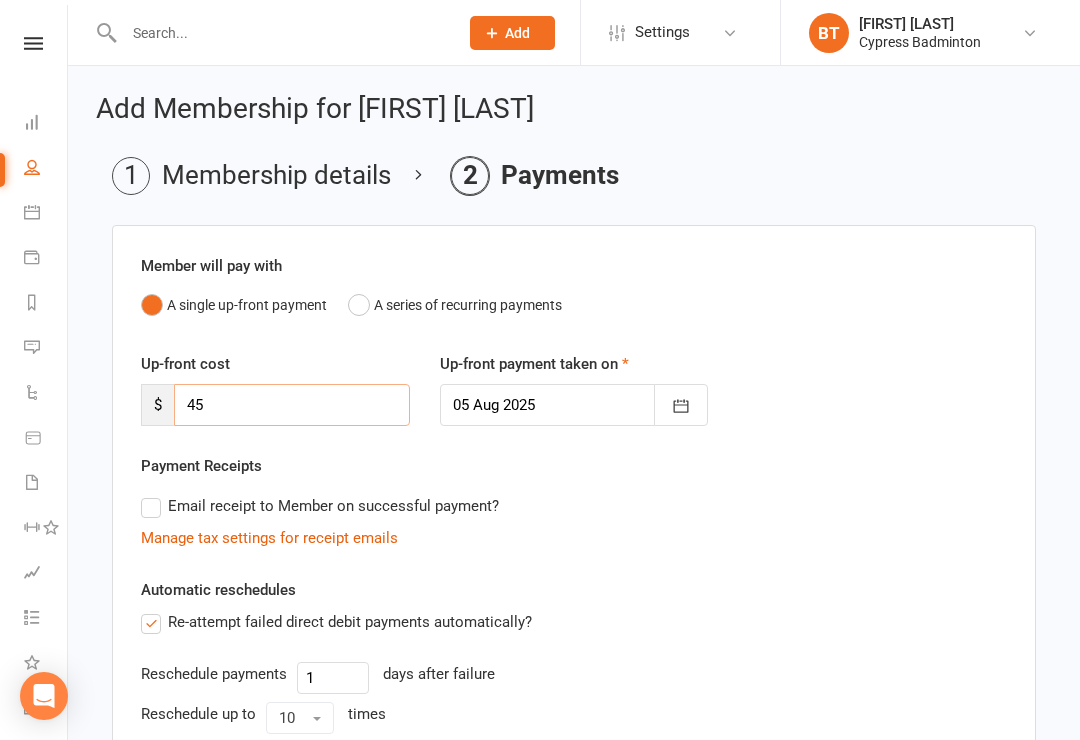 type on "4" 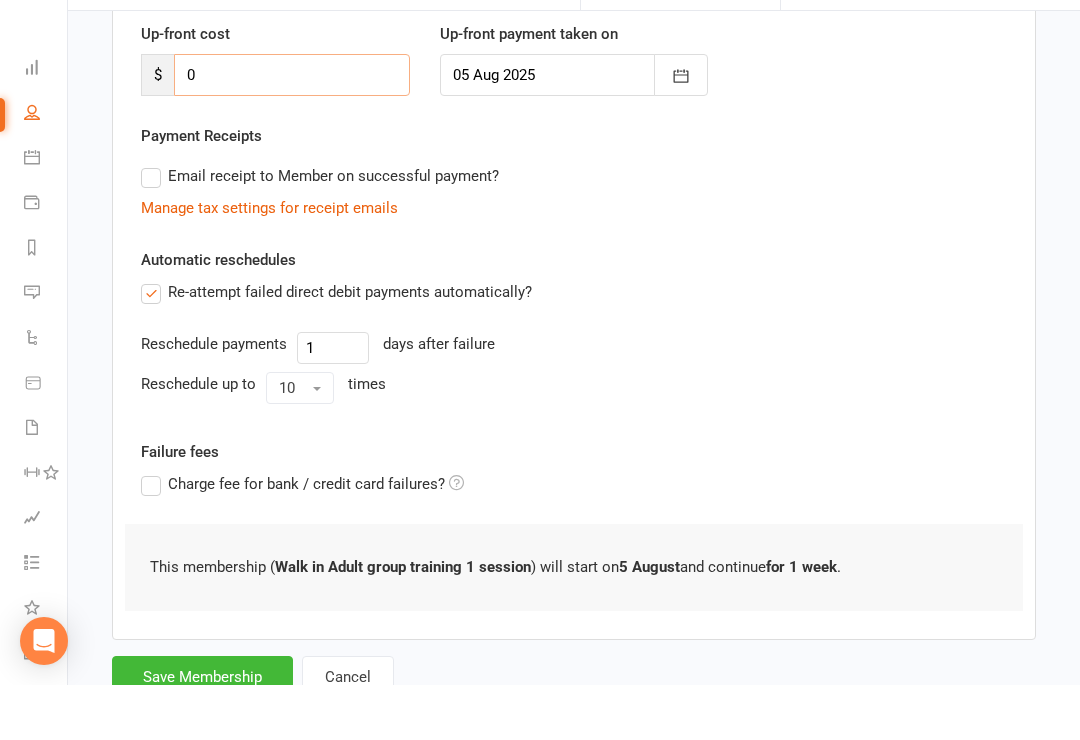 scroll, scrollTop: 365, scrollLeft: 0, axis: vertical 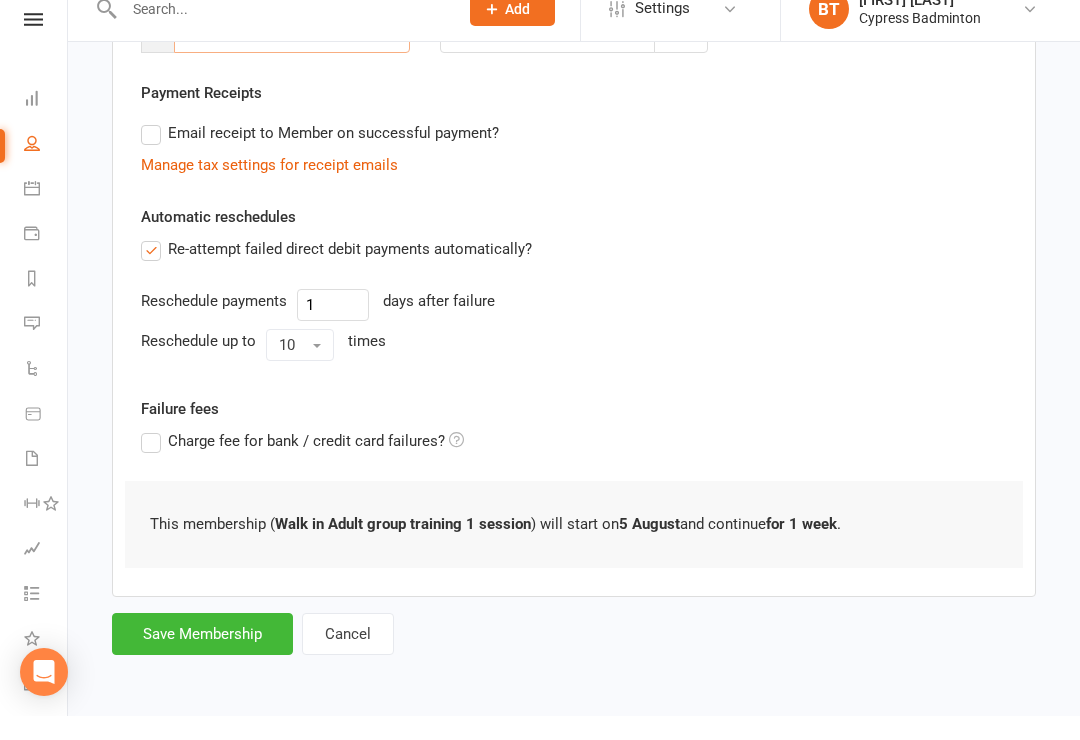 type on "0" 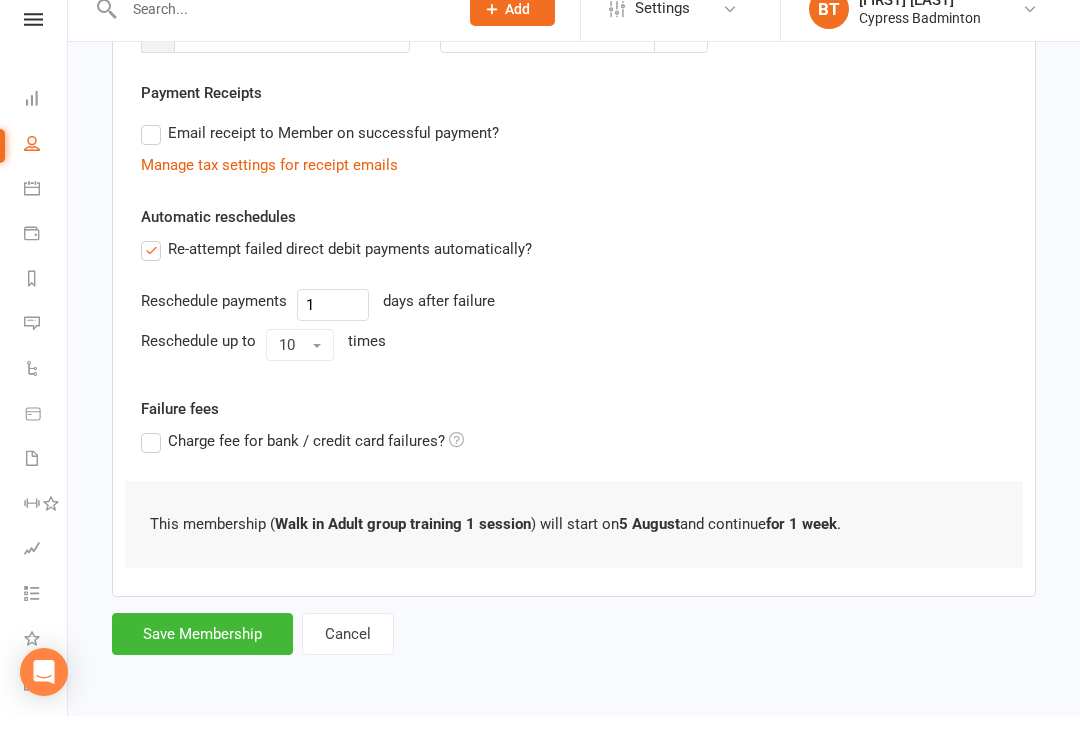 click on "Save Membership" at bounding box center (202, 658) 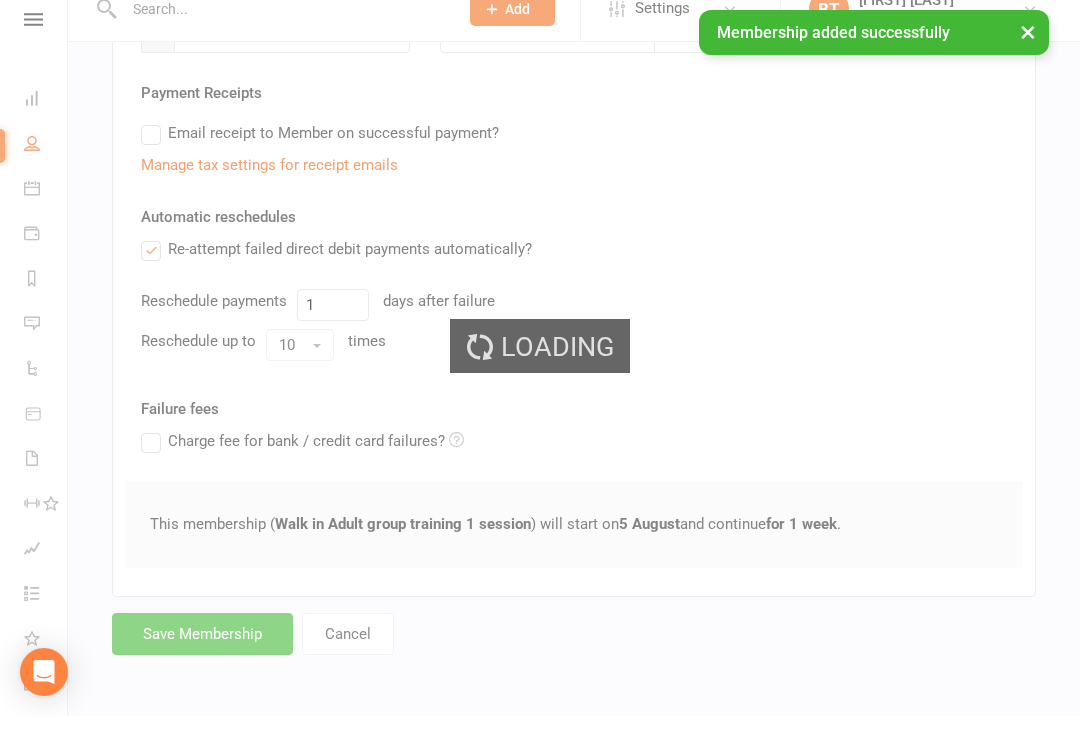 scroll, scrollTop: 334, scrollLeft: 0, axis: vertical 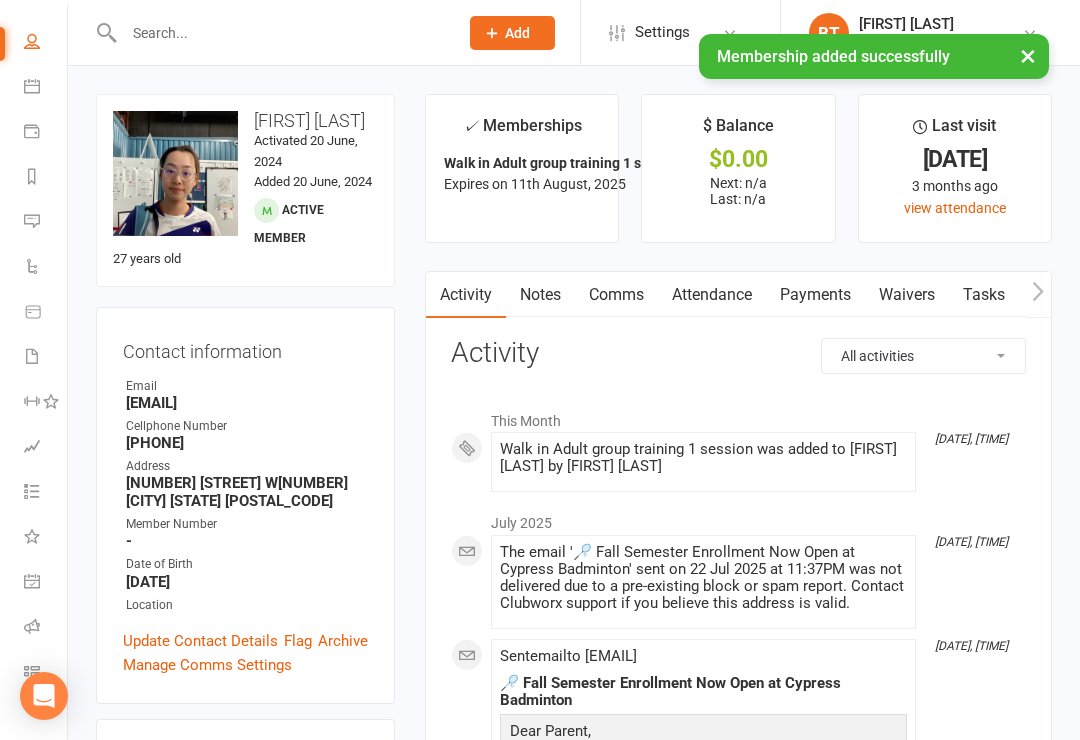 click on "Class check-in" at bounding box center [46, 673] 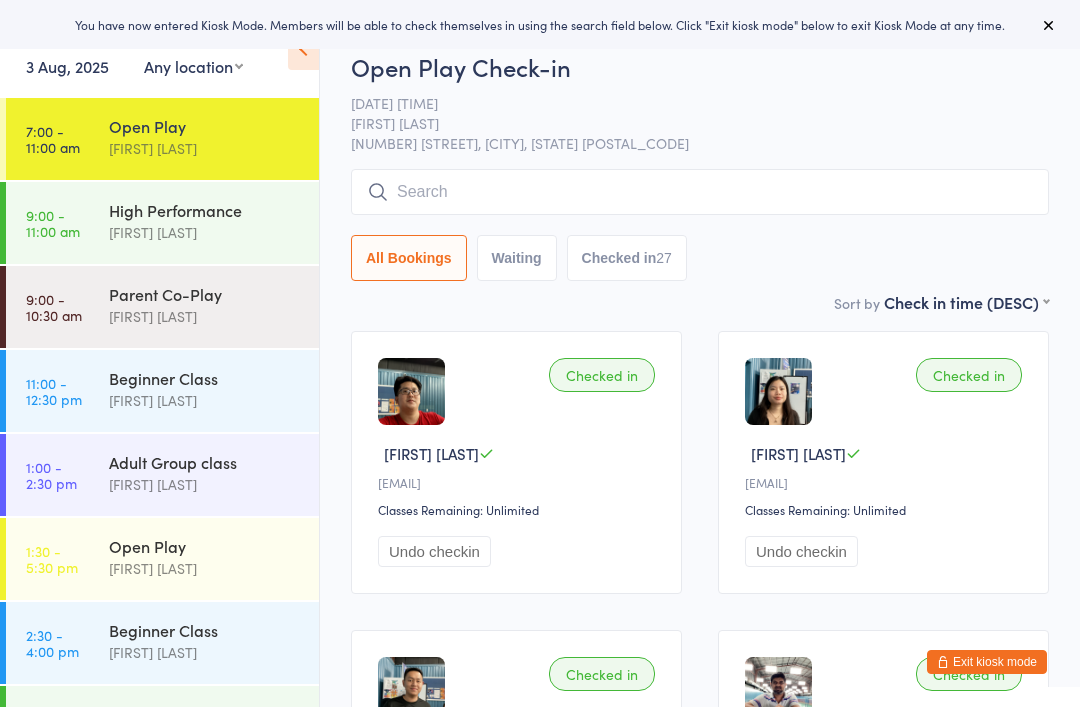 scroll, scrollTop: 103, scrollLeft: 0, axis: vertical 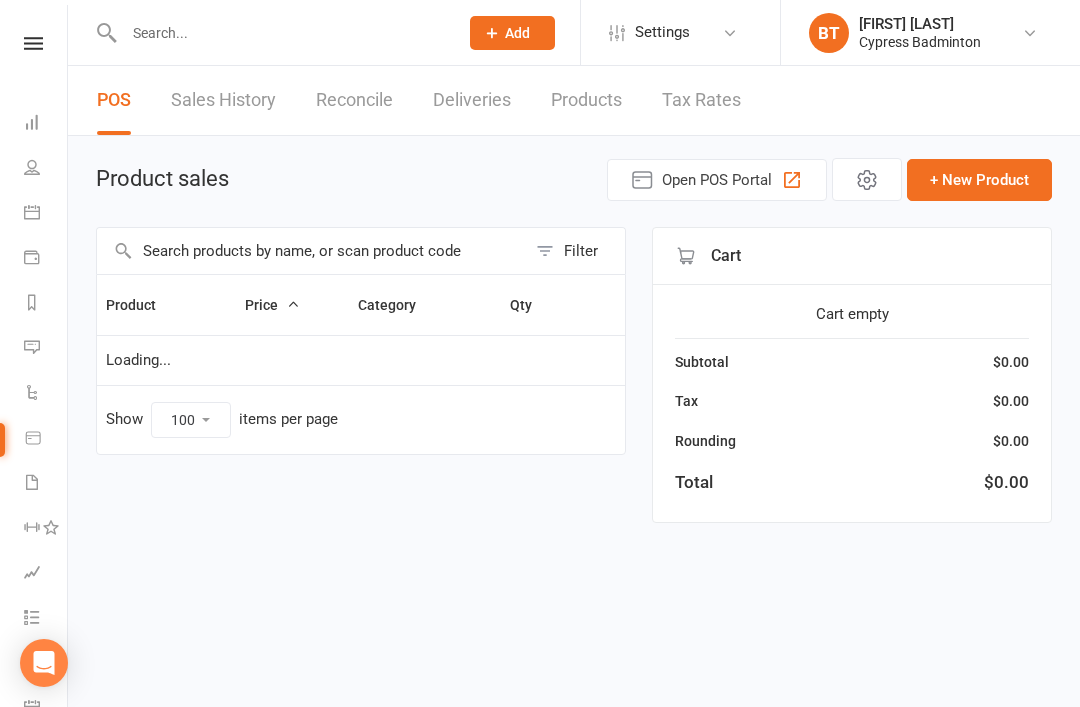 select on "100" 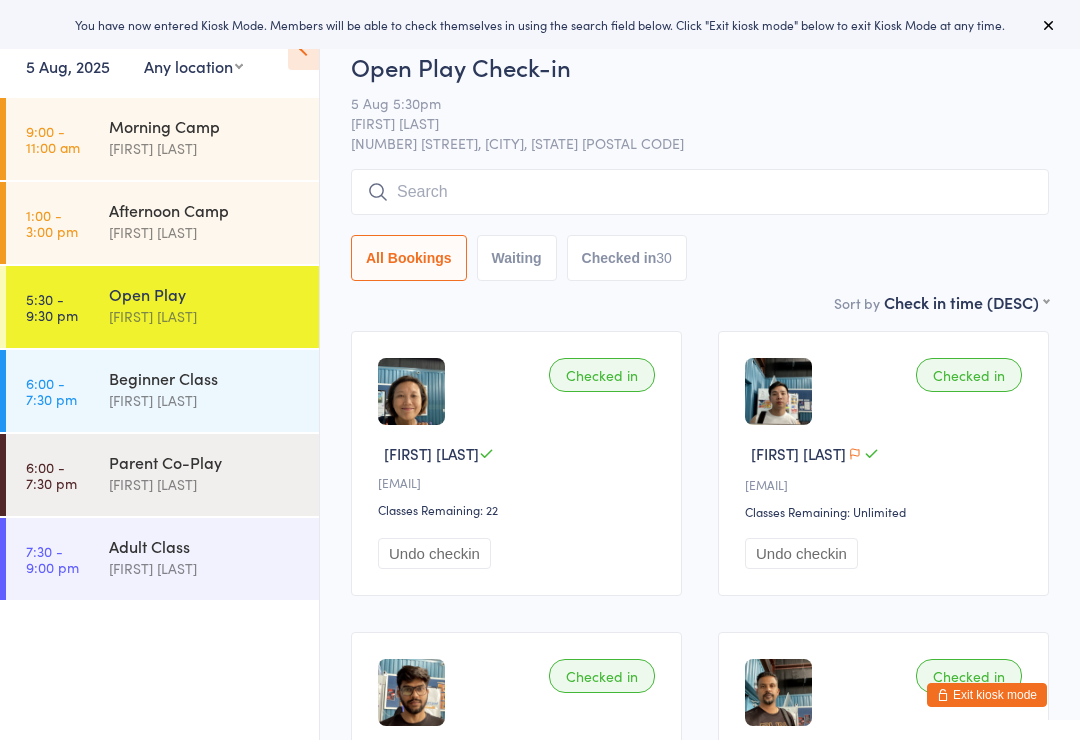 scroll, scrollTop: 0, scrollLeft: 0, axis: both 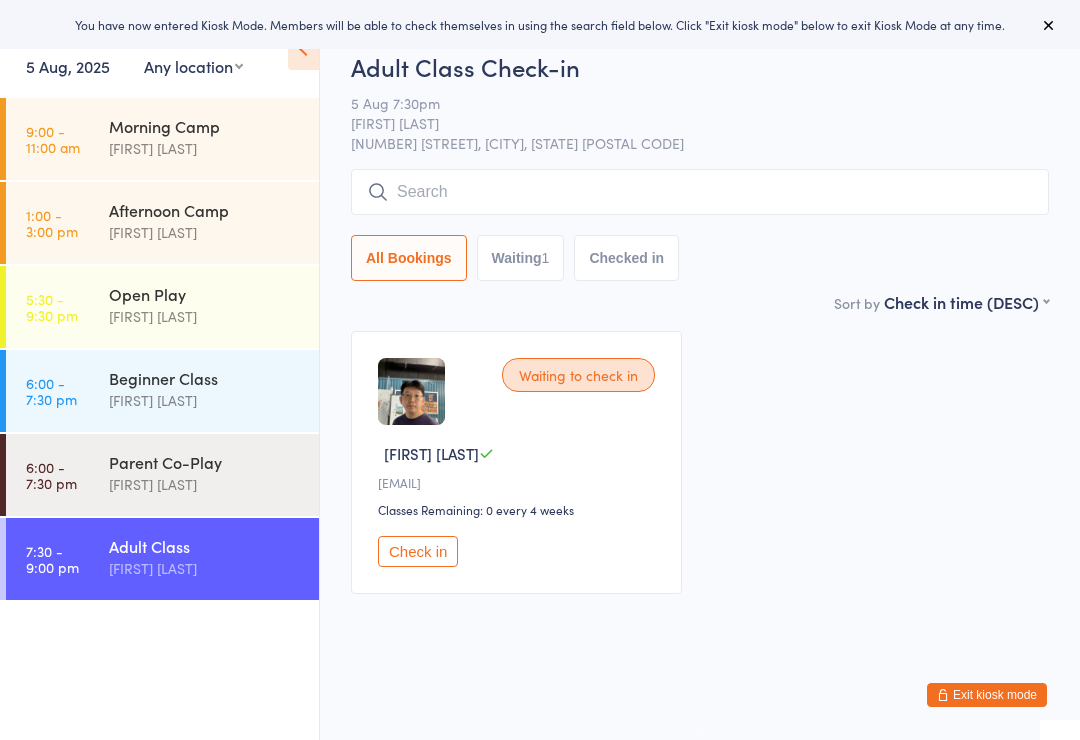 click at bounding box center (700, 192) 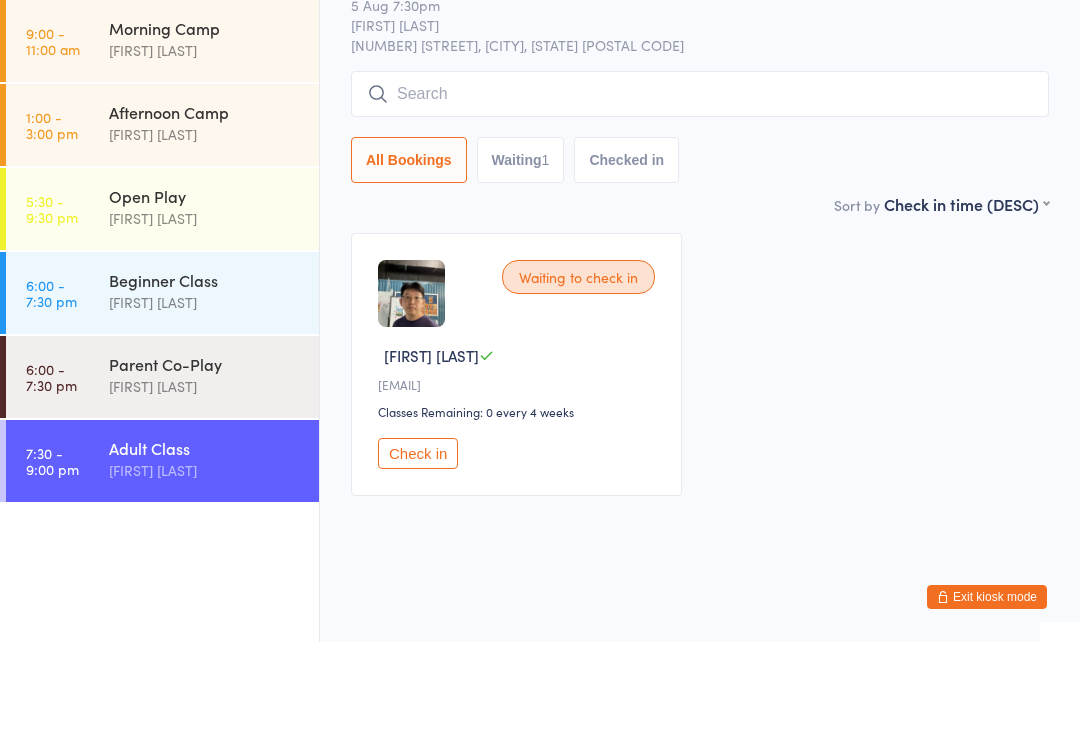 scroll, scrollTop: 18, scrollLeft: 0, axis: vertical 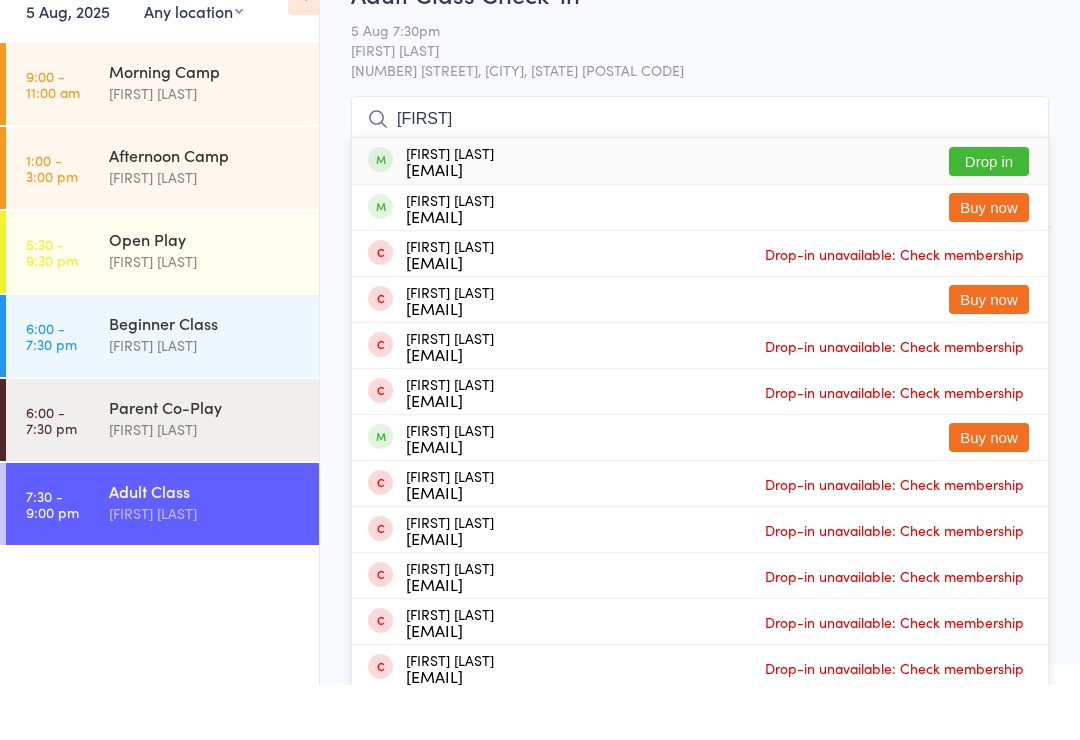 type on "[FIRST]" 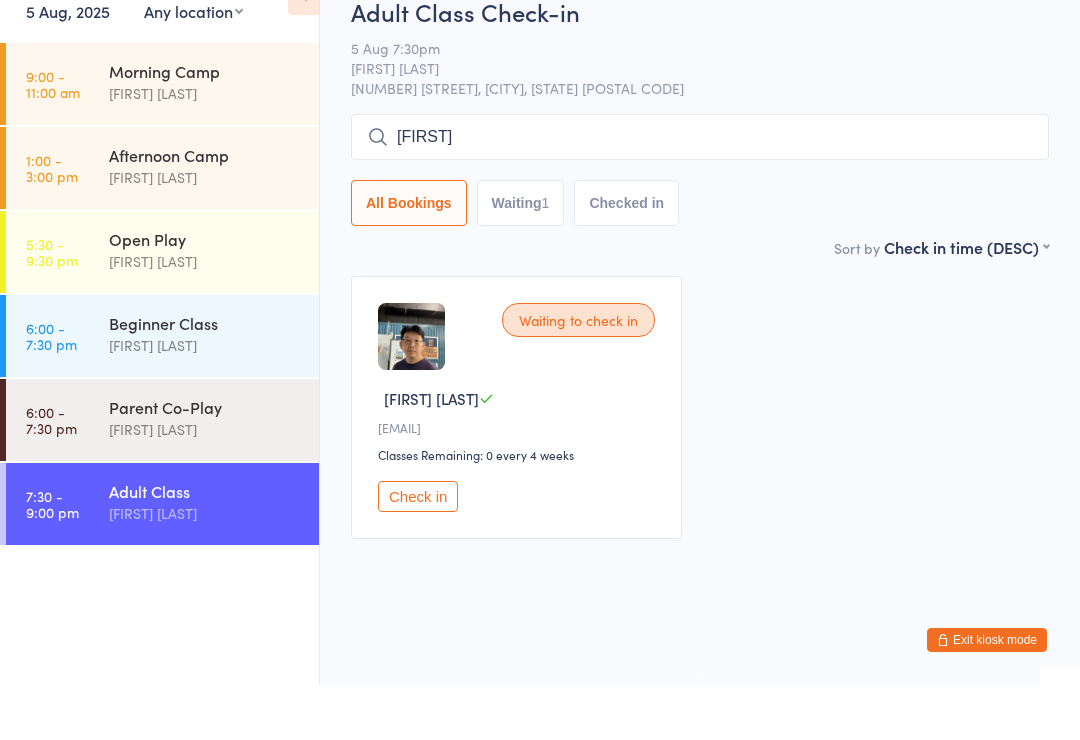 type 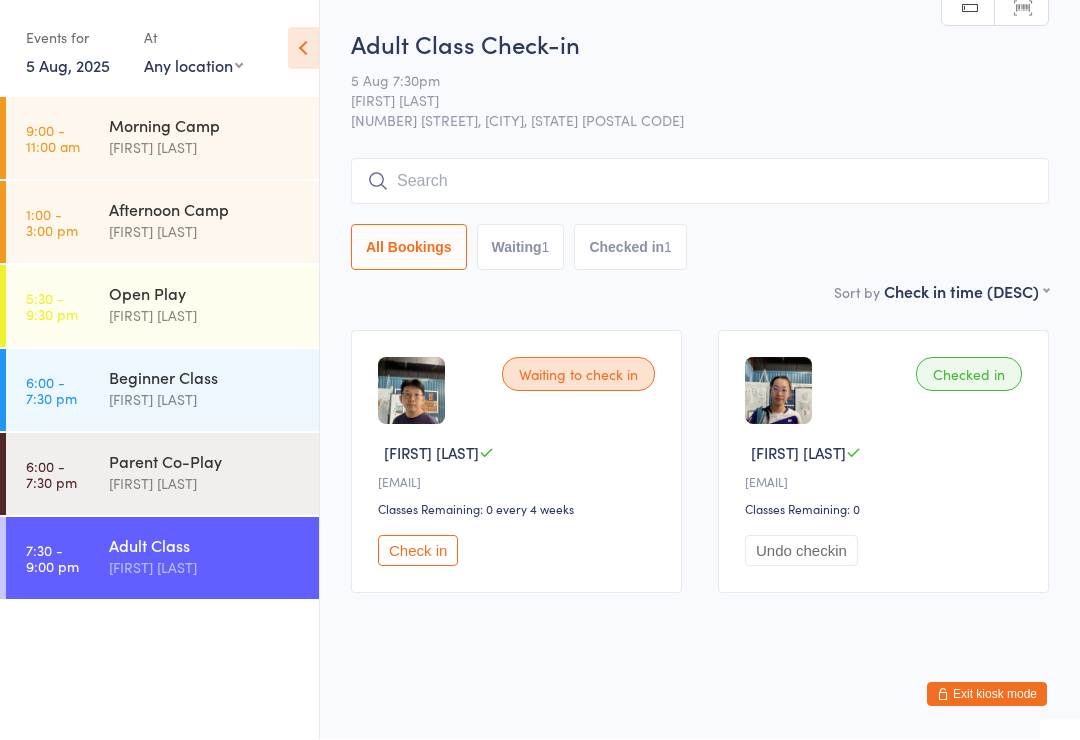 click on "Open Play" at bounding box center [205, 294] 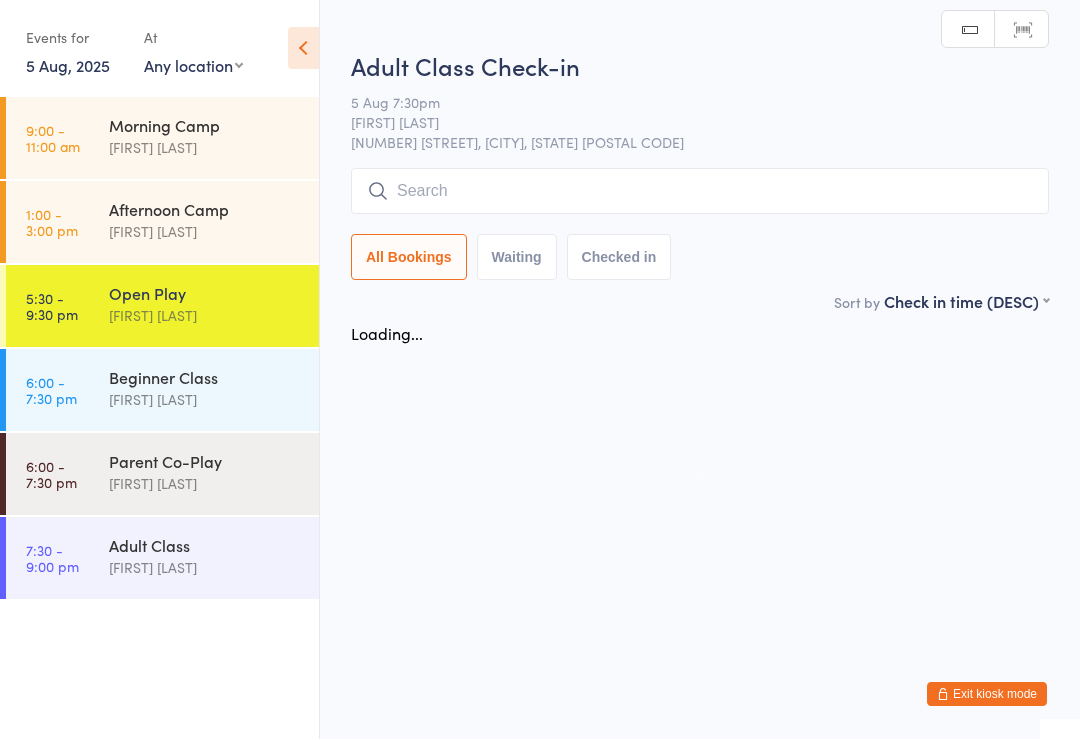 scroll, scrollTop: 0, scrollLeft: 0, axis: both 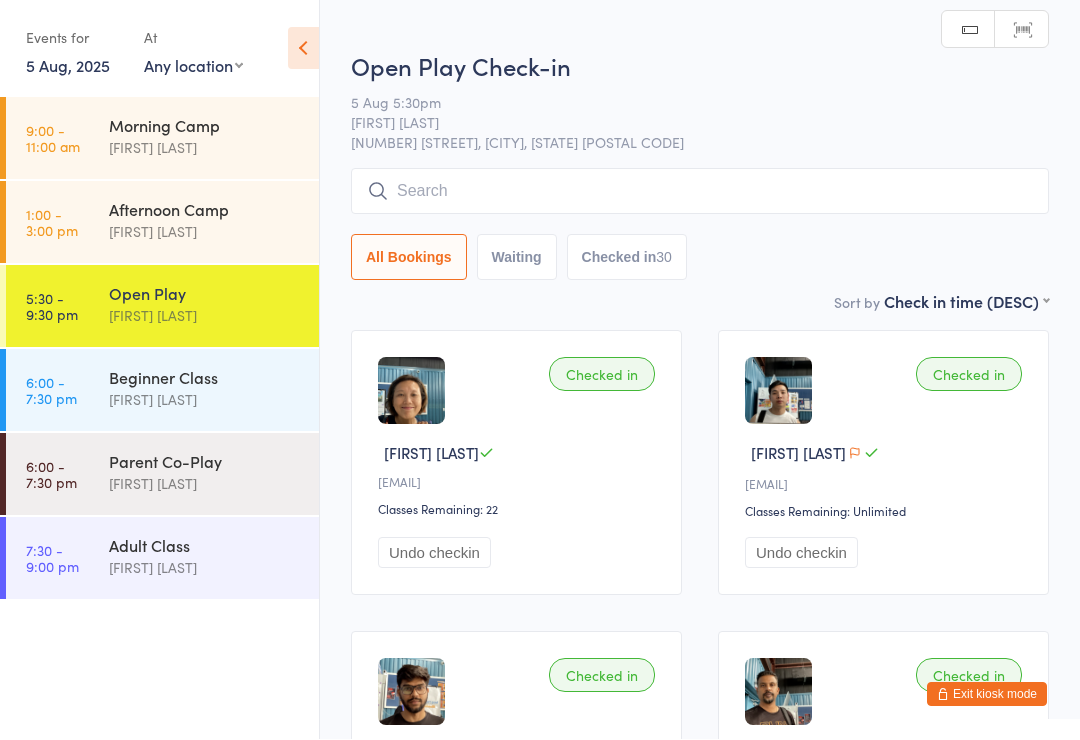 click at bounding box center [700, 192] 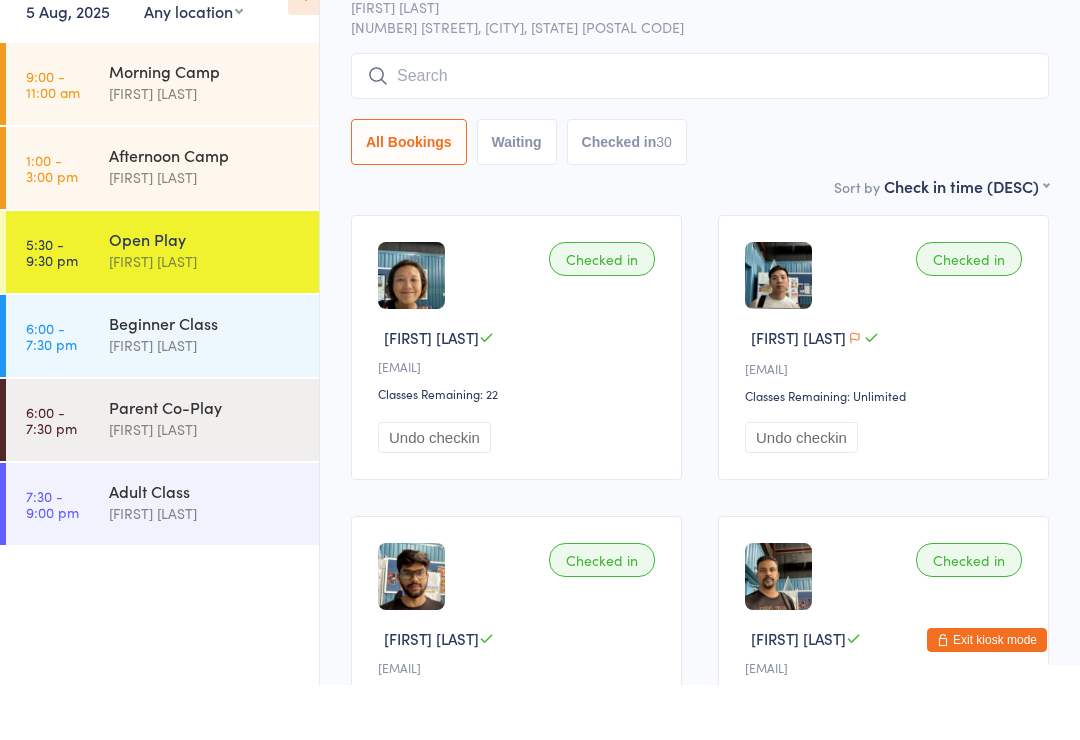 scroll, scrollTop: 116, scrollLeft: 0, axis: vertical 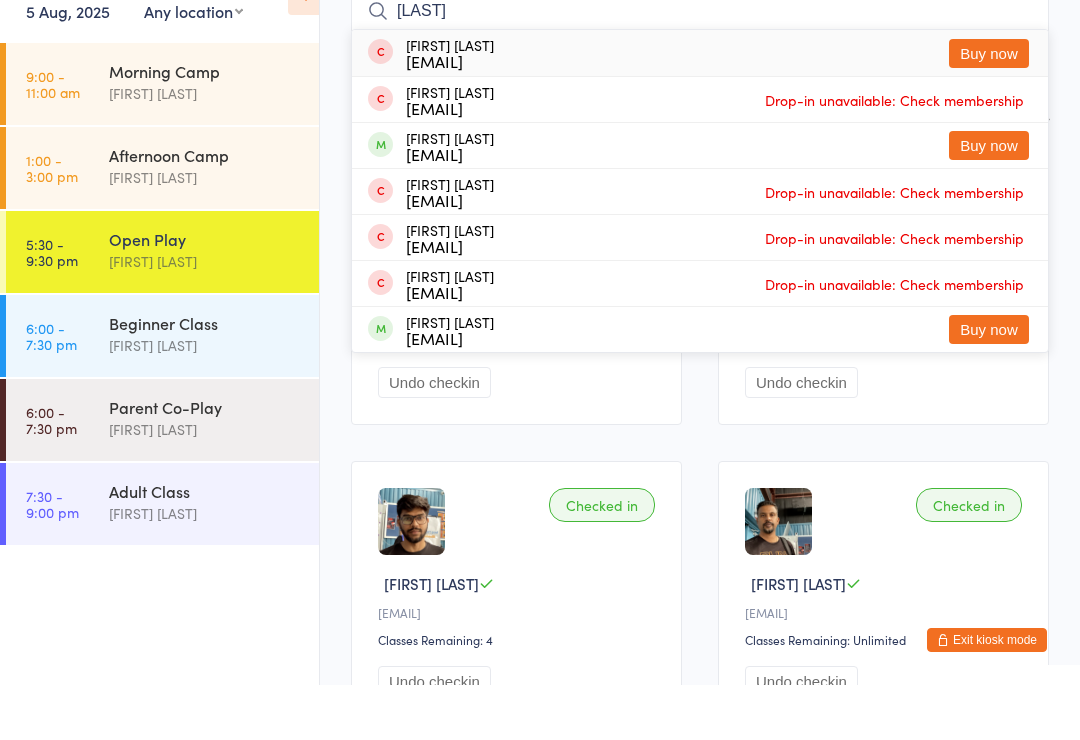 type on "[LAST]" 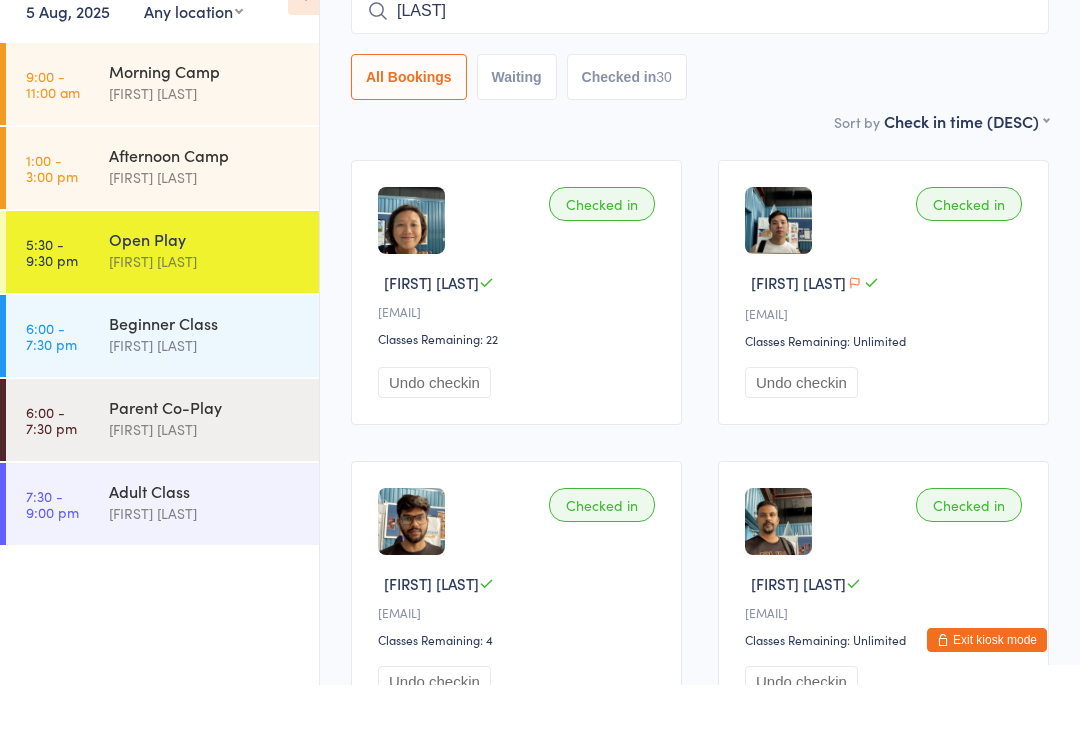 type 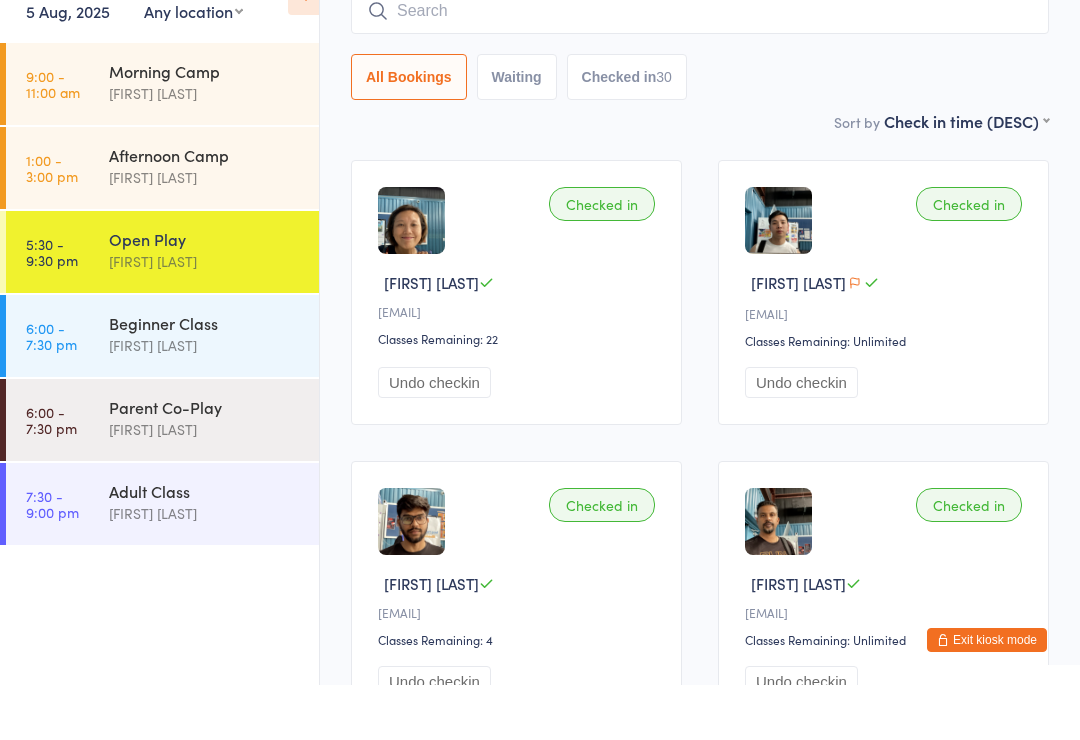 scroll, scrollTop: 0, scrollLeft: 0, axis: both 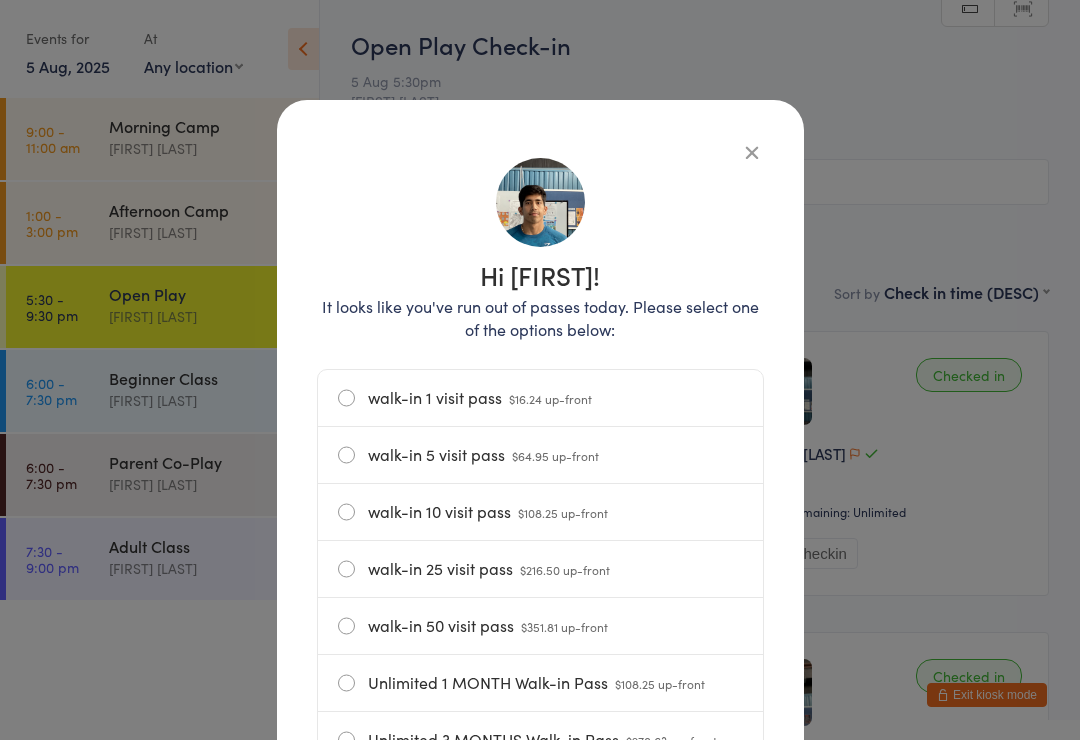 click on "walk-in 1 visit pass  $16.24 up-front" at bounding box center (540, 398) 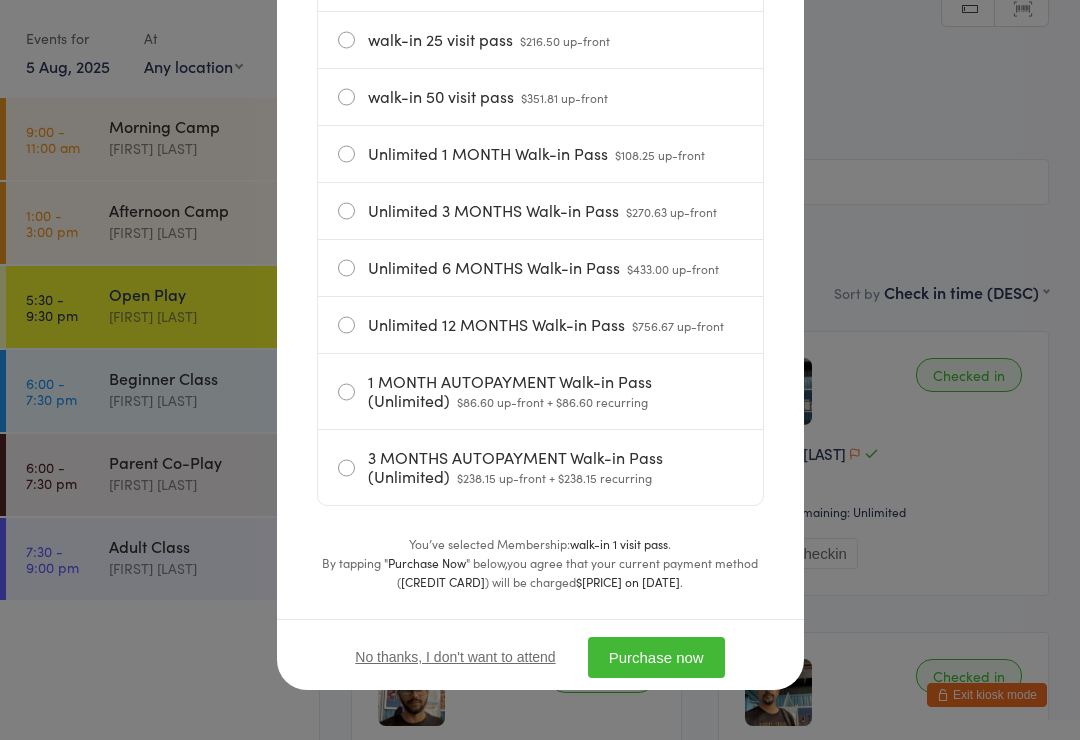 scroll, scrollTop: 540, scrollLeft: 0, axis: vertical 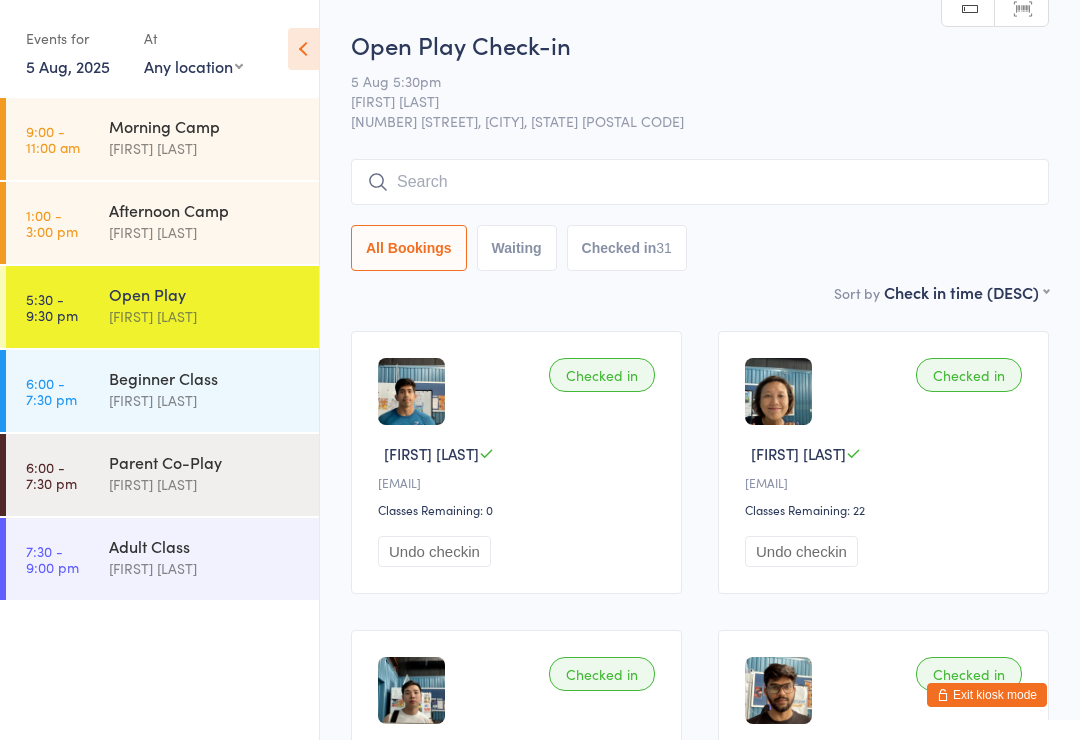 click on "[FIRST] [LAST]" at bounding box center [205, 568] 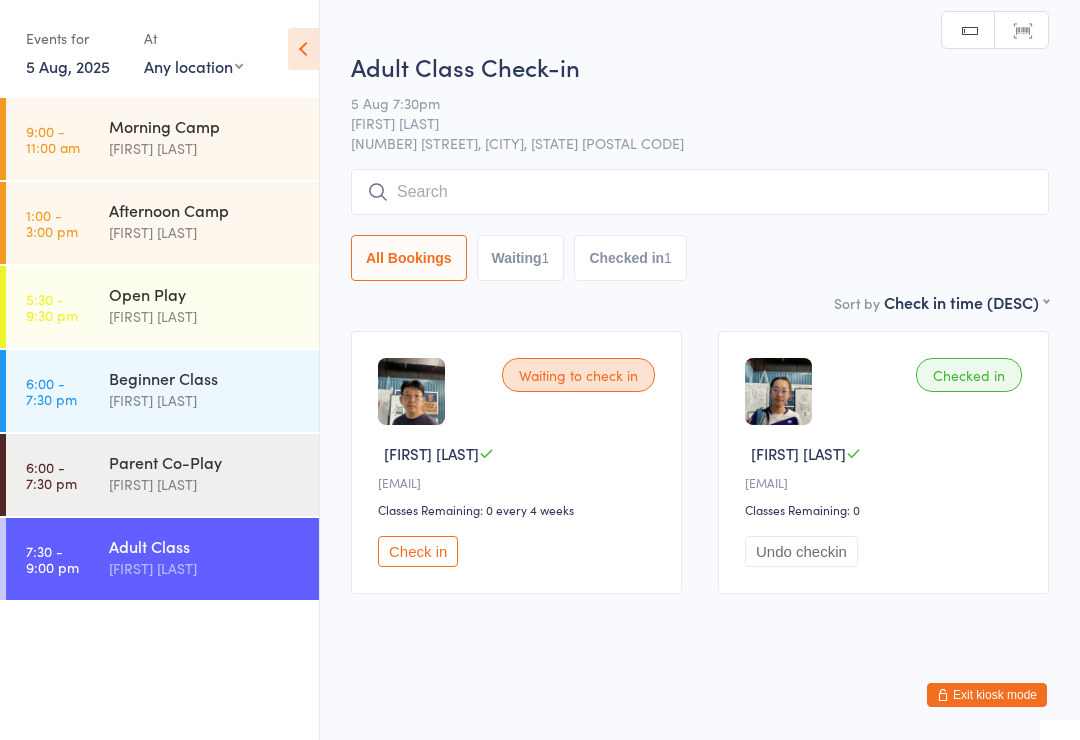 click at bounding box center (700, 192) 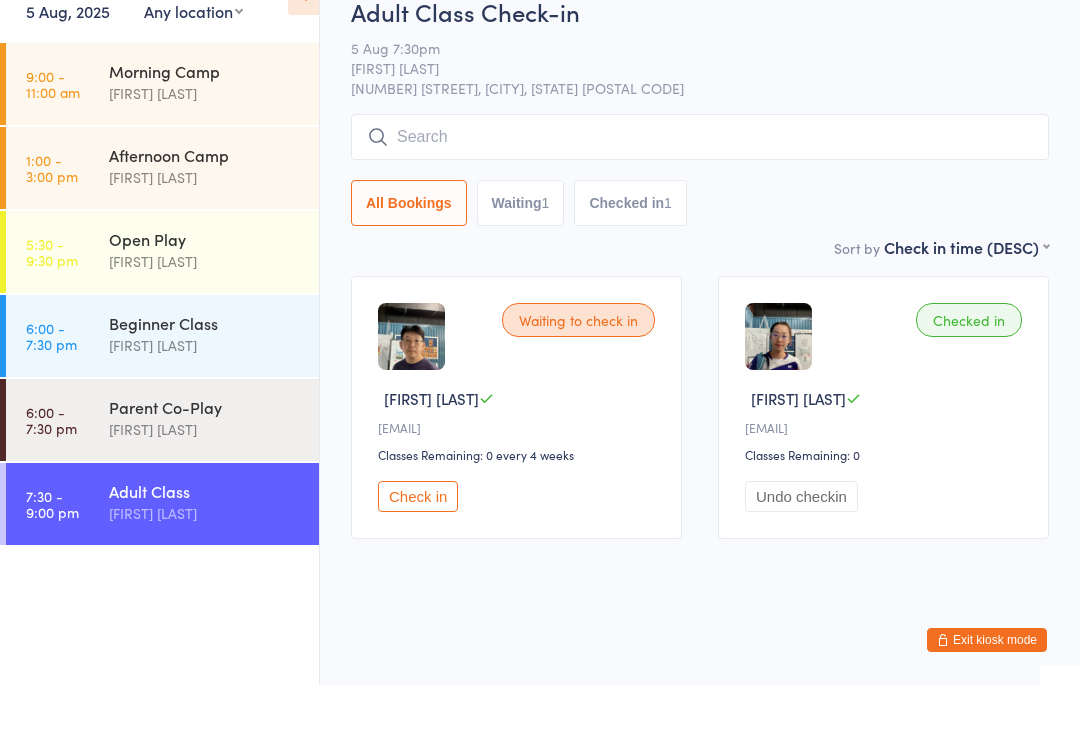 scroll, scrollTop: 18, scrollLeft: 0, axis: vertical 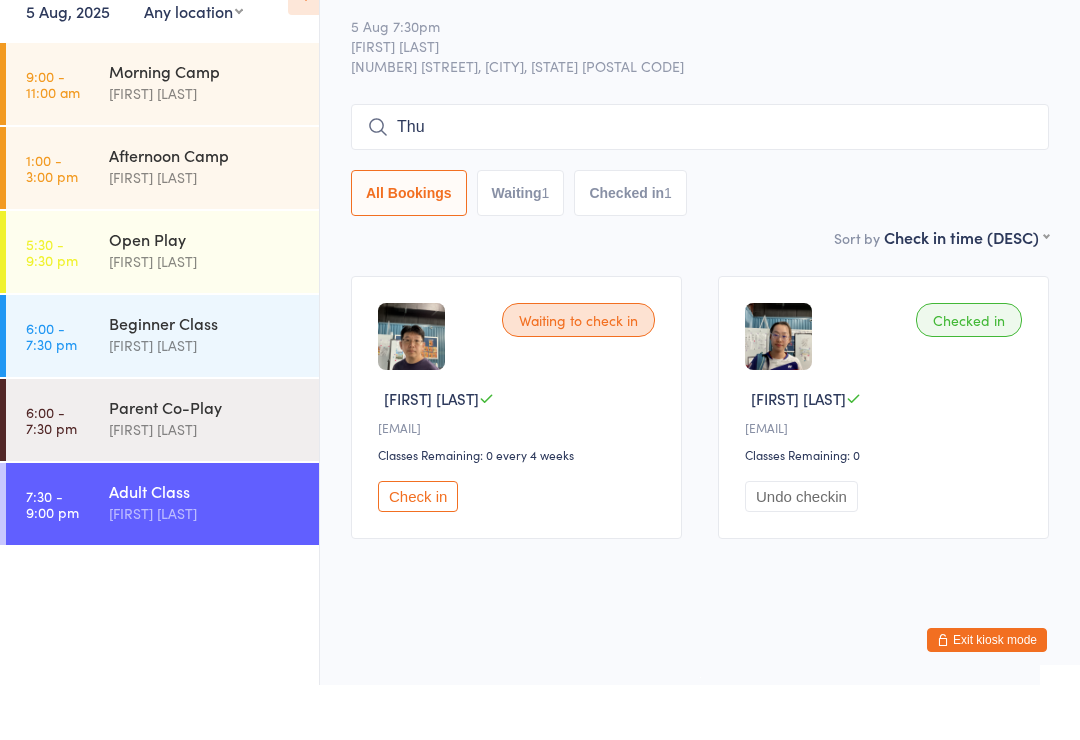 type on "[FIRST]" 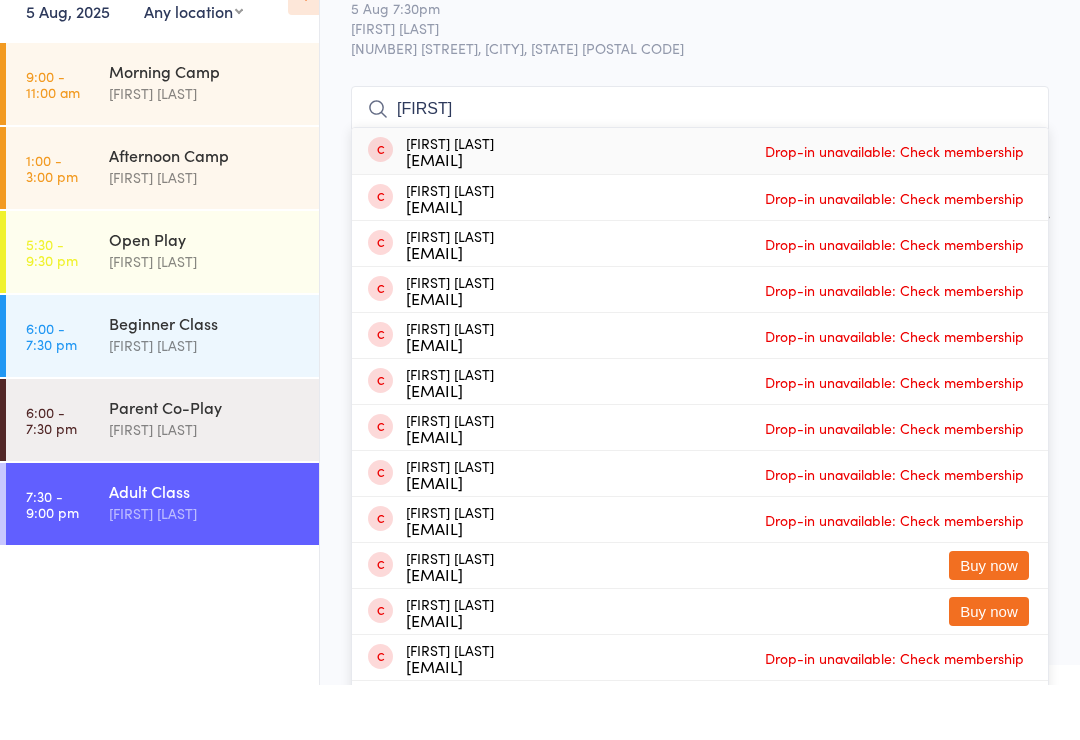 scroll, scrollTop: 73, scrollLeft: 0, axis: vertical 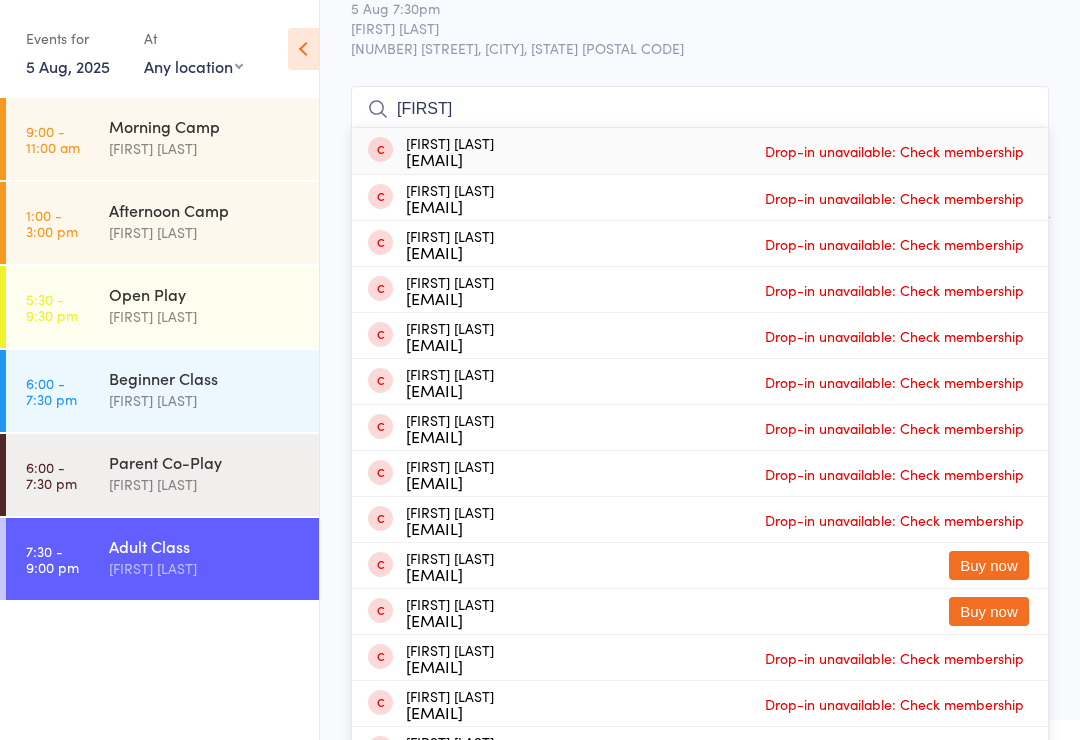 click on "[CLASS] [FIRST] [LAST]" at bounding box center [214, 557] 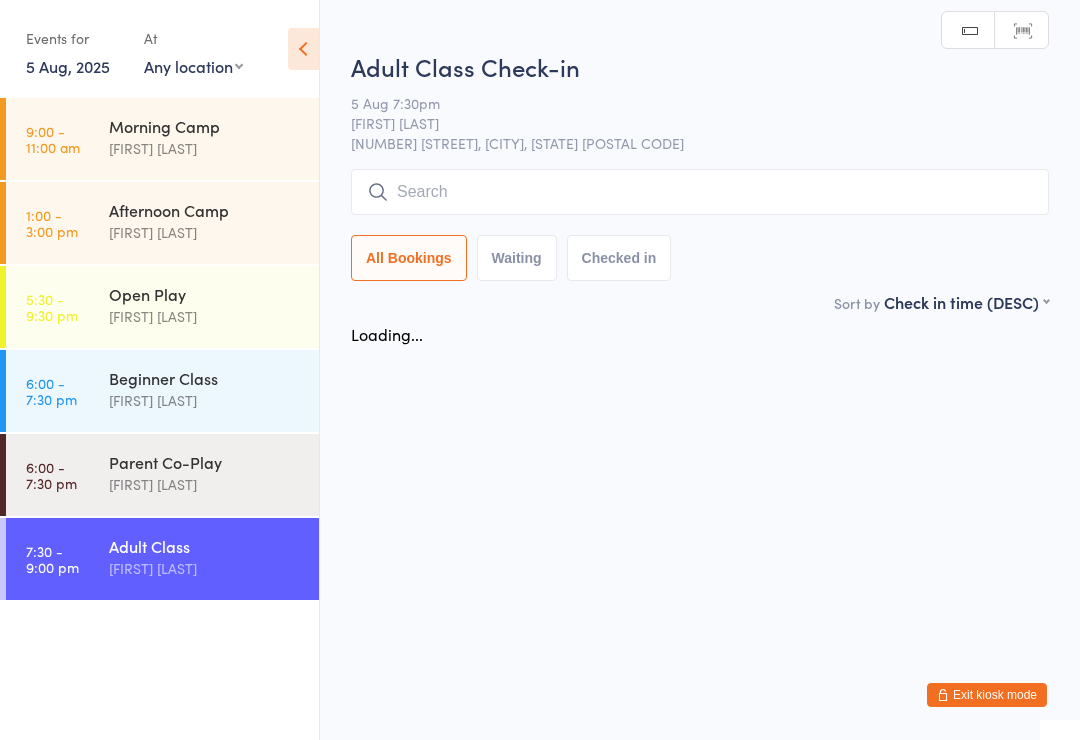 scroll, scrollTop: 0, scrollLeft: 0, axis: both 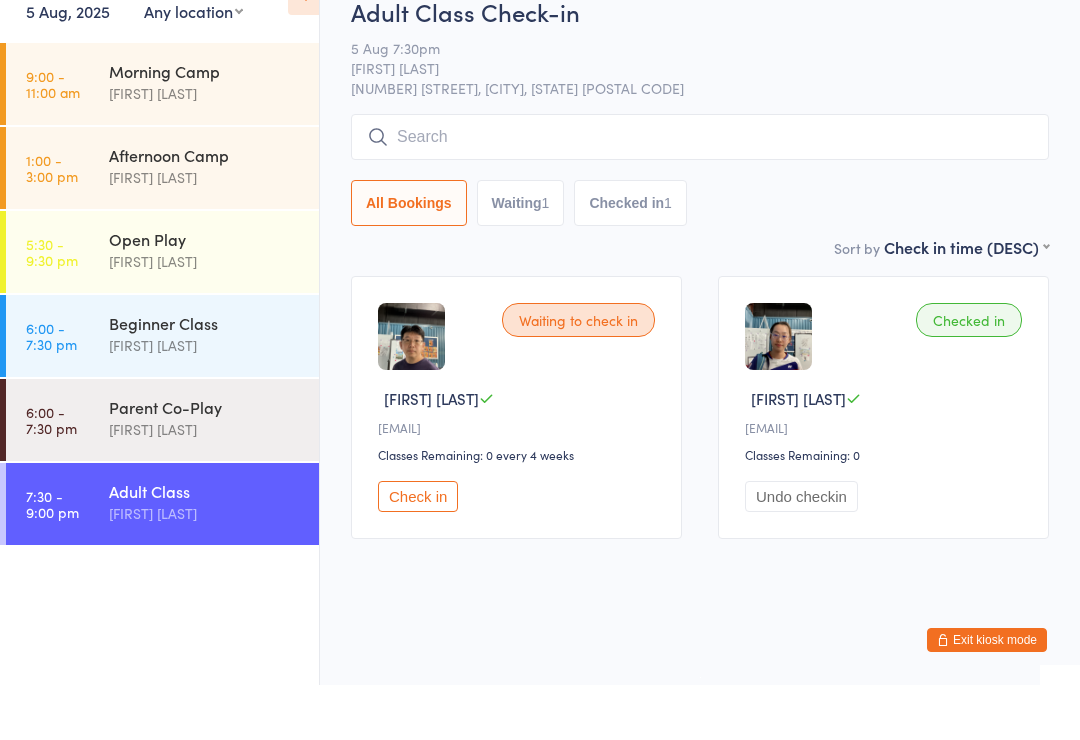click at bounding box center [700, 192] 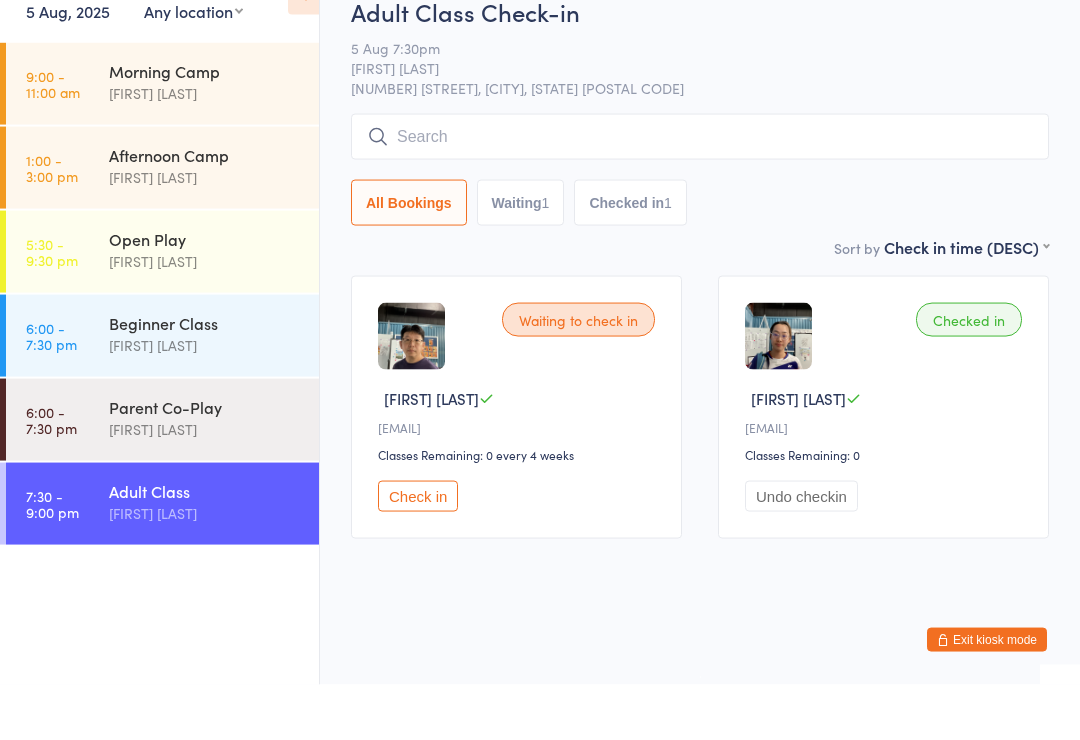 scroll, scrollTop: 18, scrollLeft: 0, axis: vertical 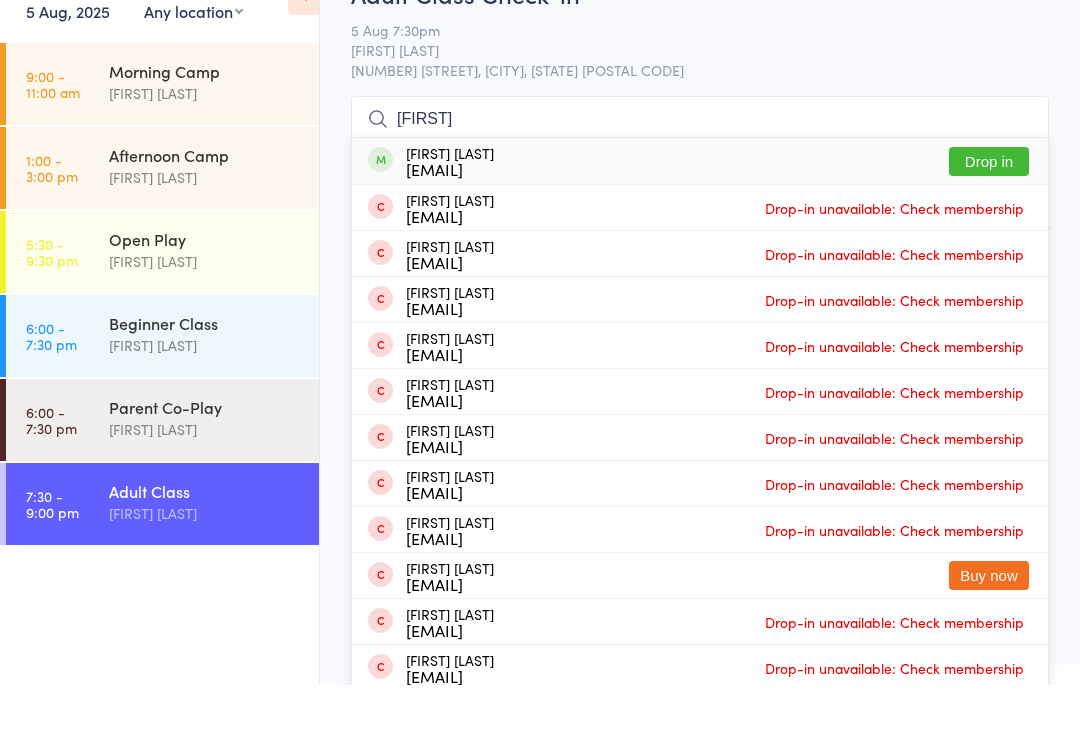 type on "[FIRST]" 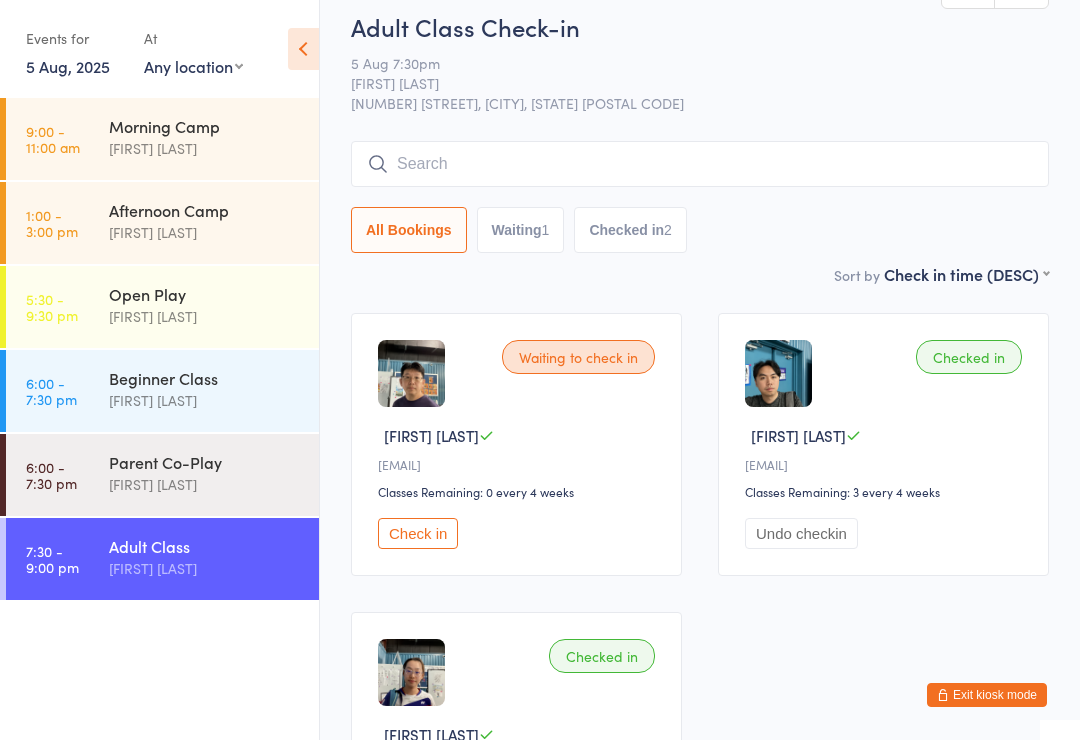 click at bounding box center [700, 164] 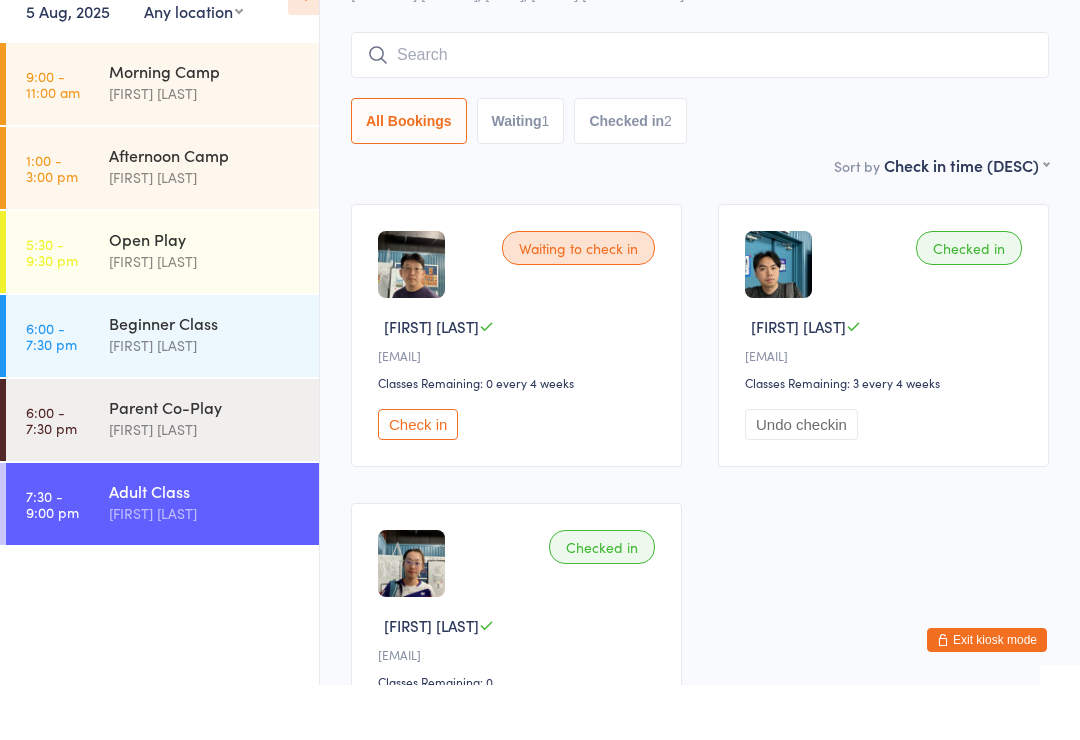 scroll, scrollTop: 106, scrollLeft: 0, axis: vertical 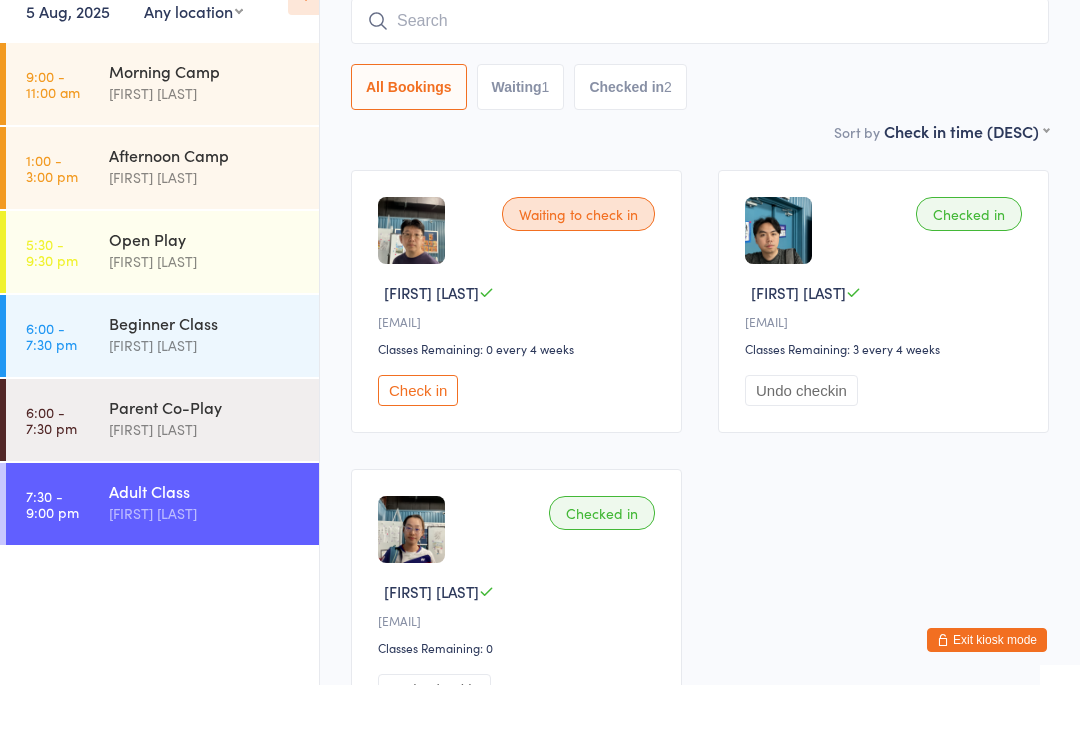 click on "[FIRST] [LAST]" at bounding box center [205, 316] 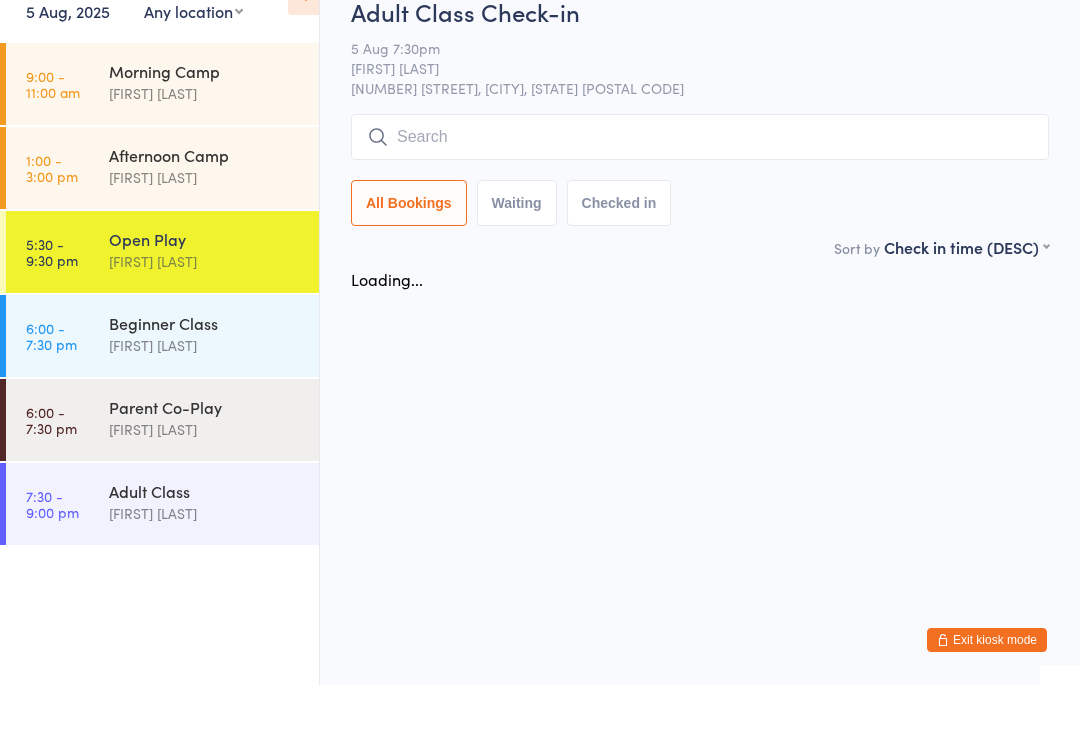 scroll, scrollTop: 0, scrollLeft: 0, axis: both 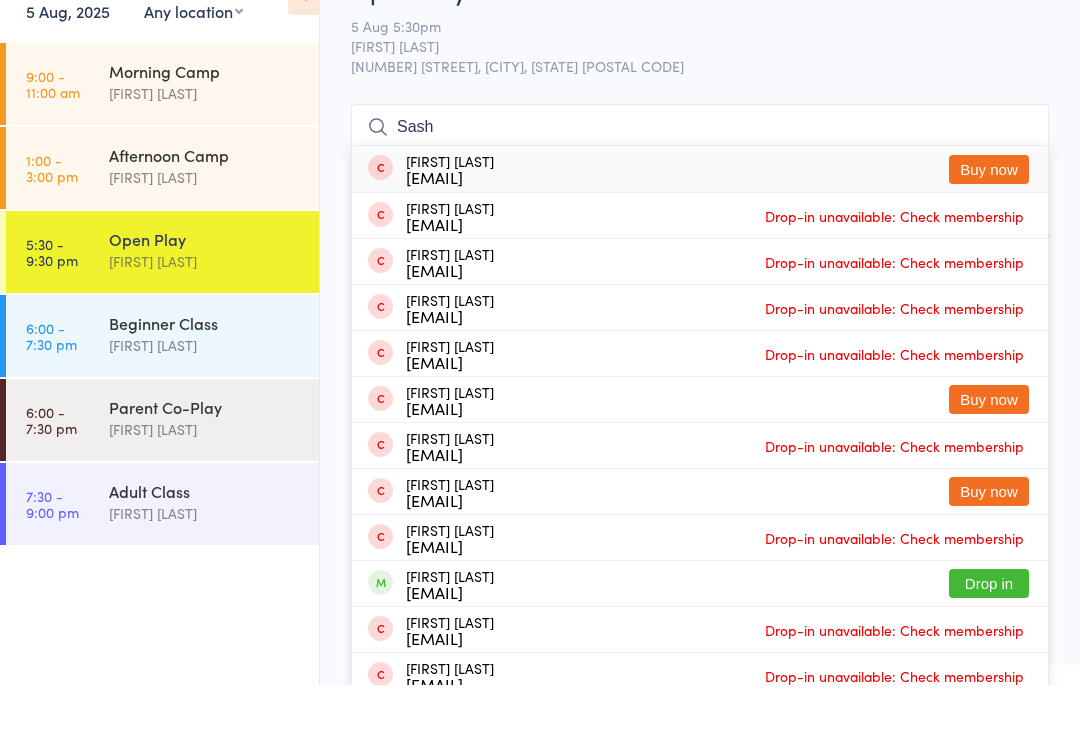 type on "Sash" 